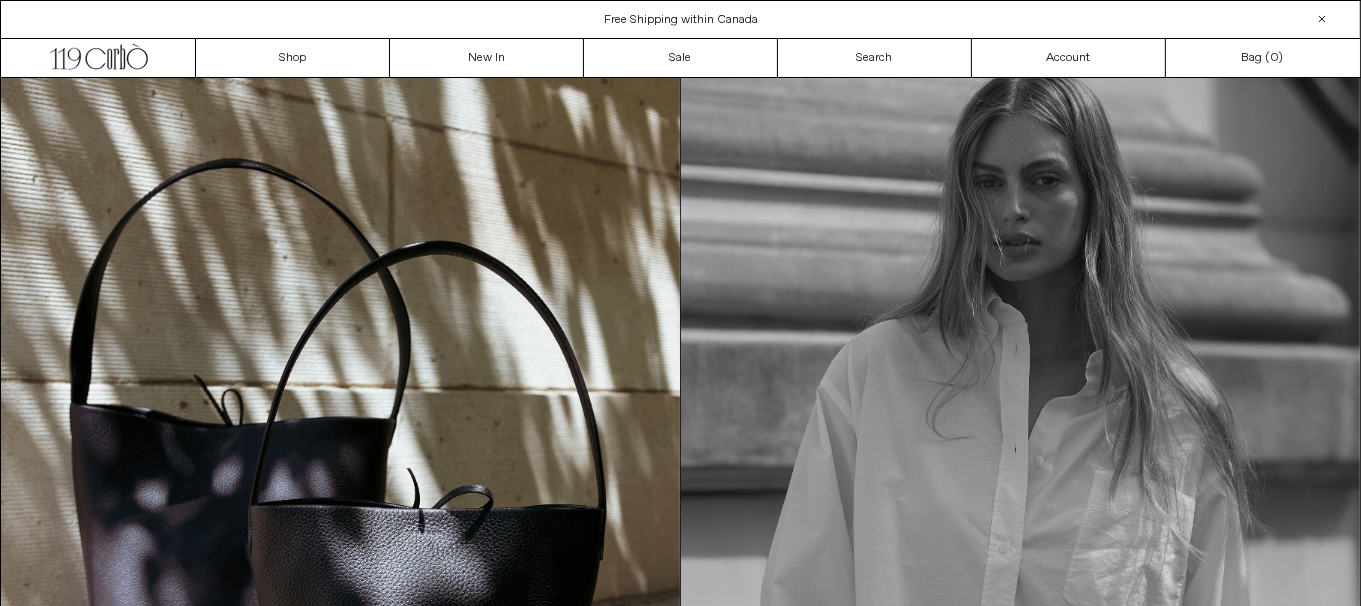 scroll, scrollTop: 0, scrollLeft: 0, axis: both 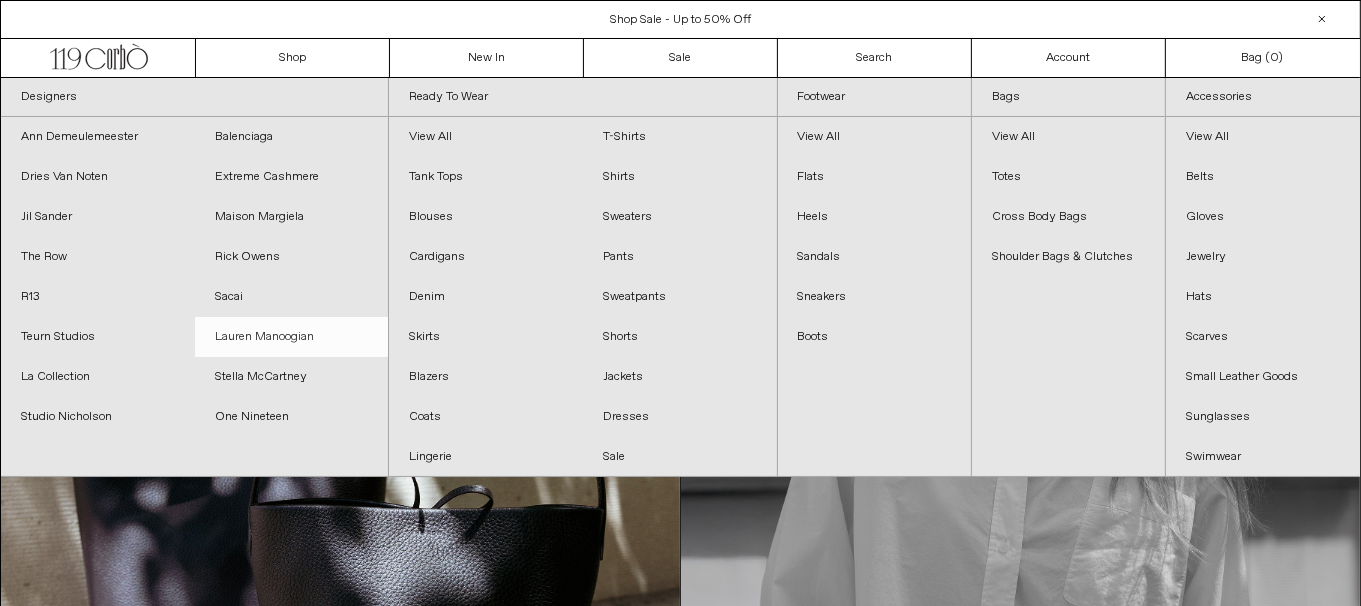 click on "Lauren Manoogian" at bounding box center (292, 337) 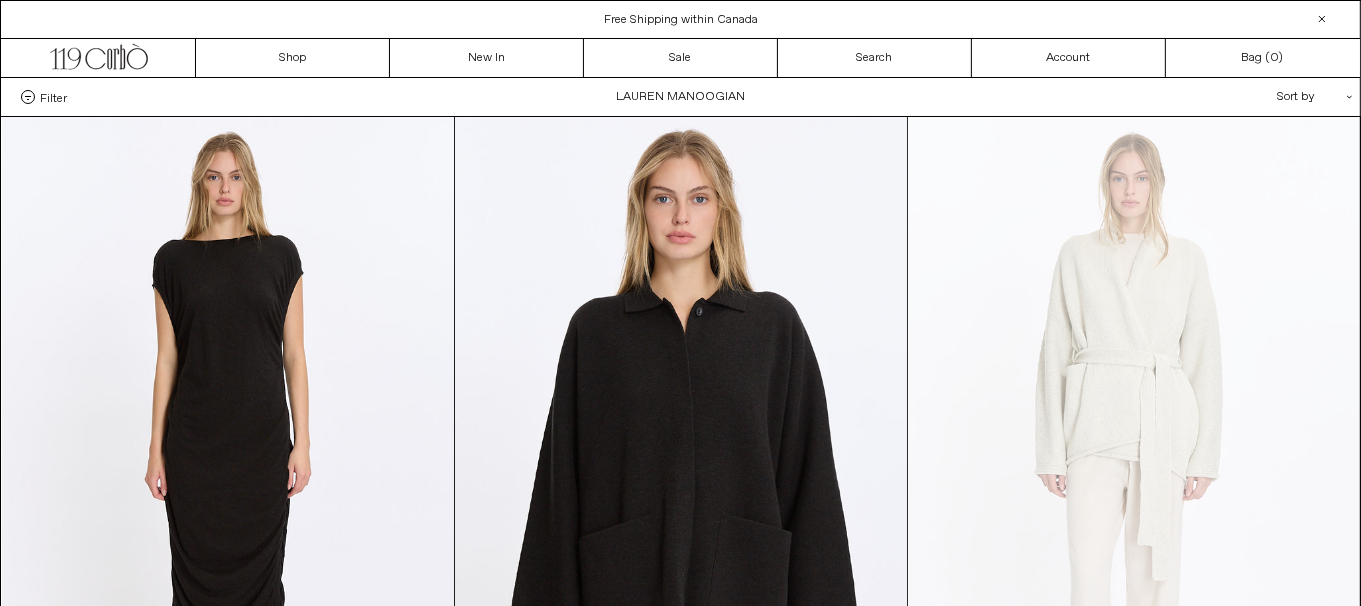 scroll, scrollTop: 0, scrollLeft: 0, axis: both 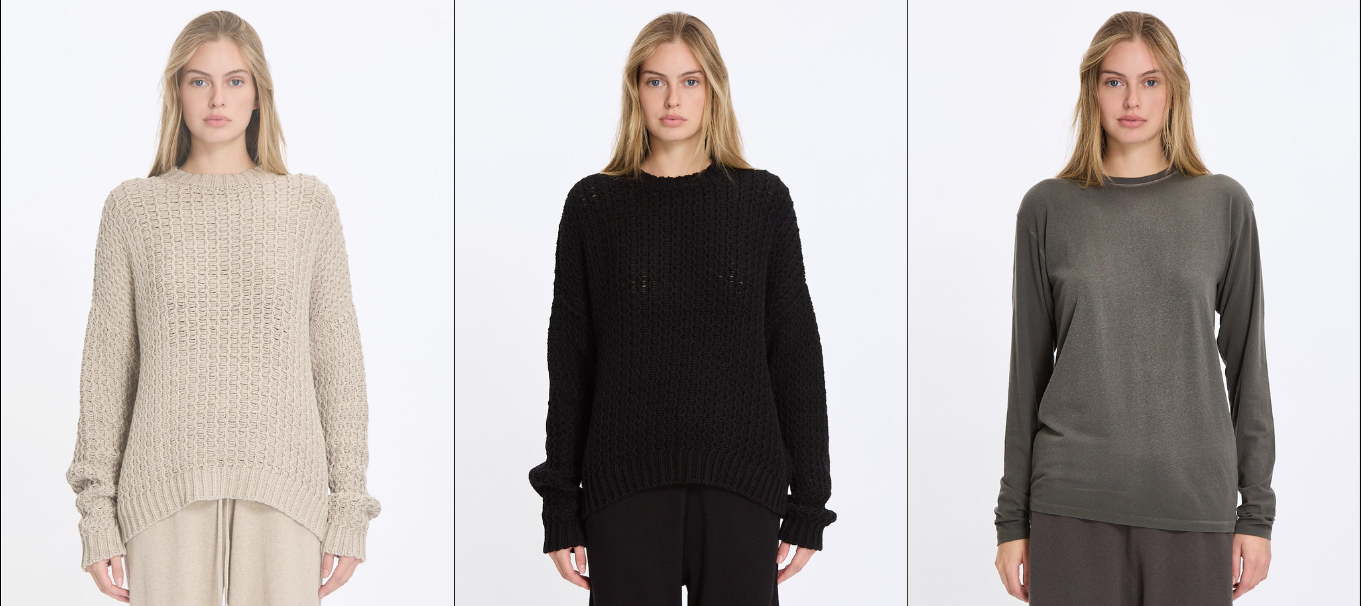 click at bounding box center [228, 338] 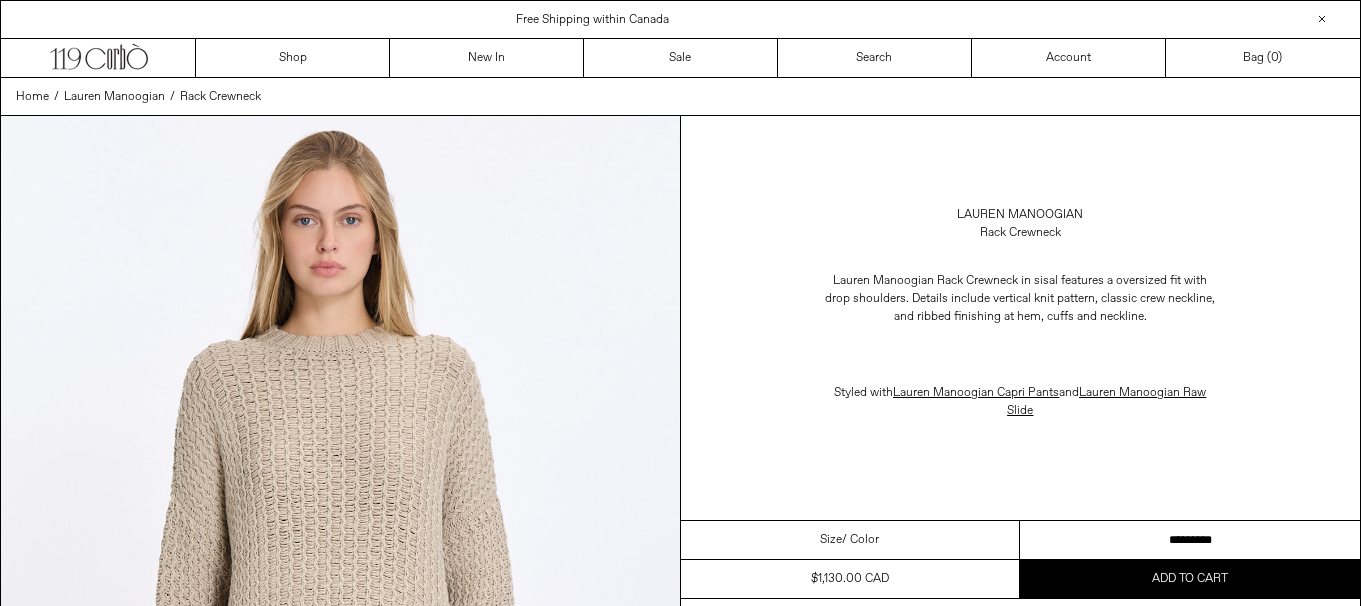 scroll, scrollTop: 0, scrollLeft: 0, axis: both 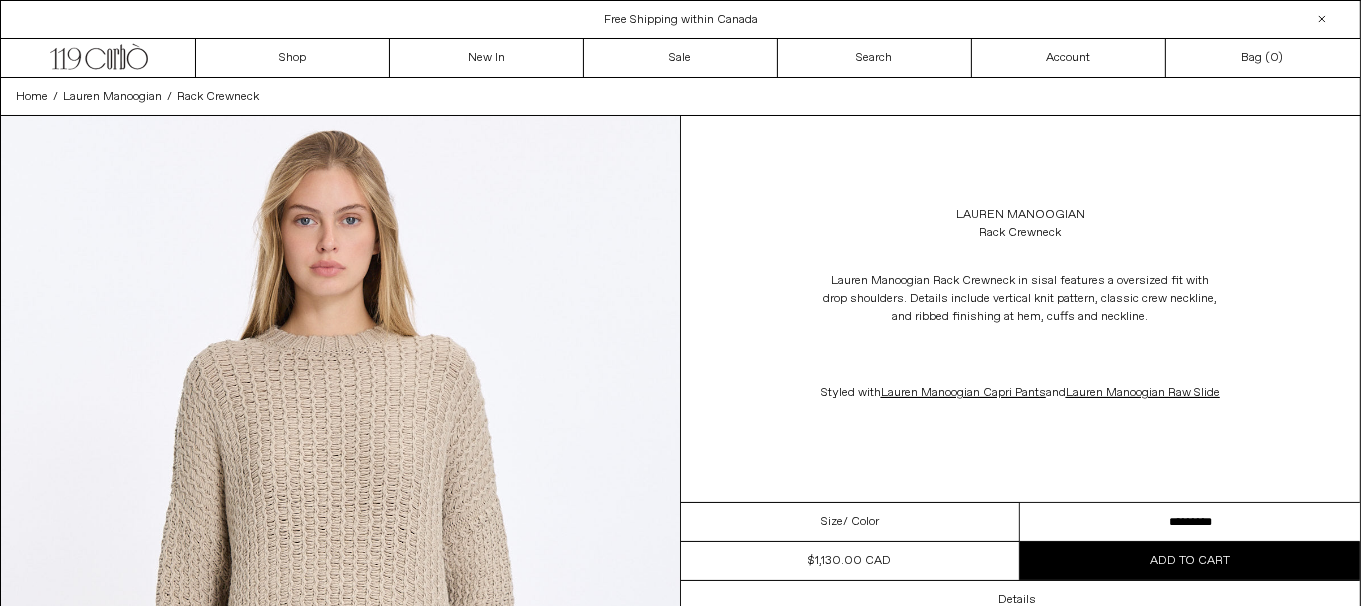 click on "*********
*********" at bounding box center [1190, 522] 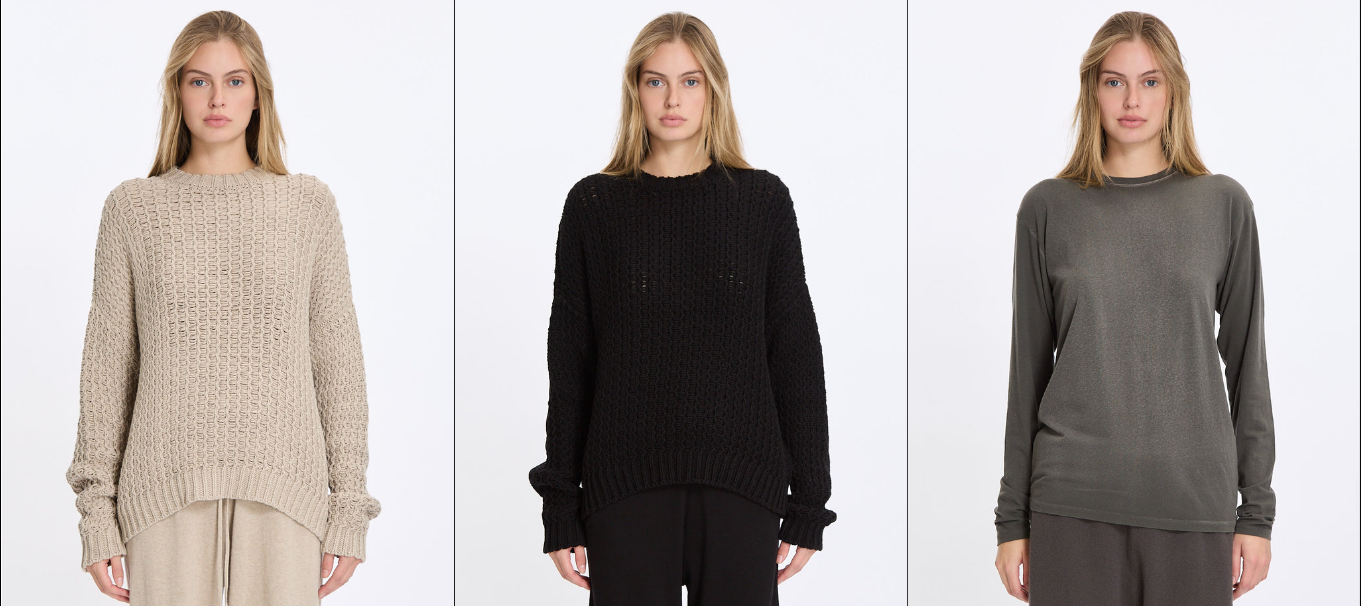 scroll, scrollTop: 0, scrollLeft: 0, axis: both 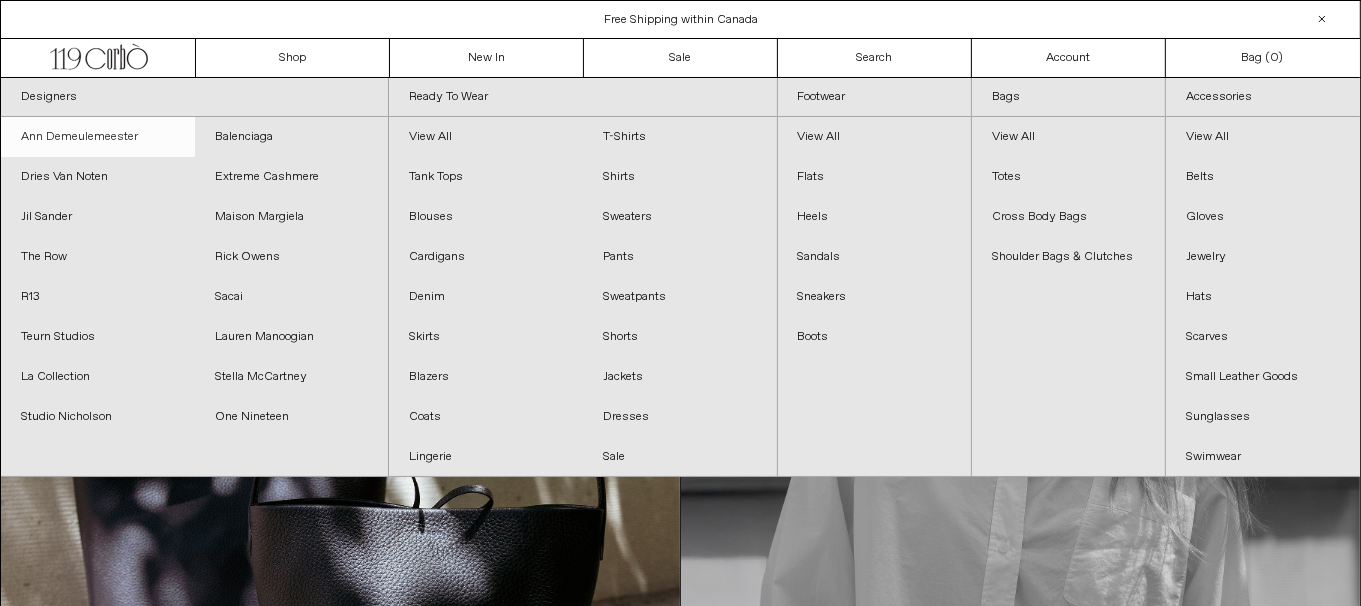 click on "Ann Demeulemeester" at bounding box center [98, 137] 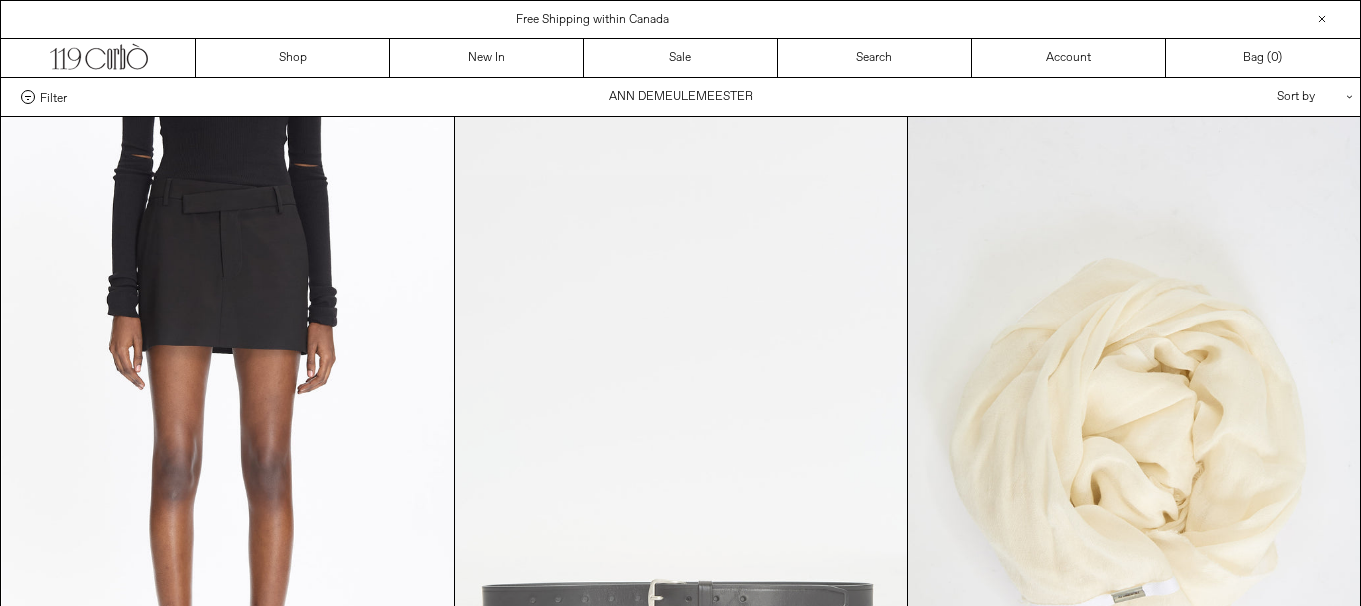 scroll, scrollTop: 0, scrollLeft: 0, axis: both 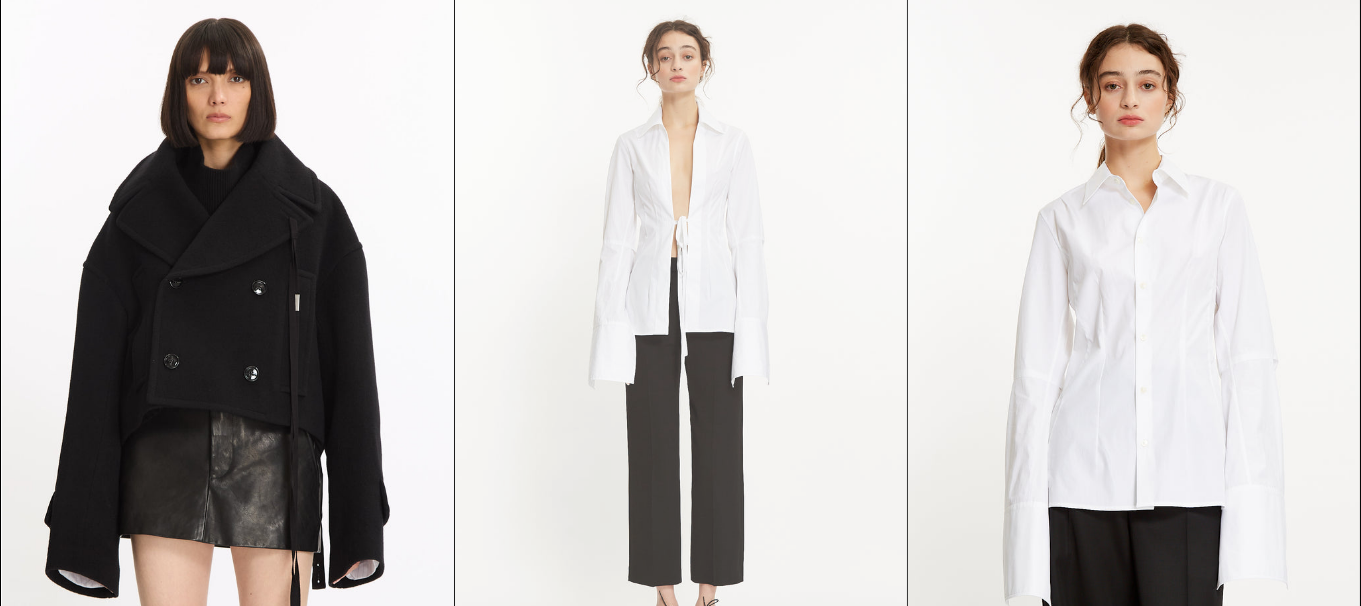 click at bounding box center (681, 338) 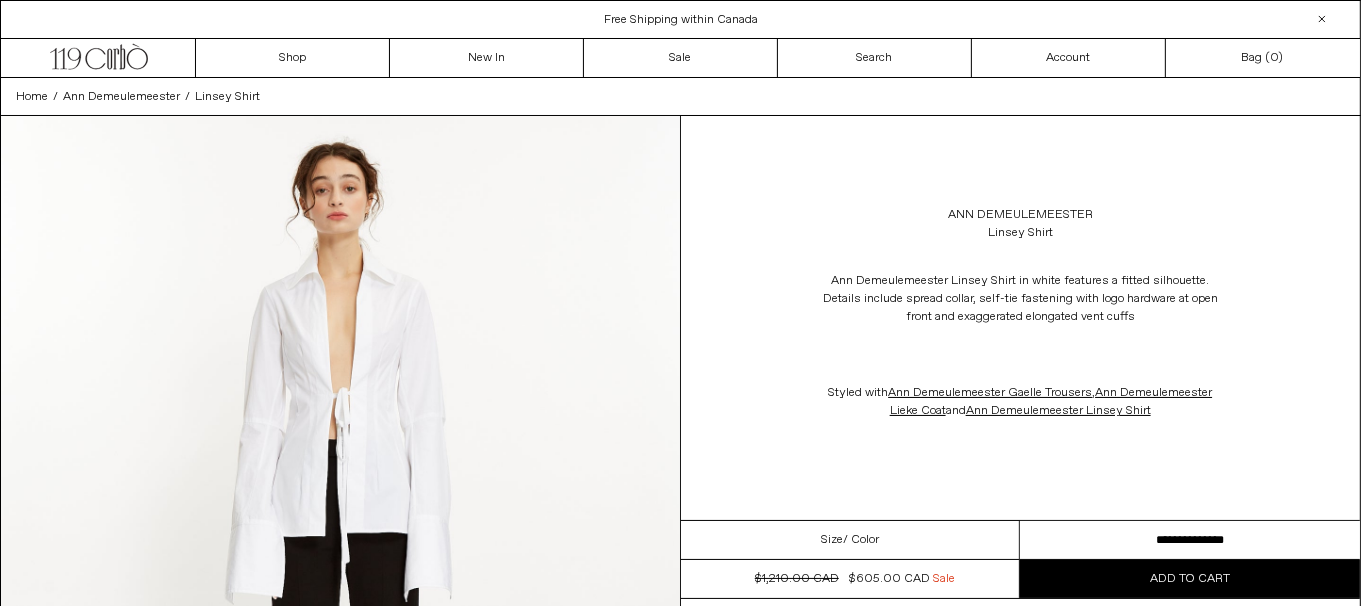 scroll, scrollTop: 0, scrollLeft: 0, axis: both 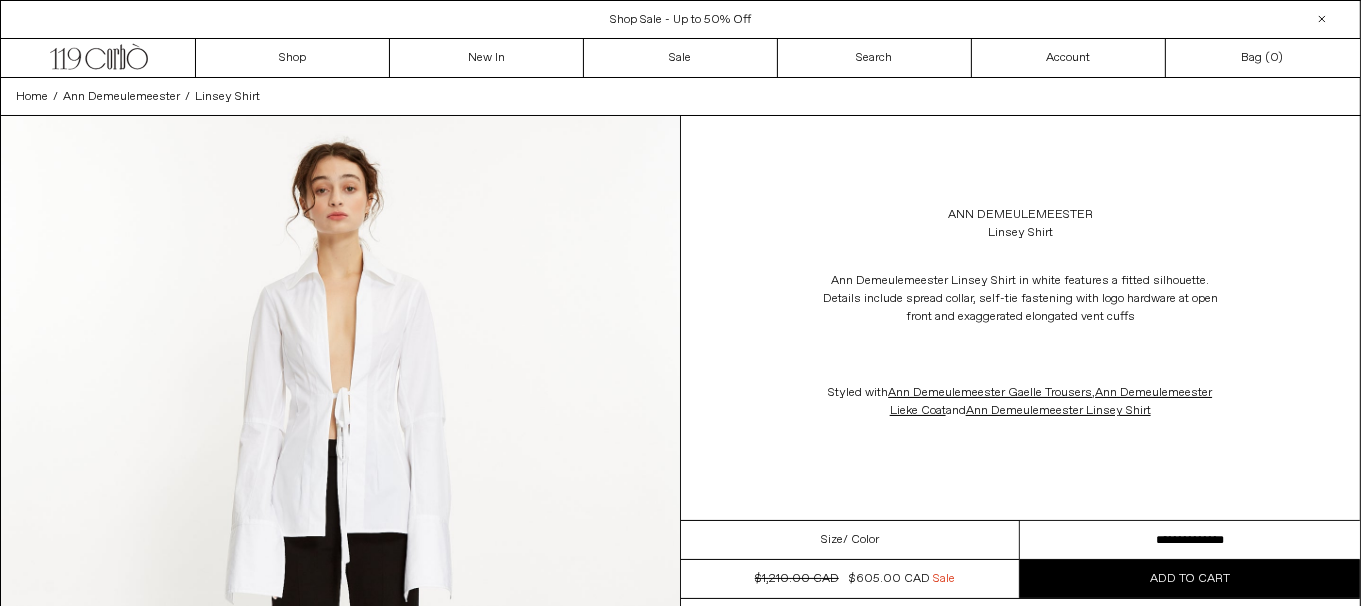 click on "**********" at bounding box center [1190, 540] 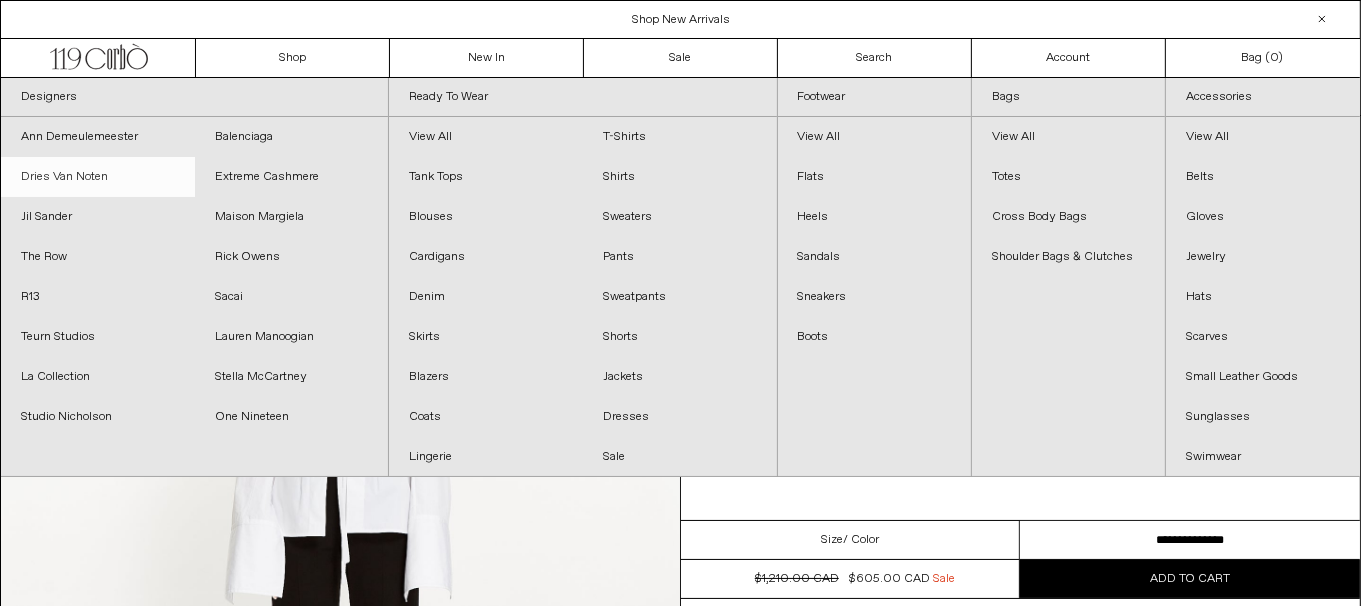 click on "Dries Van Noten" at bounding box center (98, 177) 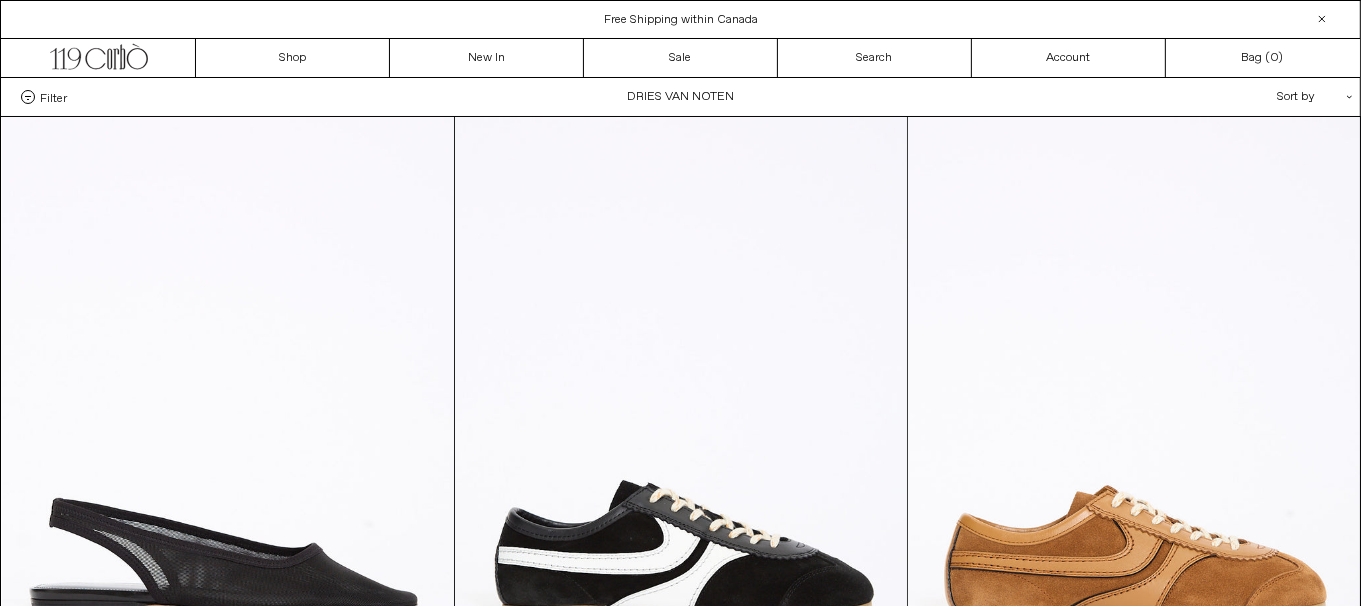scroll, scrollTop: 0, scrollLeft: 0, axis: both 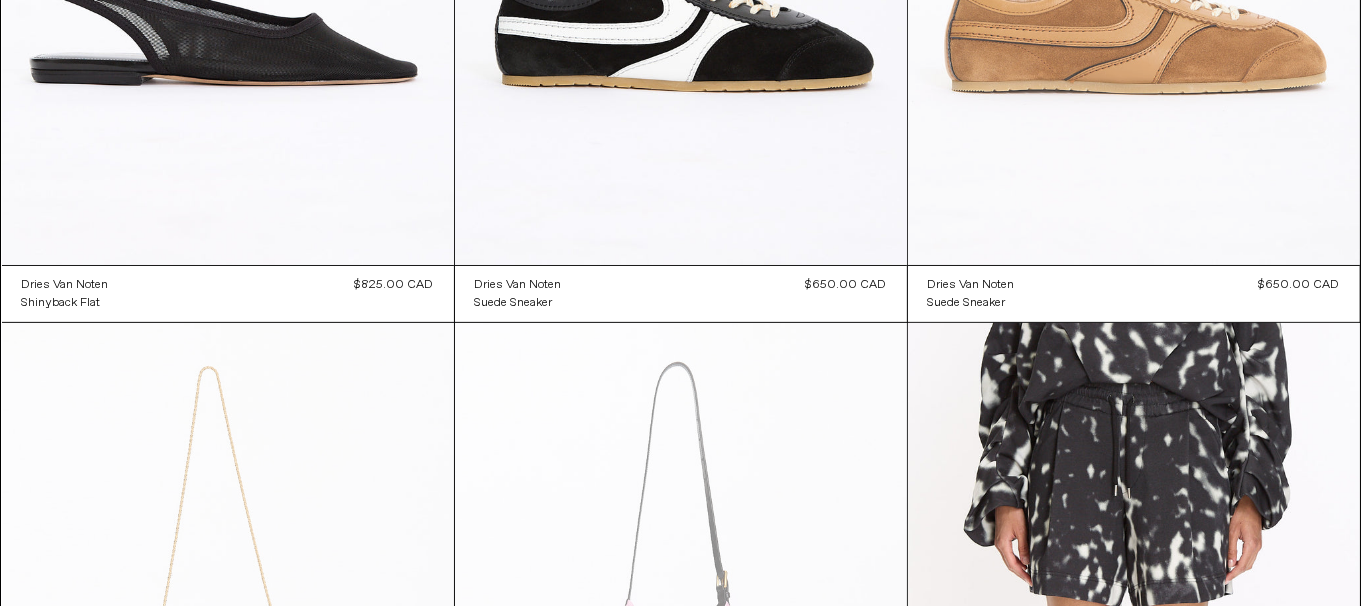 click at bounding box center [1134, -74] 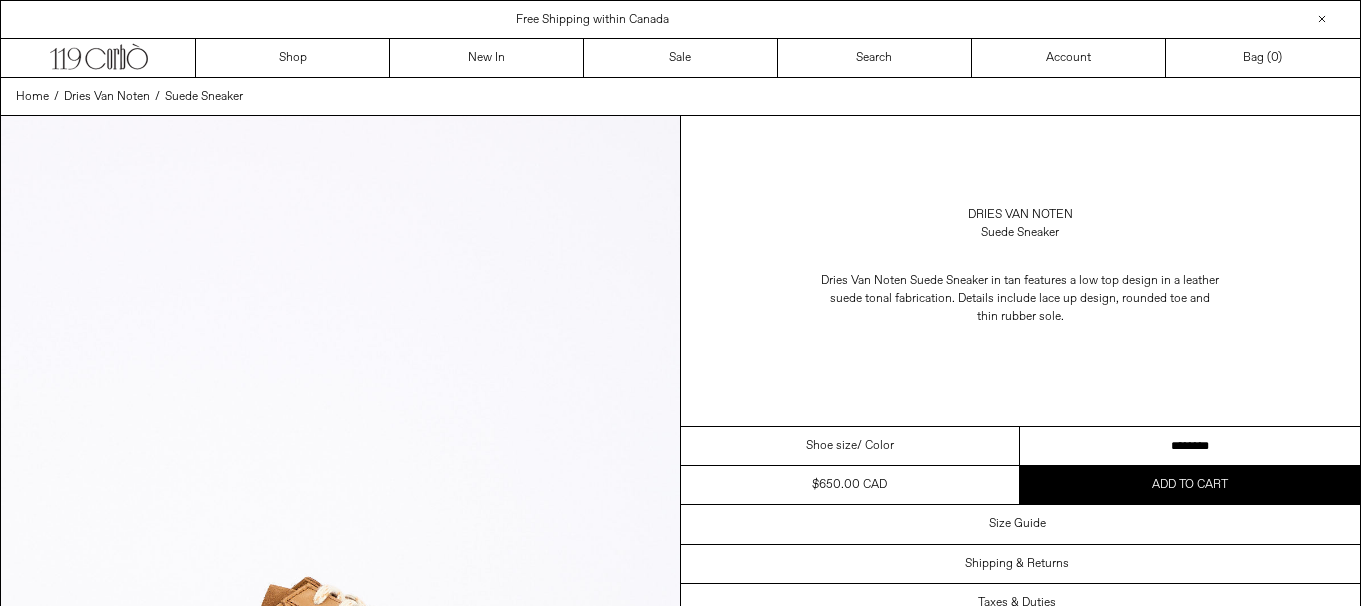 scroll, scrollTop: 0, scrollLeft: 0, axis: both 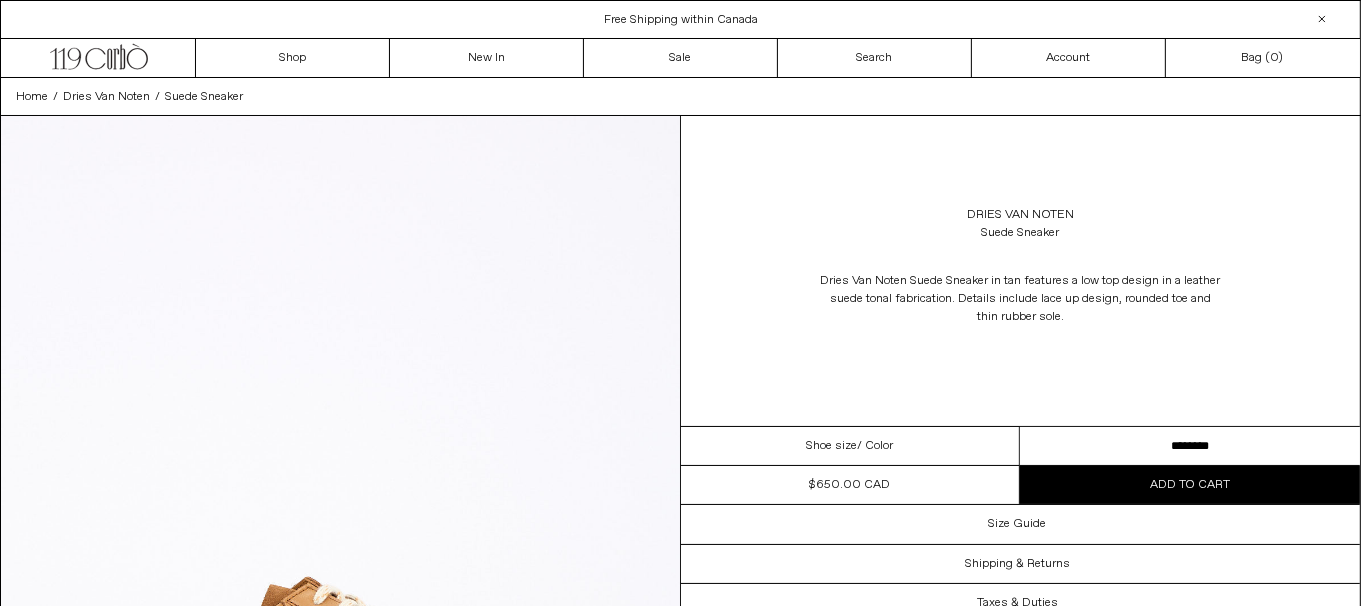 click on "**********" at bounding box center (1190, 446) 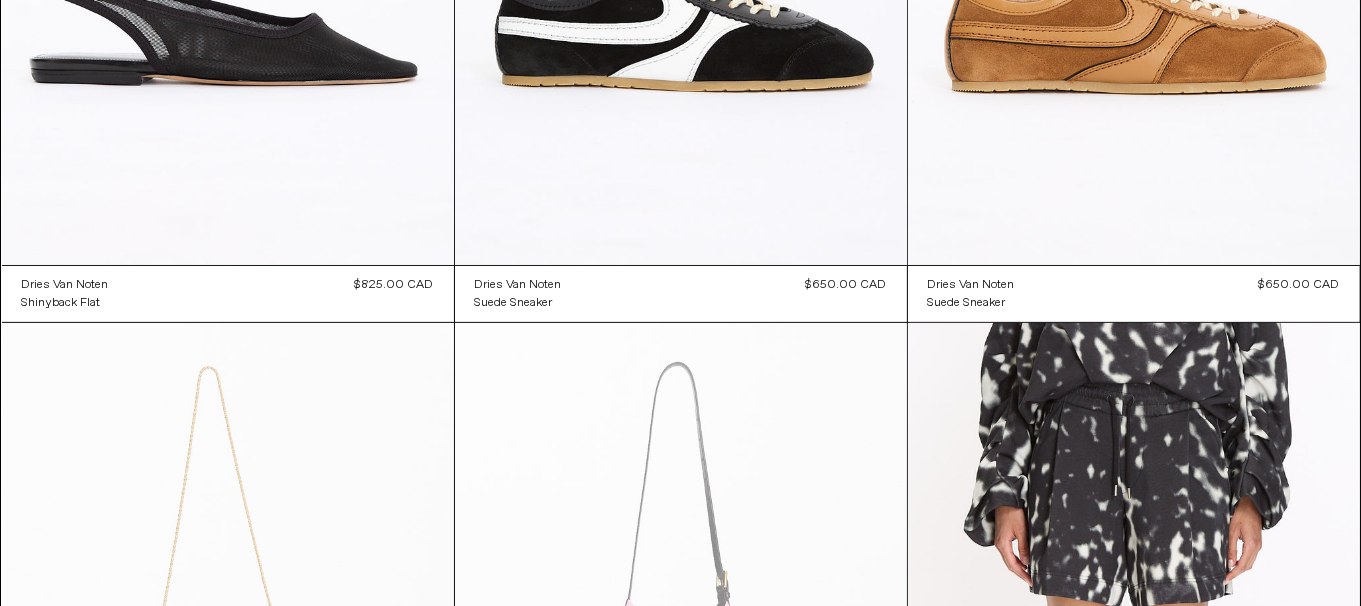 scroll, scrollTop: 0, scrollLeft: 0, axis: both 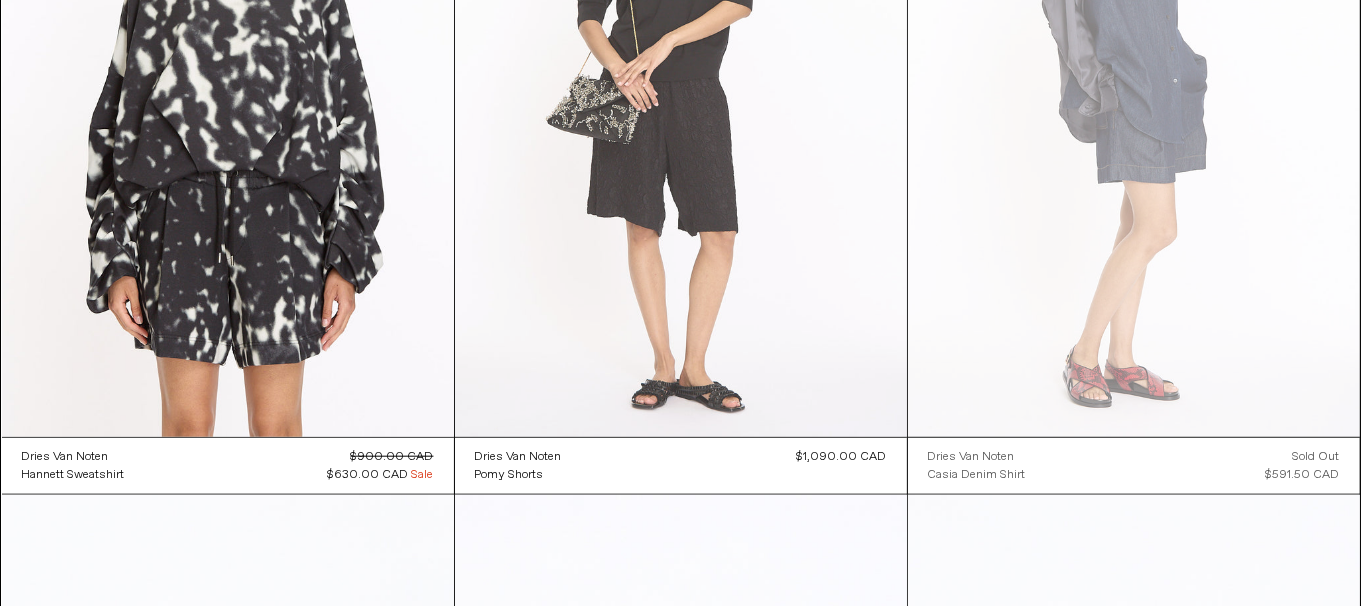 click at bounding box center (681, 98) 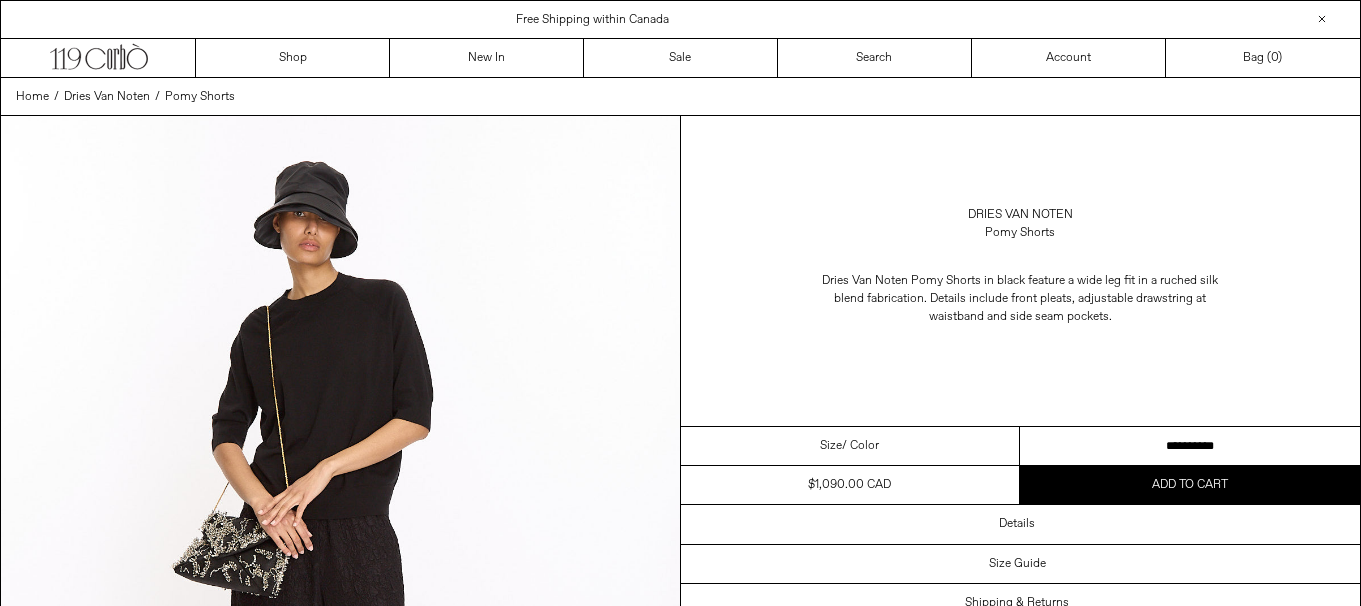 scroll, scrollTop: 0, scrollLeft: 0, axis: both 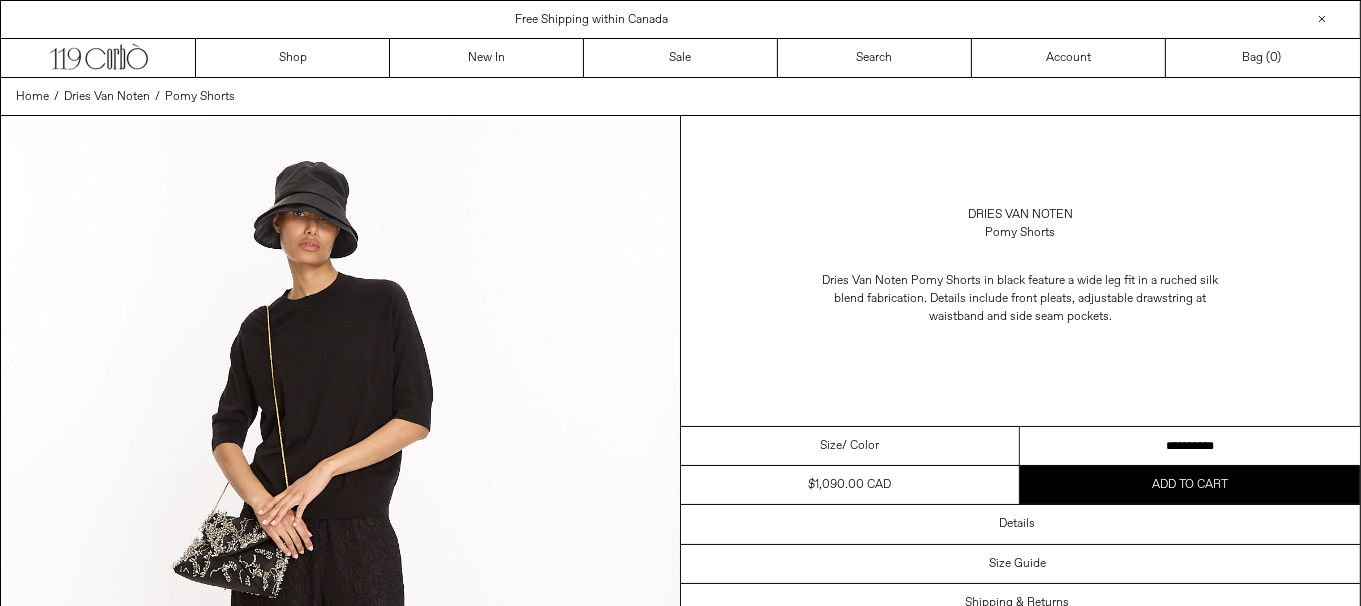 click on "**********" at bounding box center (1190, 446) 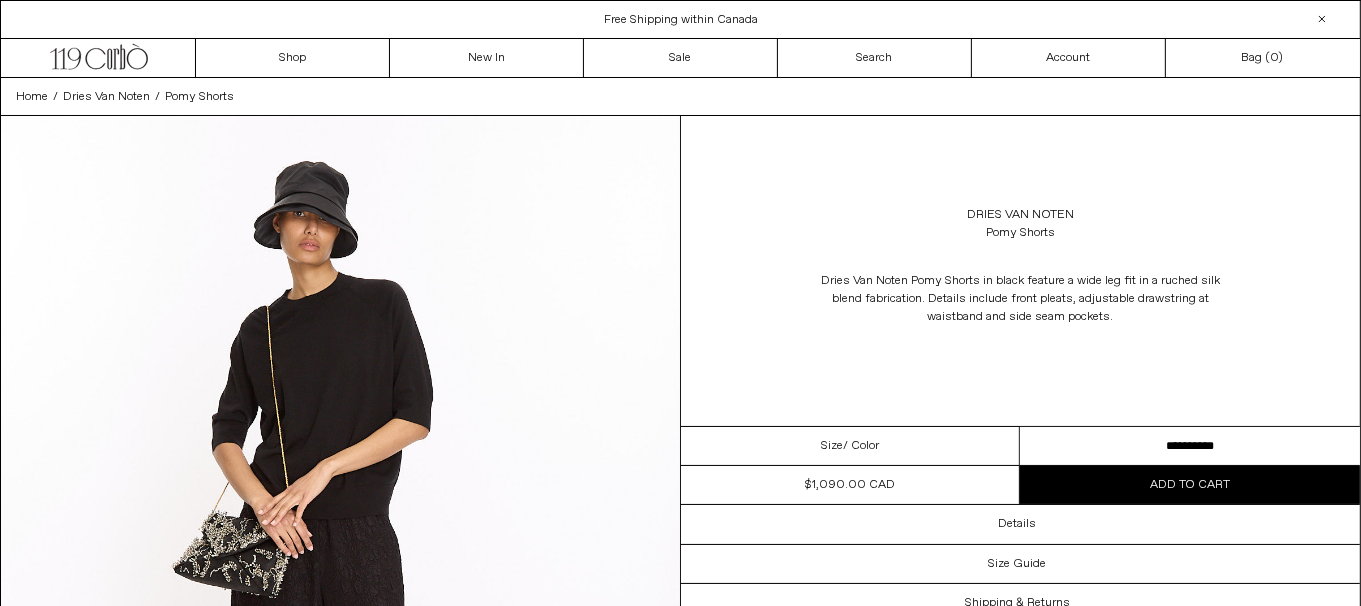 scroll, scrollTop: 0, scrollLeft: 0, axis: both 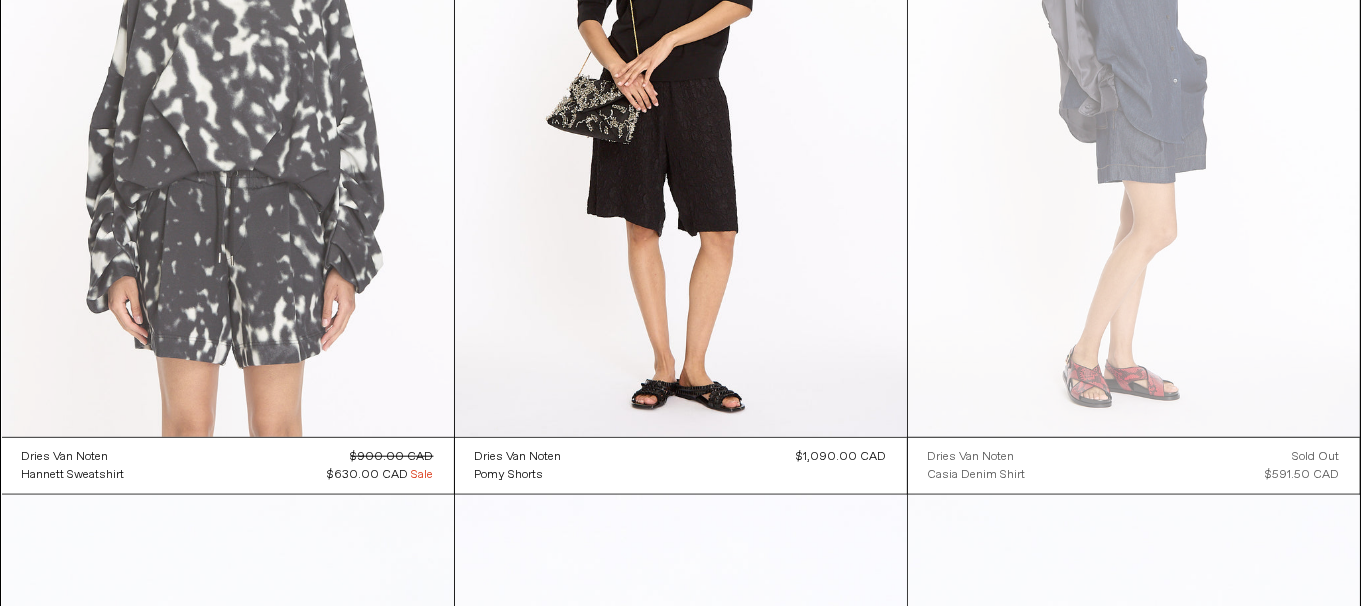 click at bounding box center (228, 98) 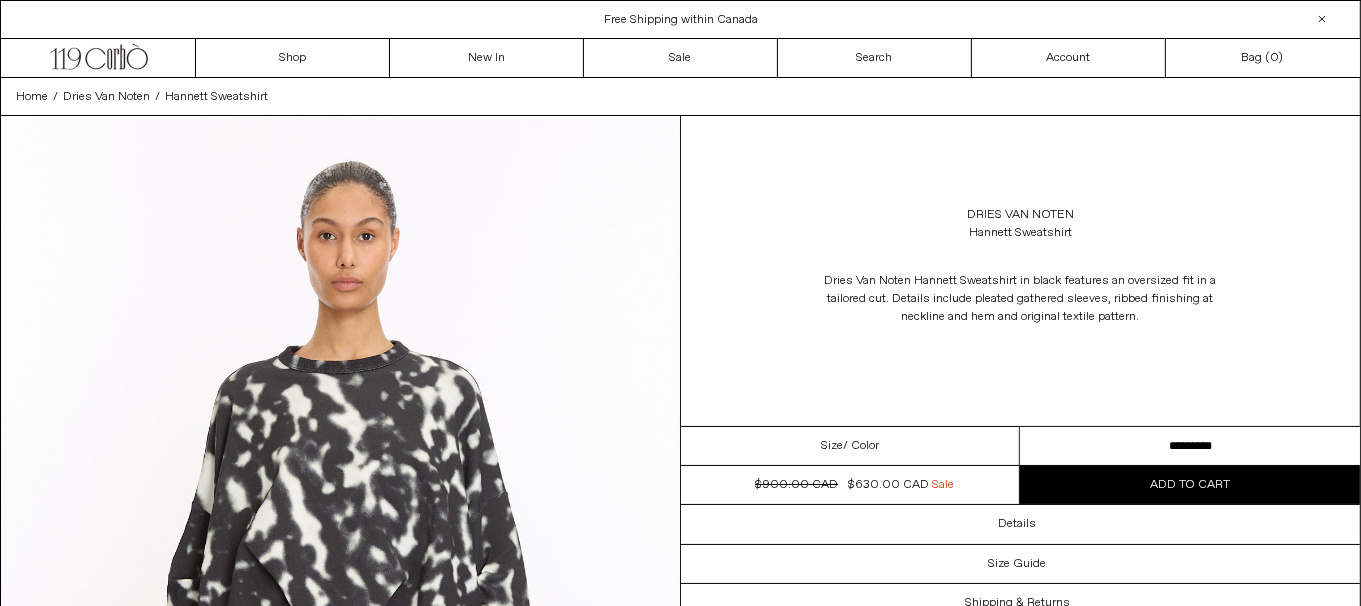 scroll, scrollTop: 0, scrollLeft: 0, axis: both 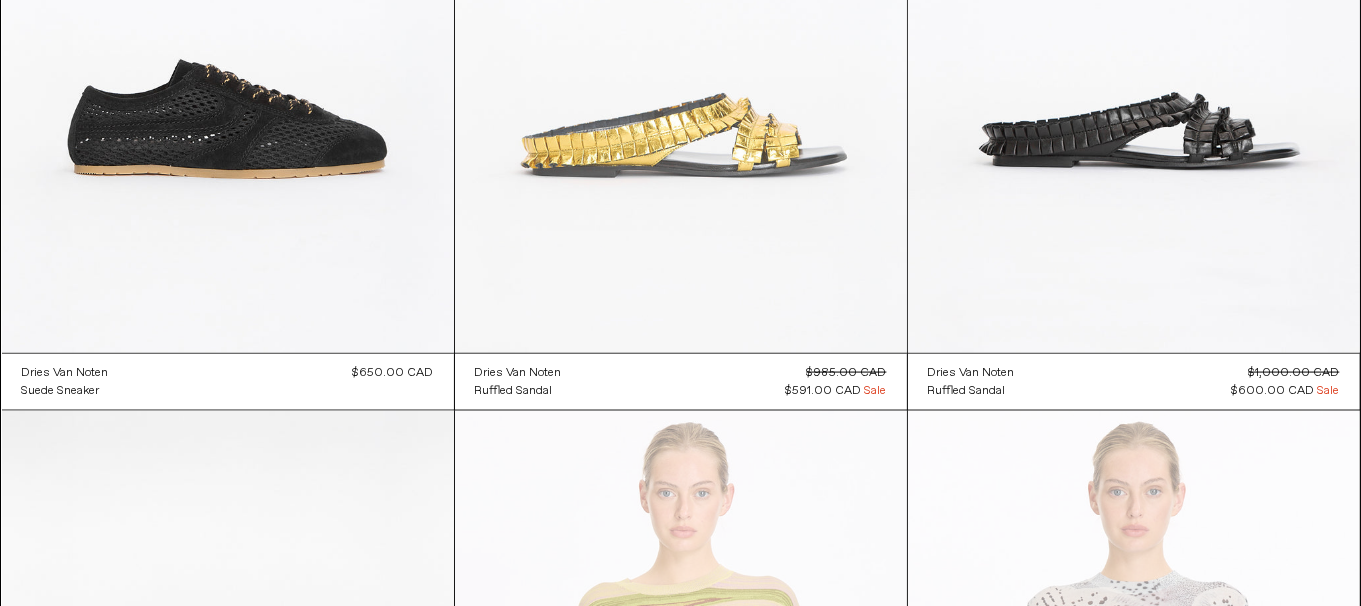 click at bounding box center [681, 14] 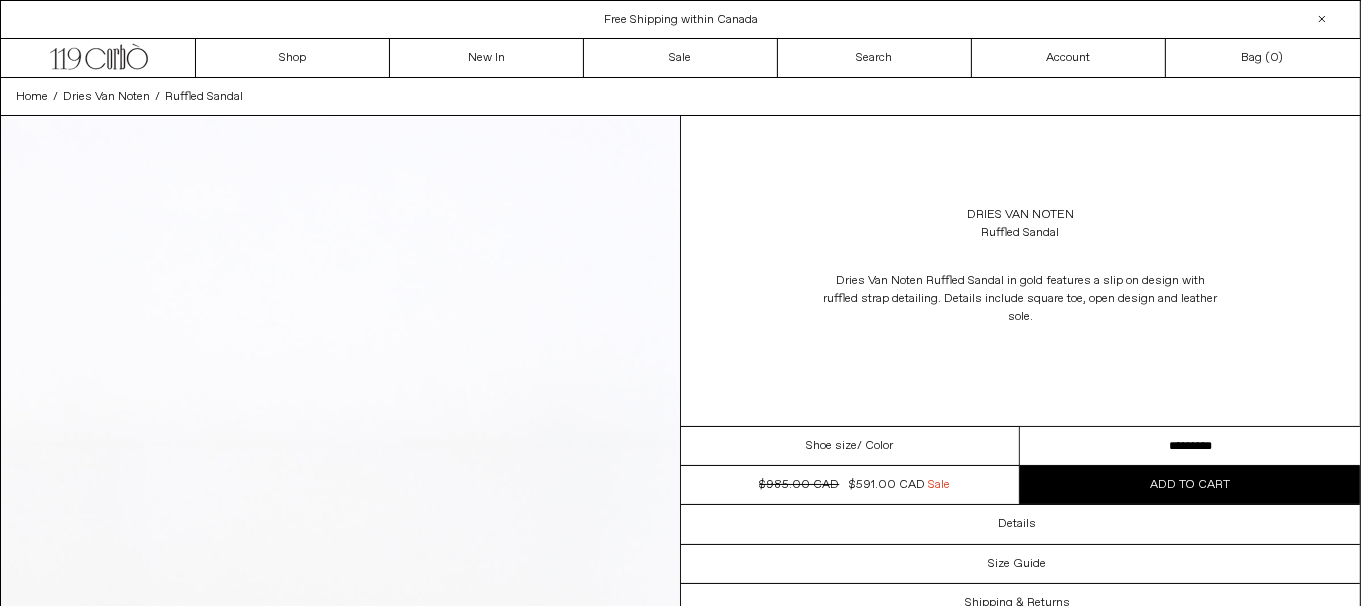 scroll, scrollTop: 0, scrollLeft: 0, axis: both 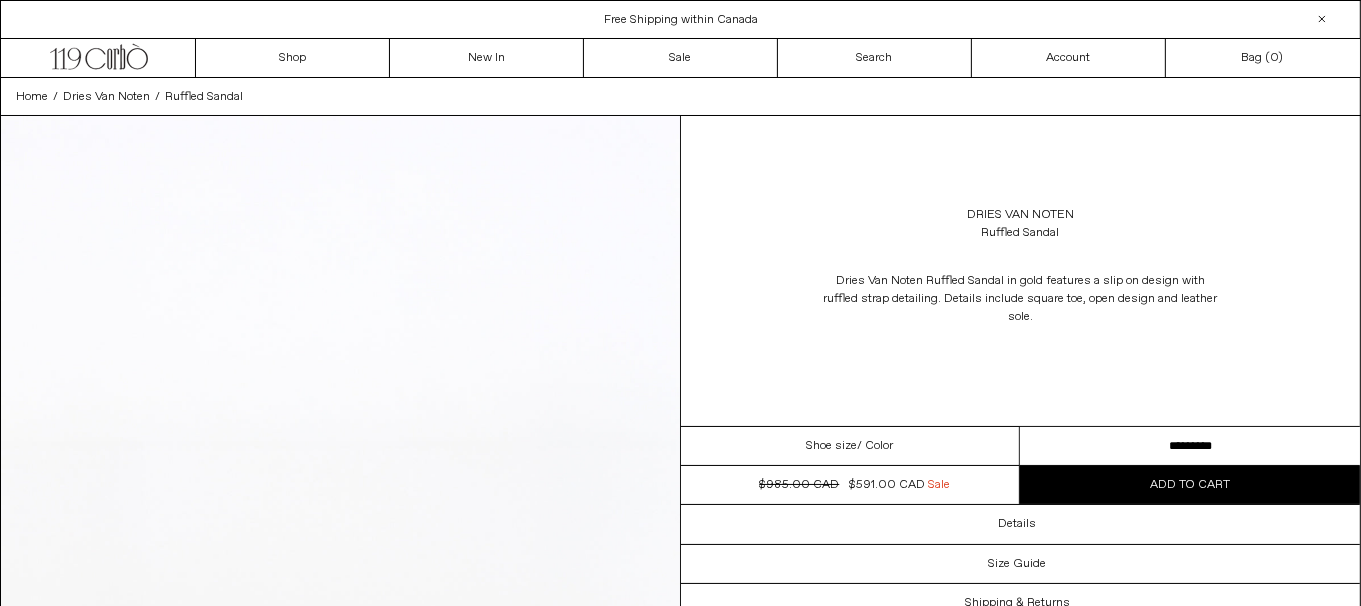 click on "**********" at bounding box center [1190, 446] 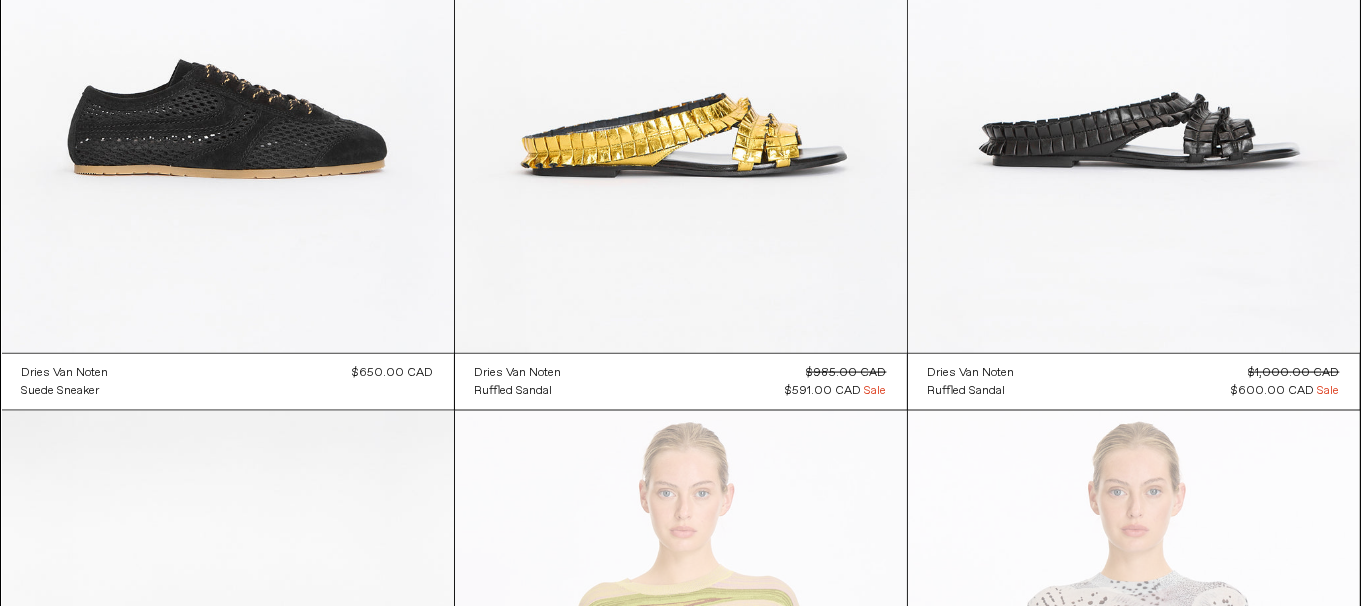 scroll, scrollTop: 0, scrollLeft: 0, axis: both 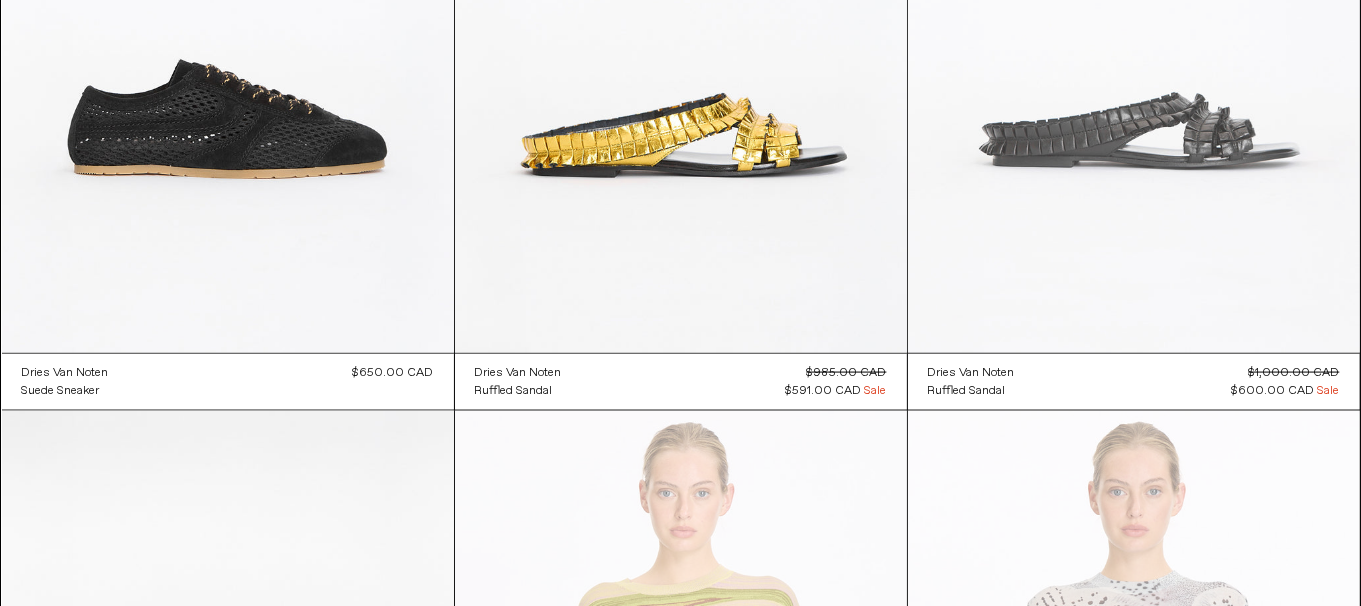click at bounding box center [1134, 14] 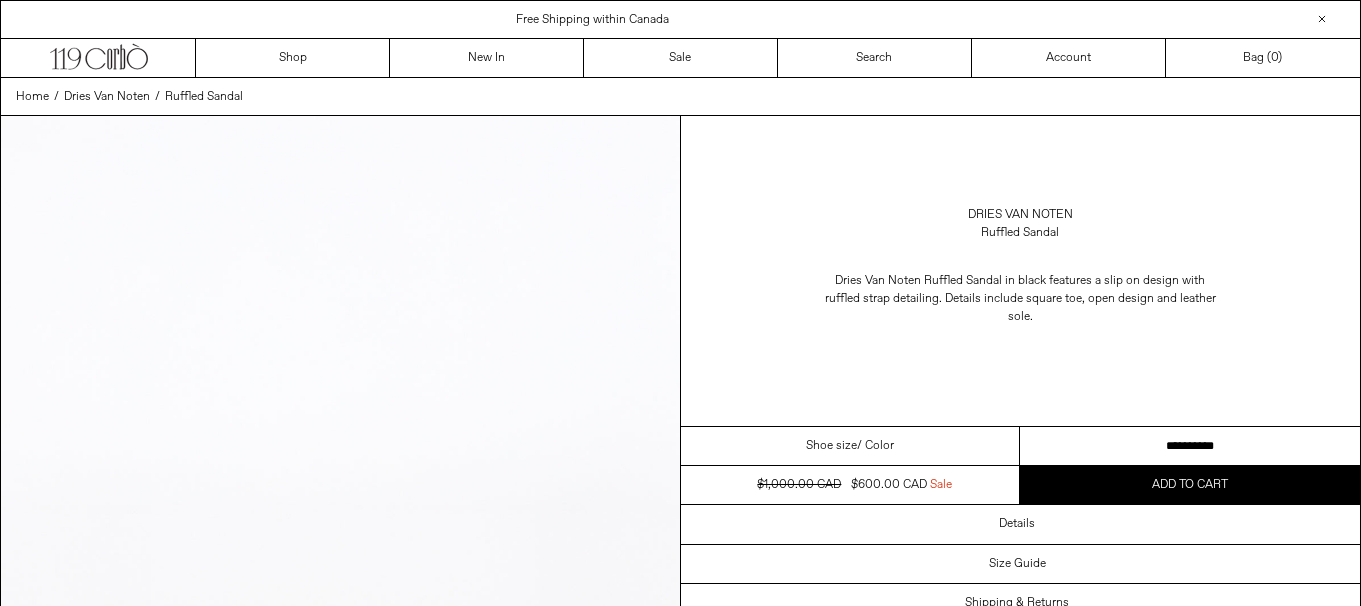 scroll, scrollTop: 0, scrollLeft: 0, axis: both 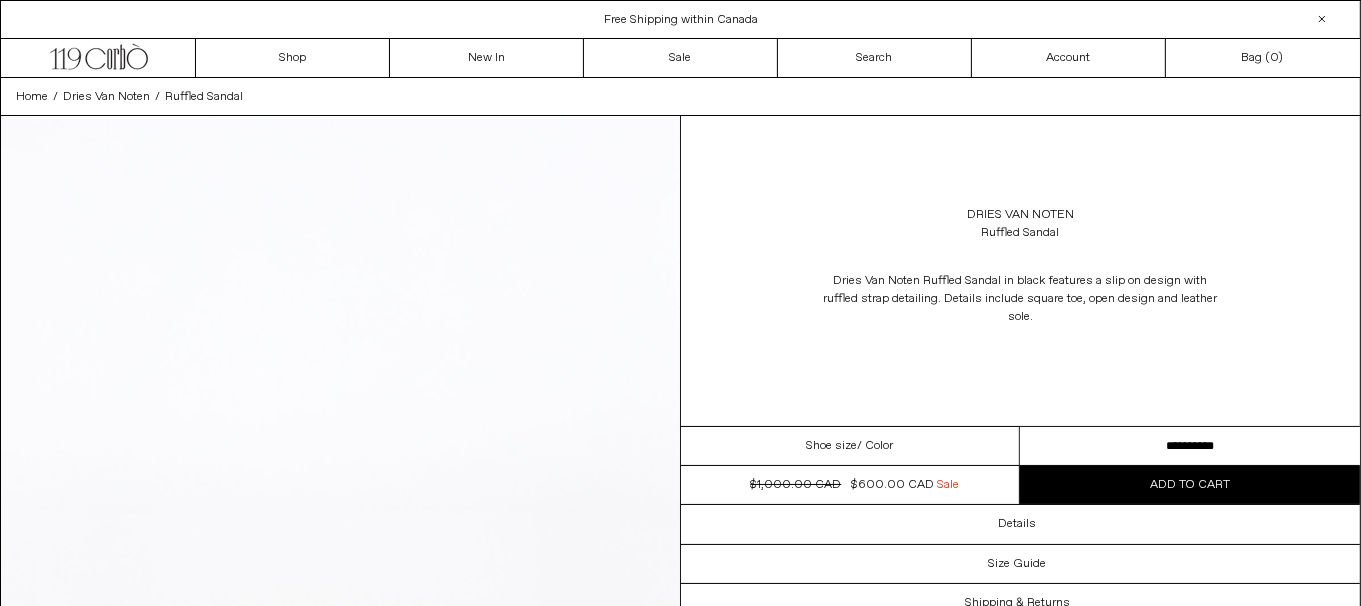 click on "**********" at bounding box center (1190, 446) 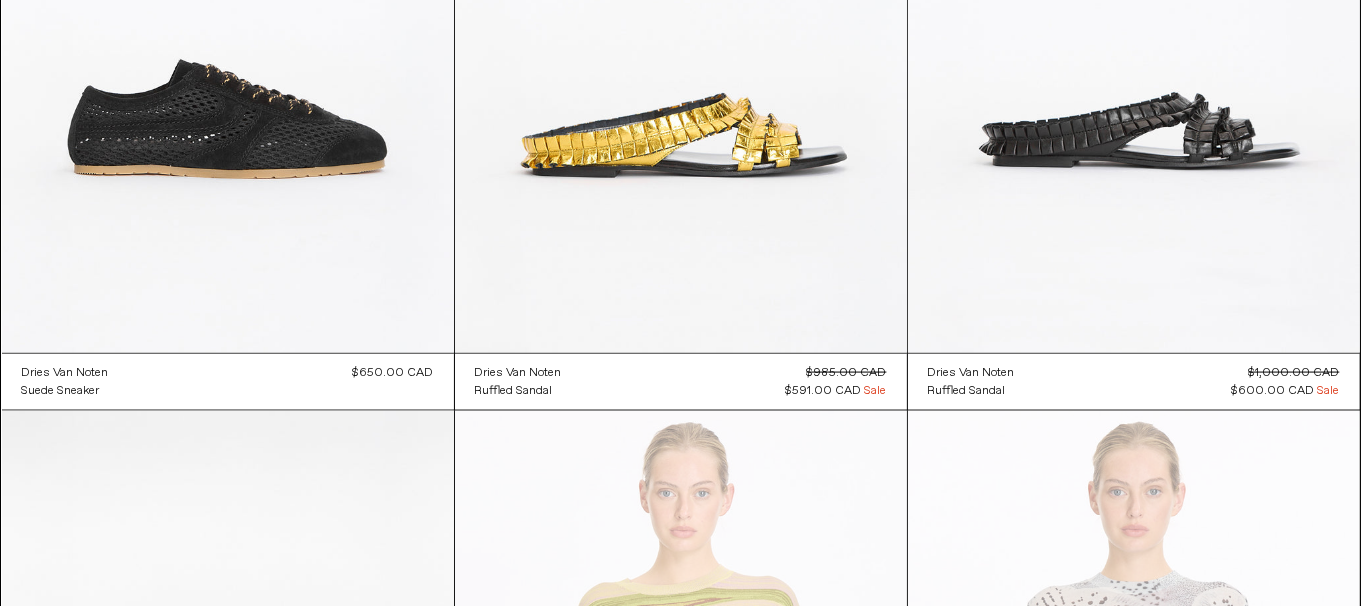 scroll, scrollTop: 3180, scrollLeft: 0, axis: vertical 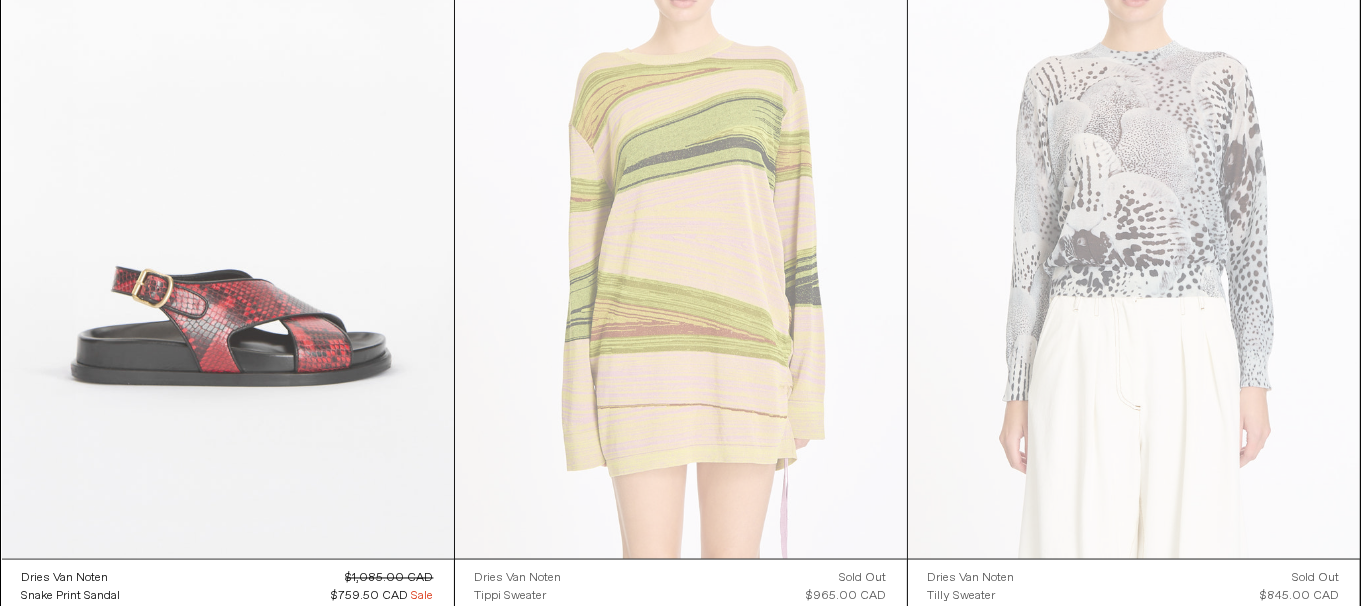 click at bounding box center (228, 220) 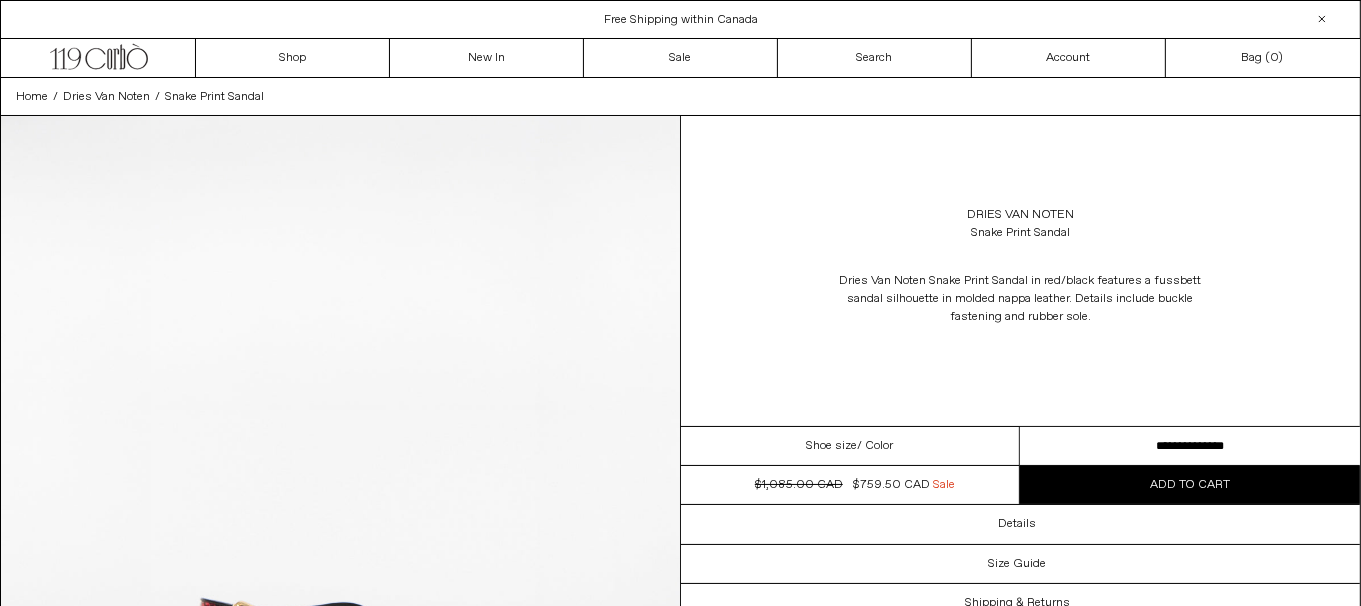 scroll, scrollTop: 0, scrollLeft: 0, axis: both 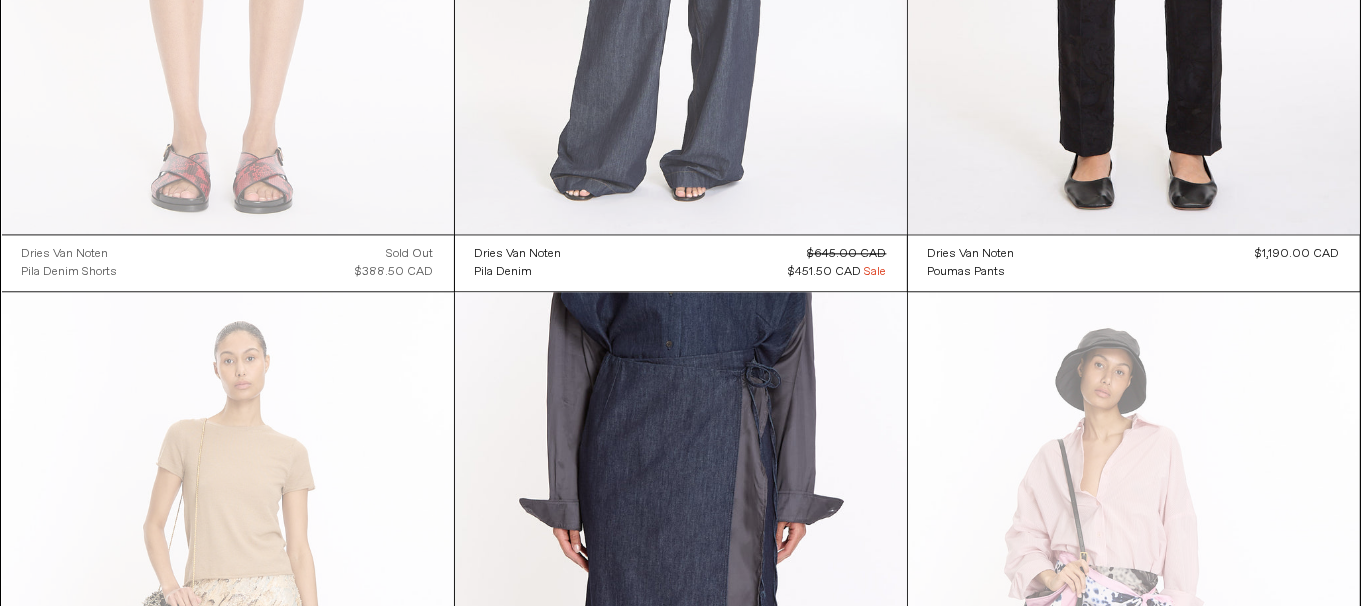 click at bounding box center [681, -105] 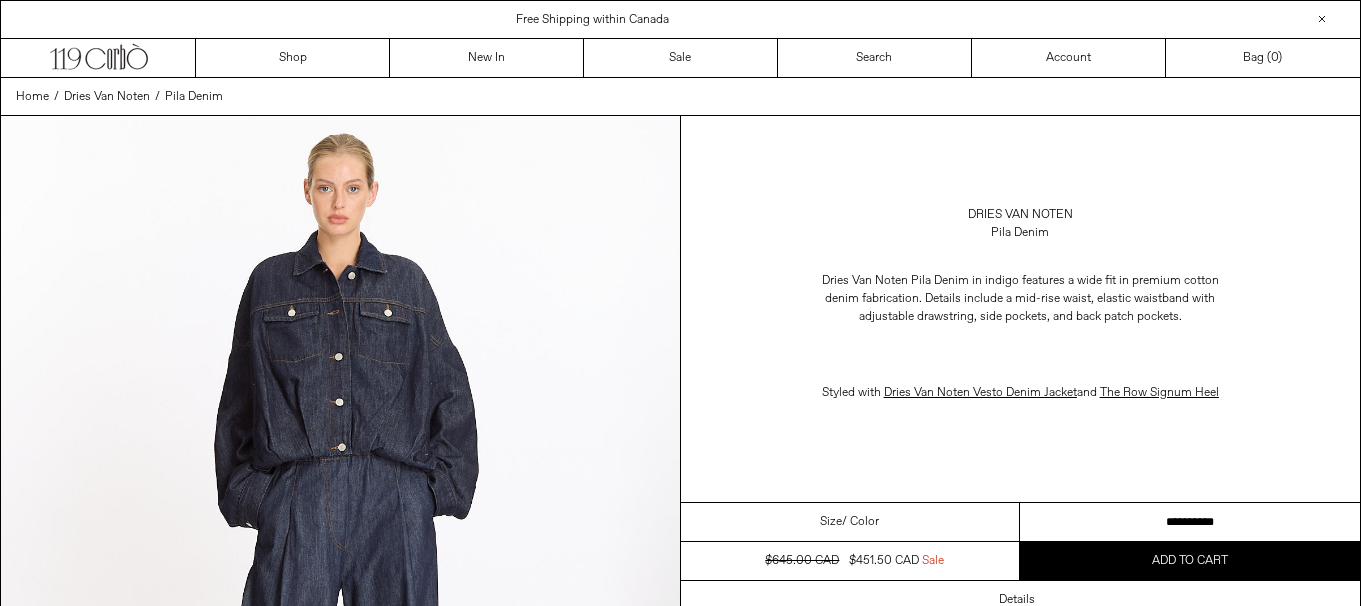 scroll, scrollTop: 0, scrollLeft: 0, axis: both 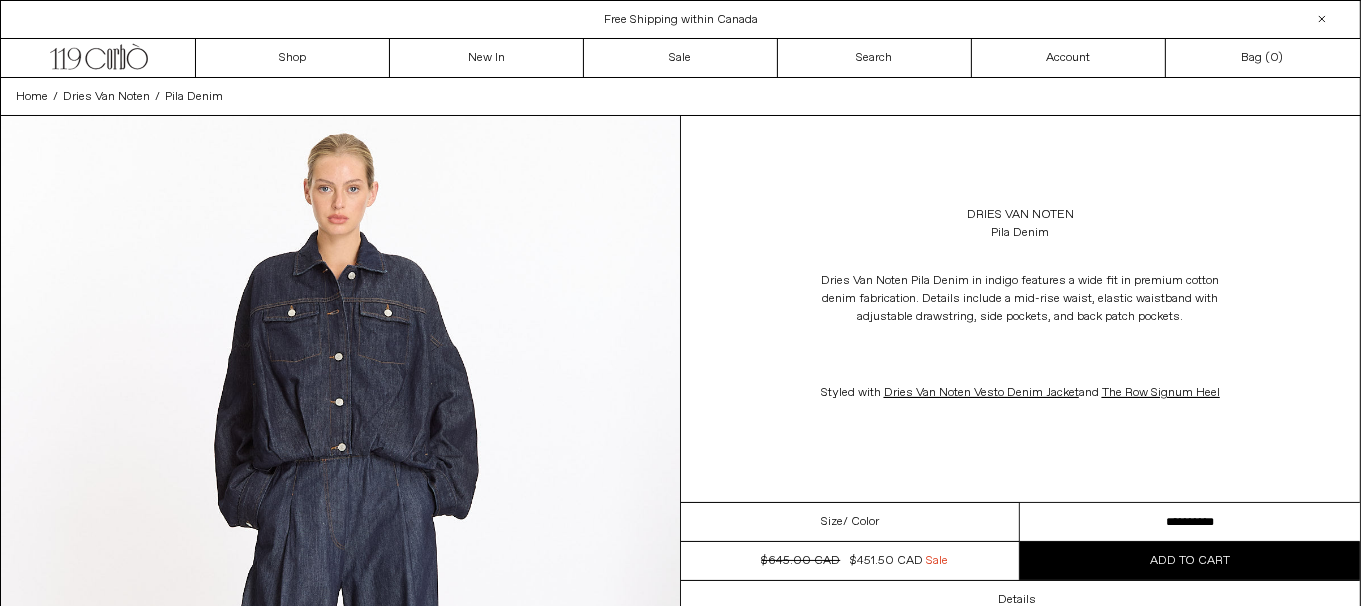 click on "**********" at bounding box center [1190, 522] 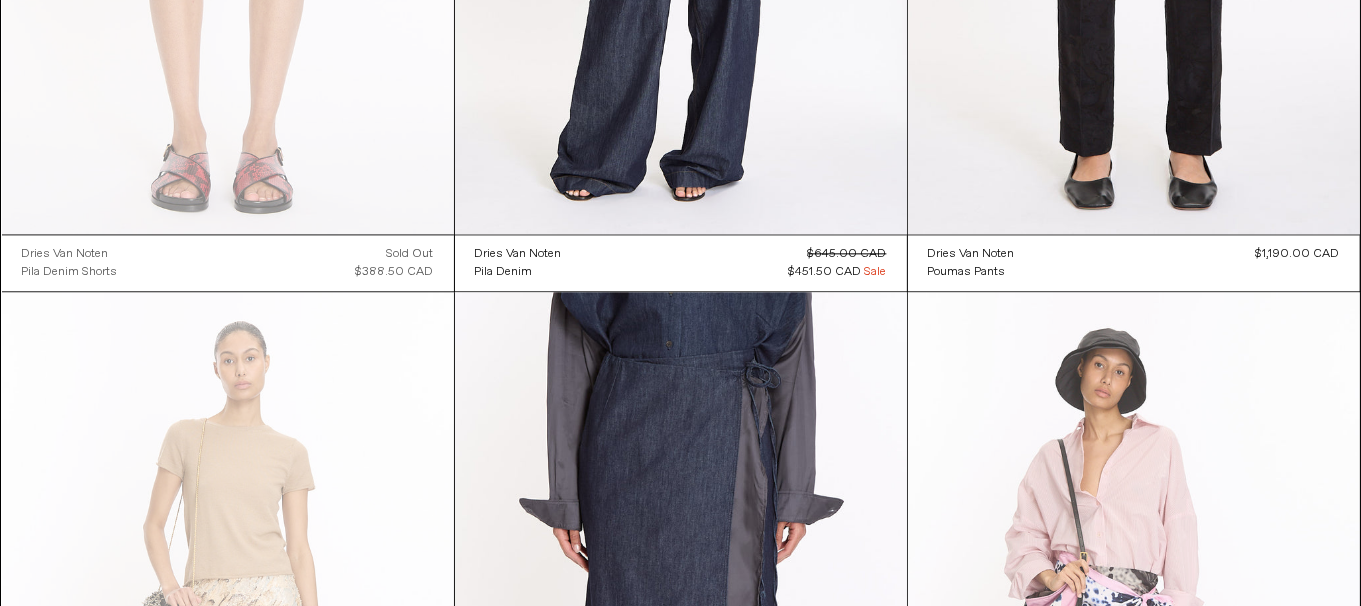 scroll, scrollTop: 0, scrollLeft: 0, axis: both 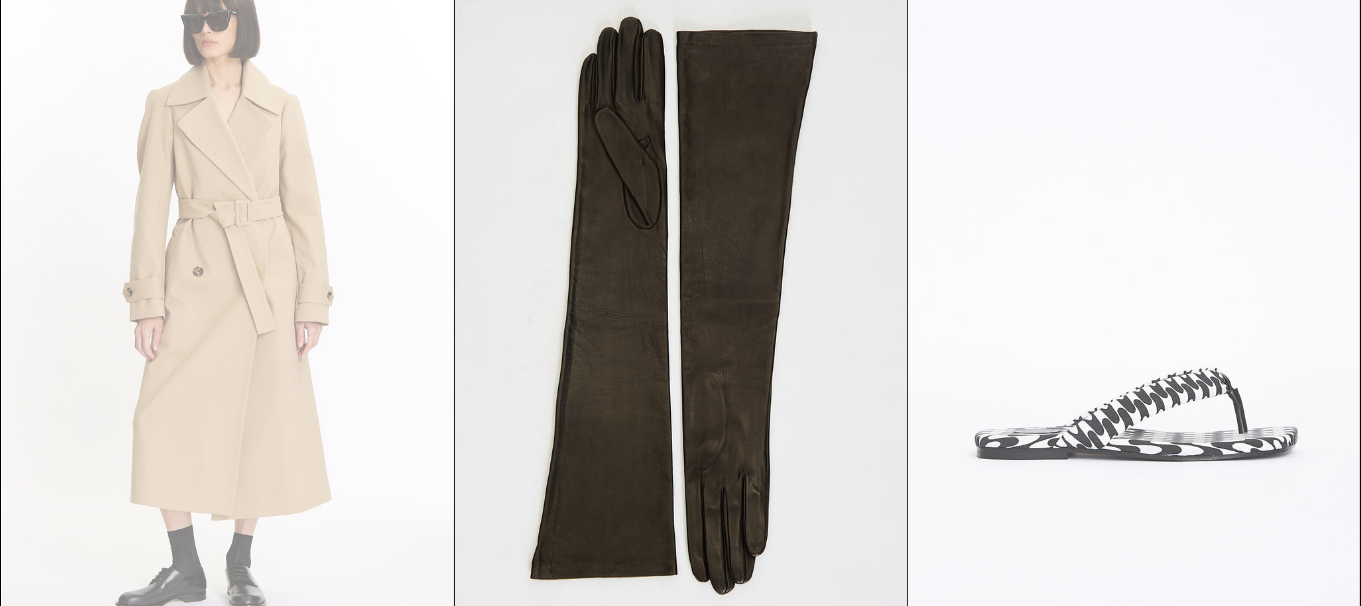 click at bounding box center [1134, 296] 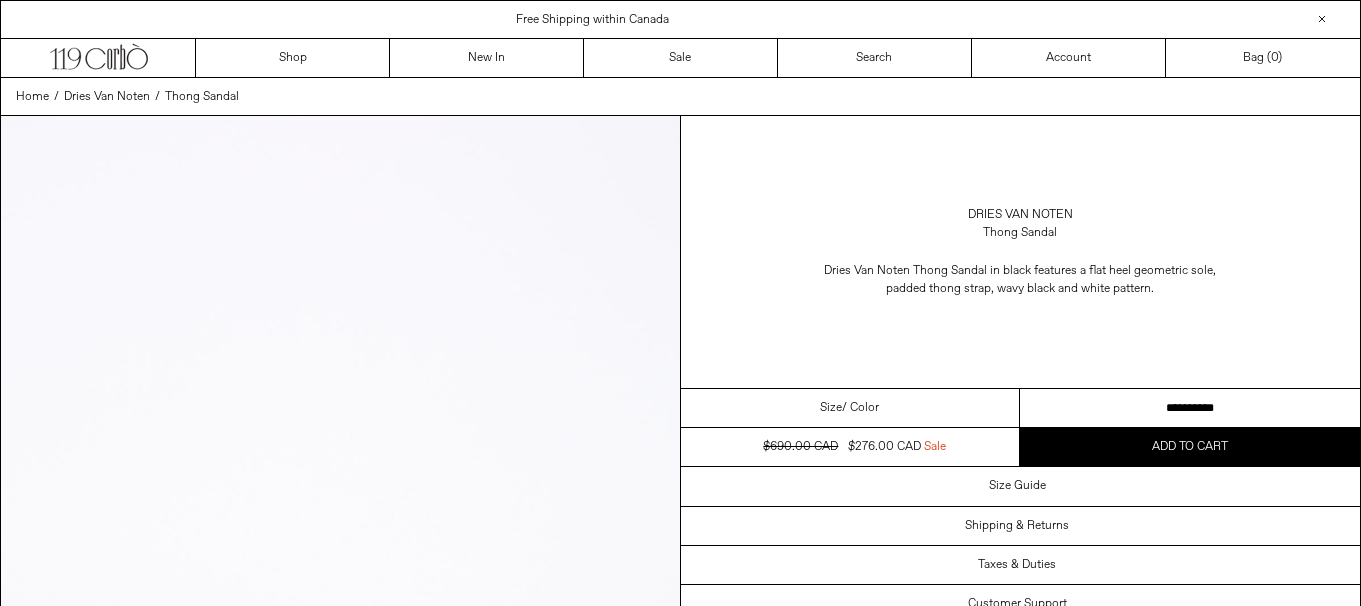 scroll, scrollTop: 0, scrollLeft: 0, axis: both 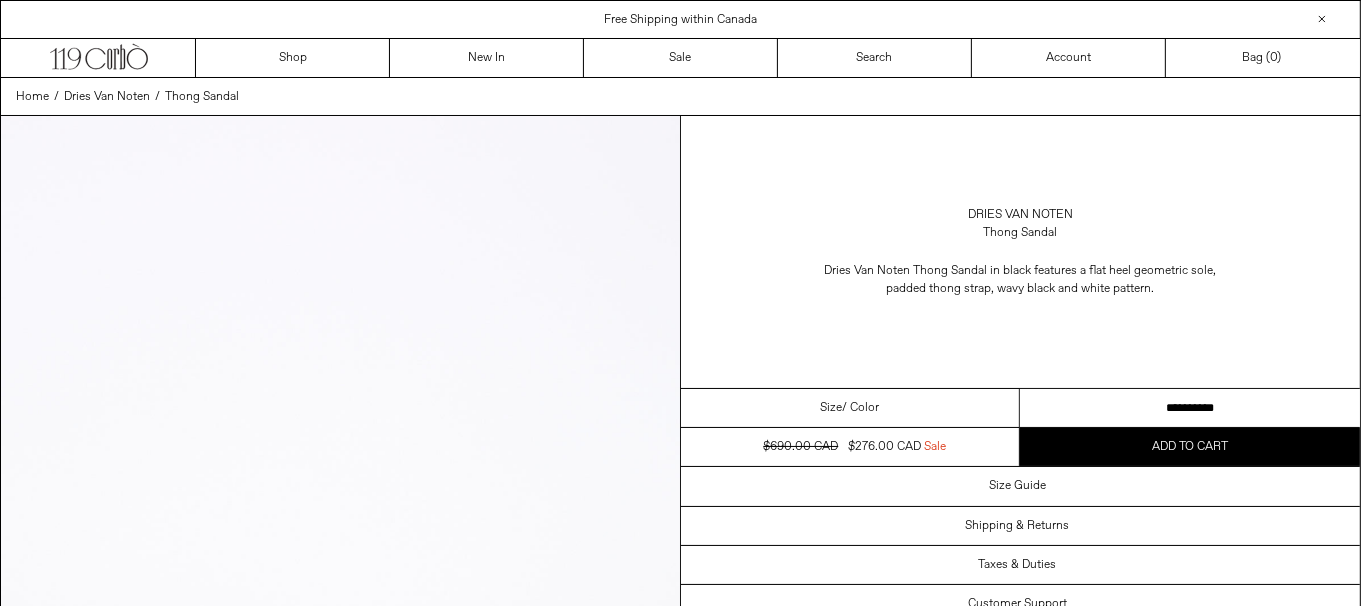 click on "**********" at bounding box center (1190, 408) 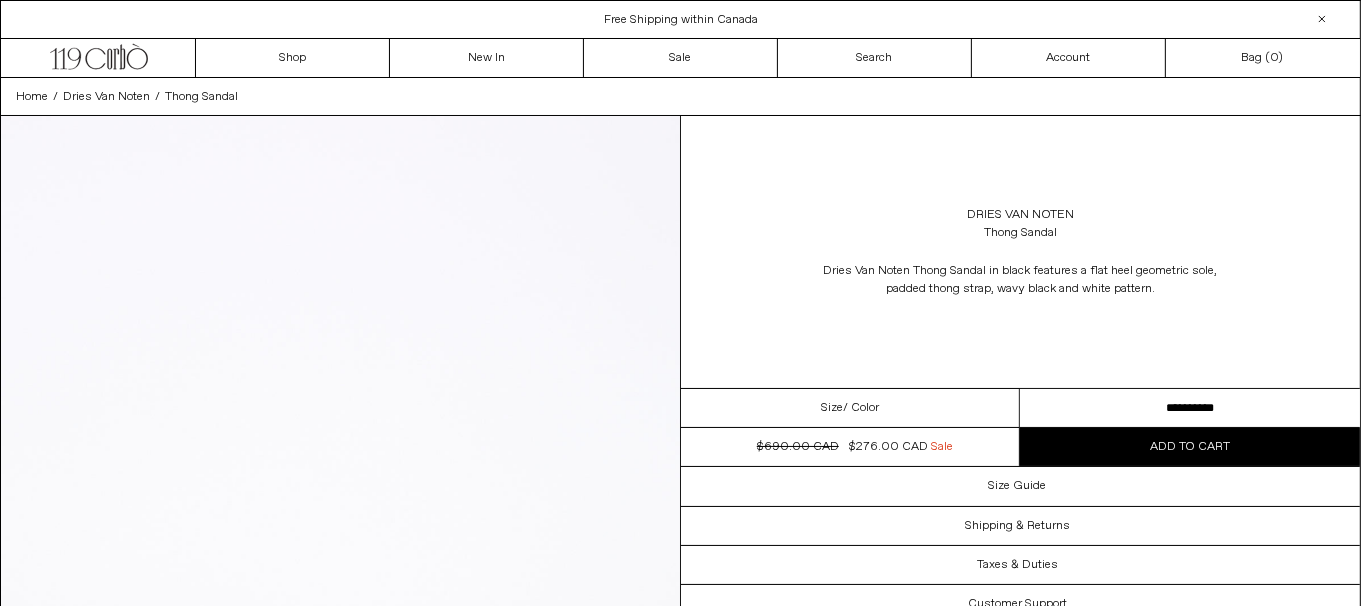 scroll, scrollTop: 0, scrollLeft: 0, axis: both 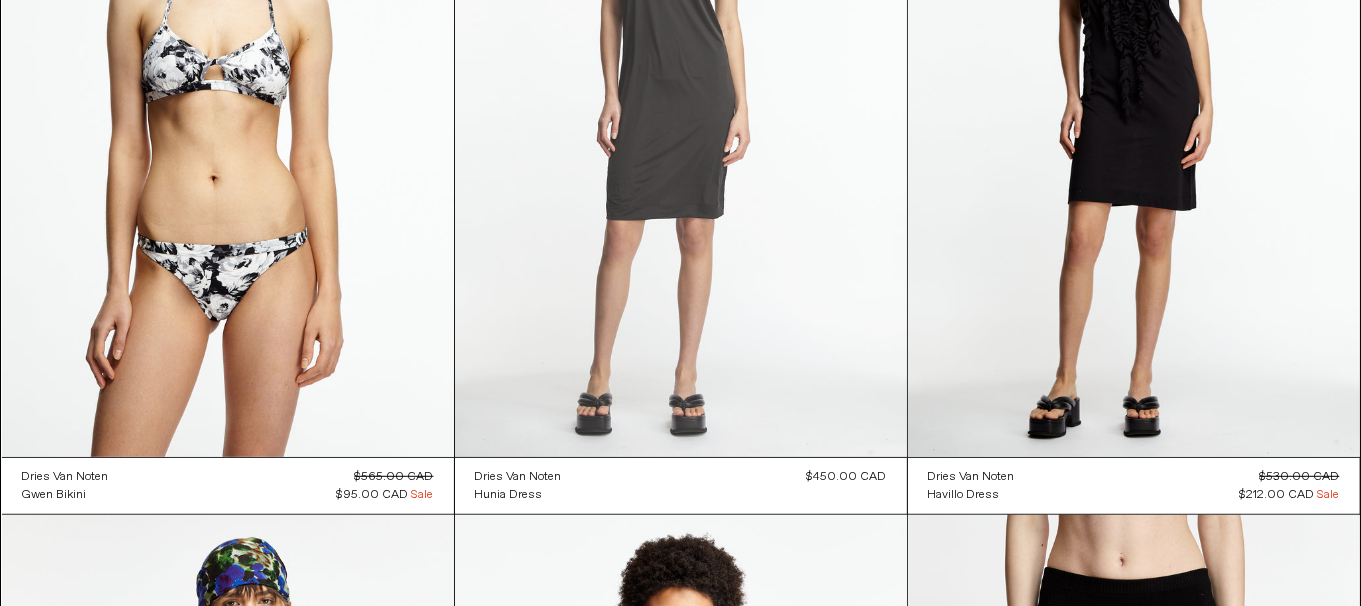 click at bounding box center [681, 118] 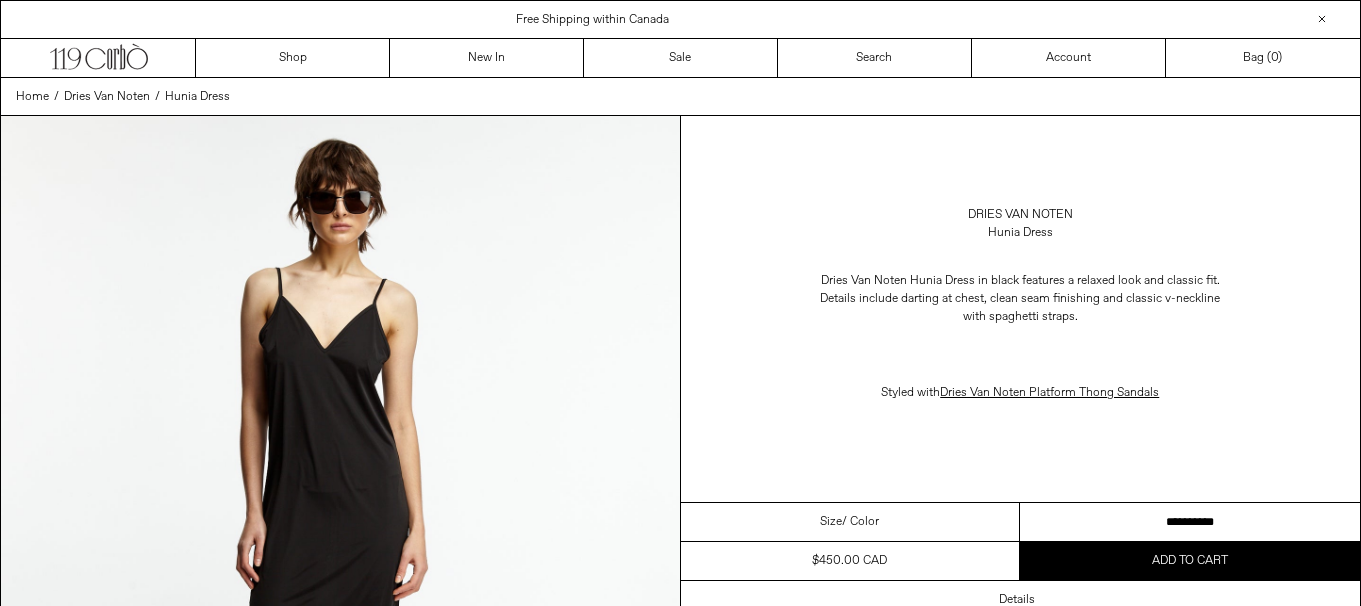 scroll, scrollTop: 0, scrollLeft: 0, axis: both 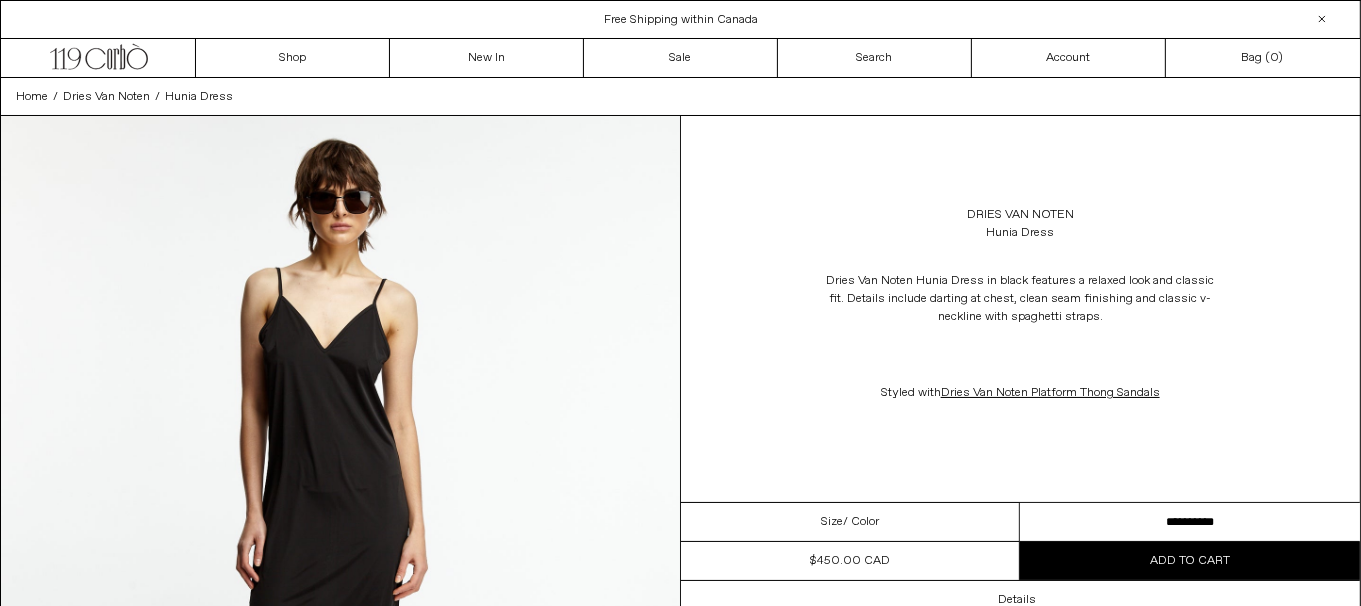 click on "**********" at bounding box center (1190, 522) 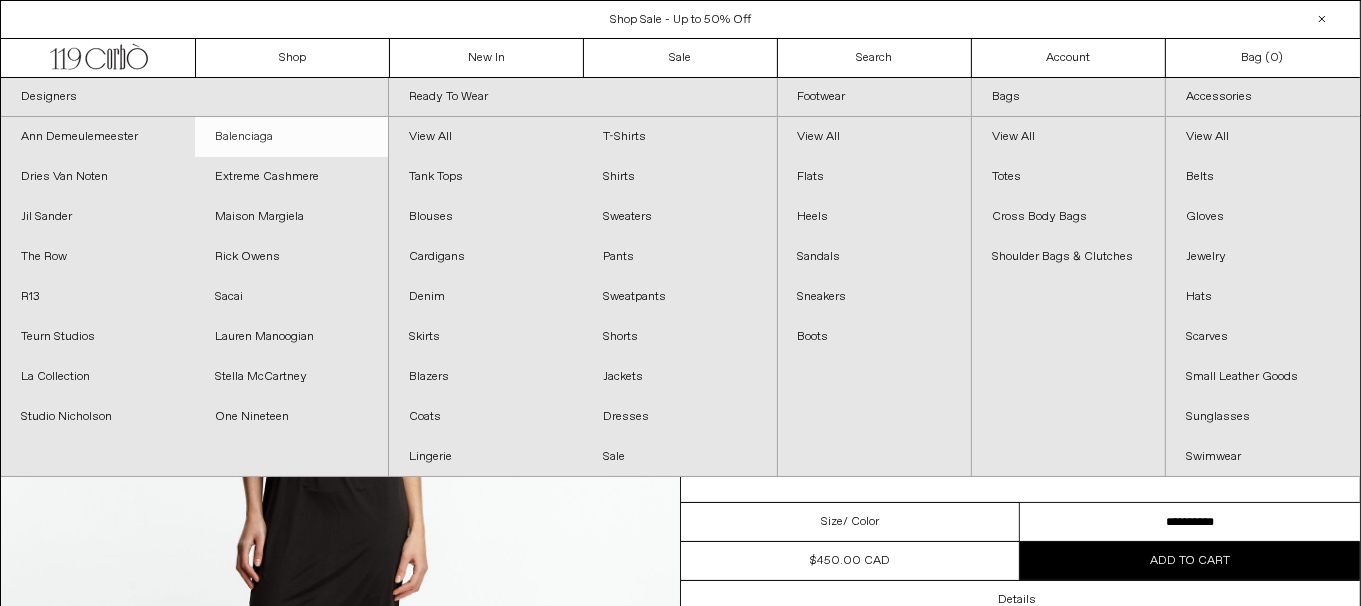 click on "Balenciaga" at bounding box center (292, 137) 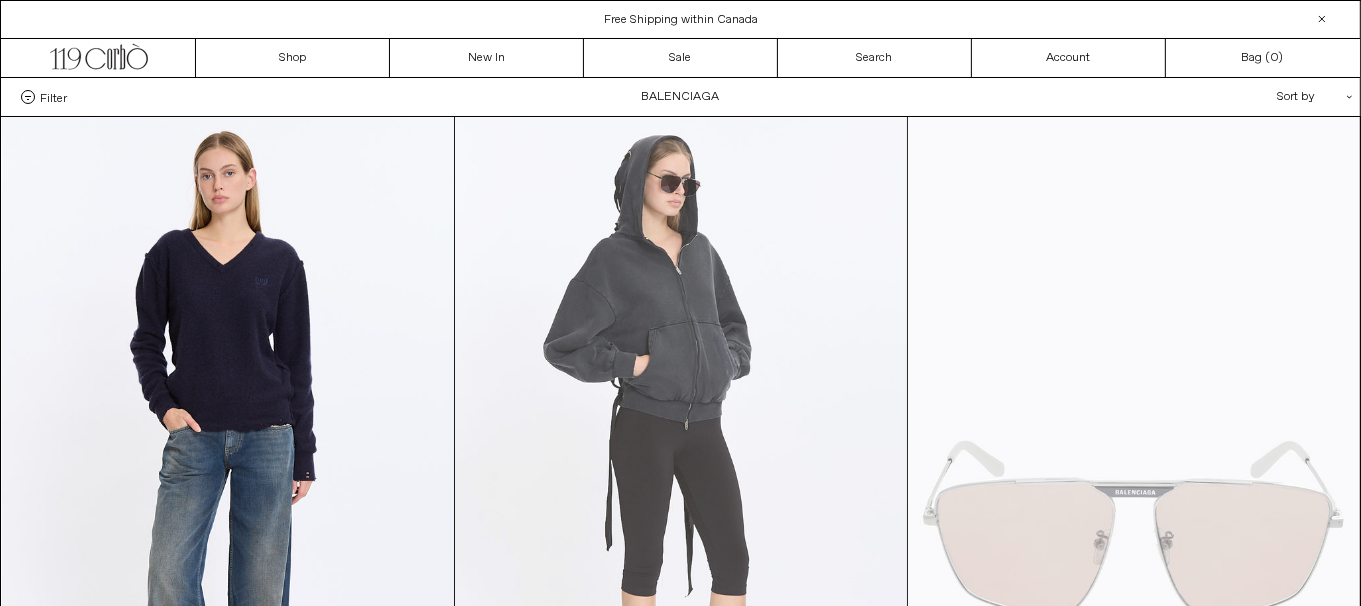scroll, scrollTop: 0, scrollLeft: 0, axis: both 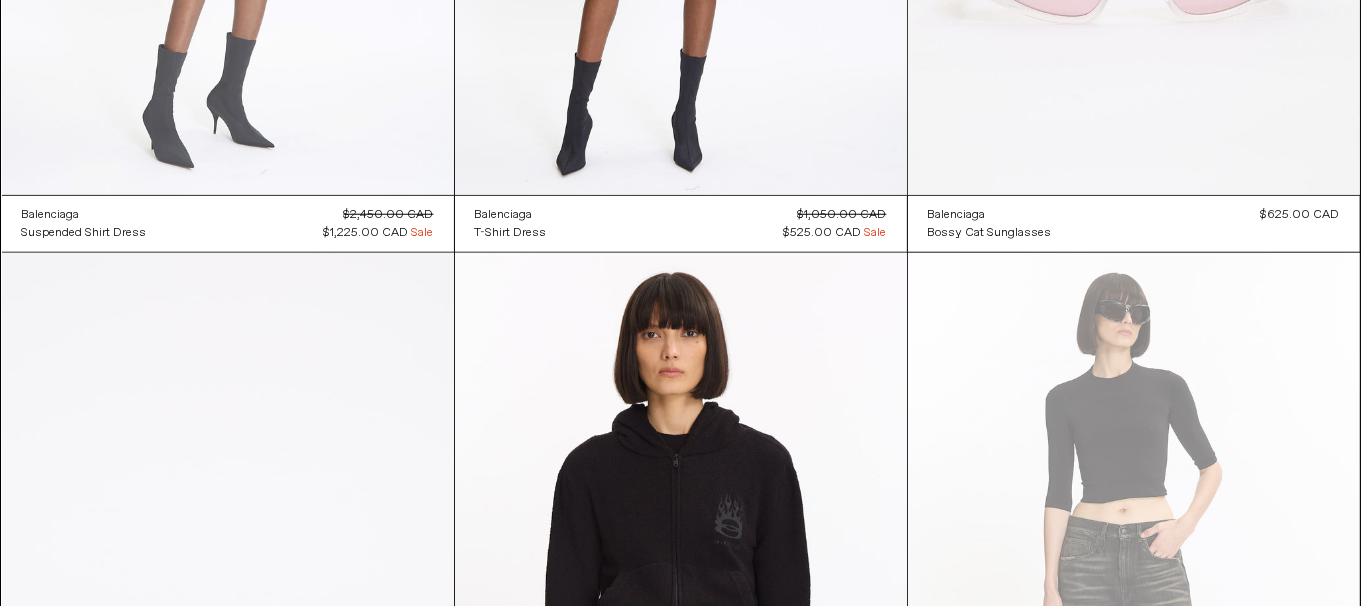 click 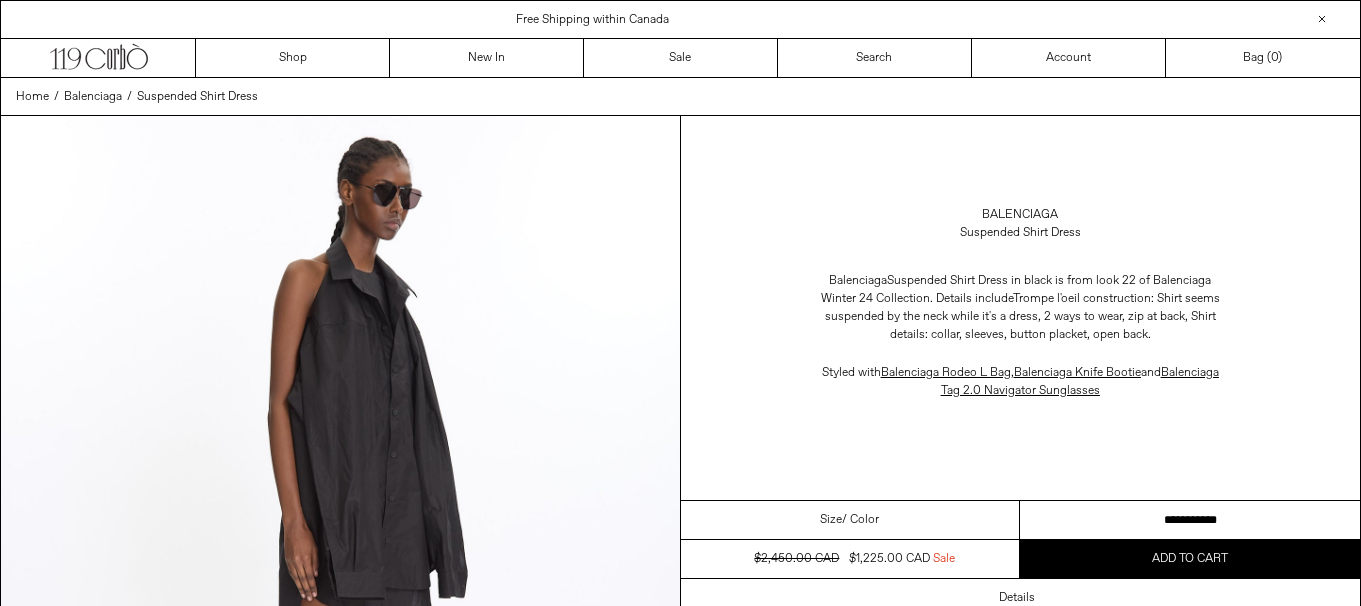 scroll, scrollTop: 0, scrollLeft: 0, axis: both 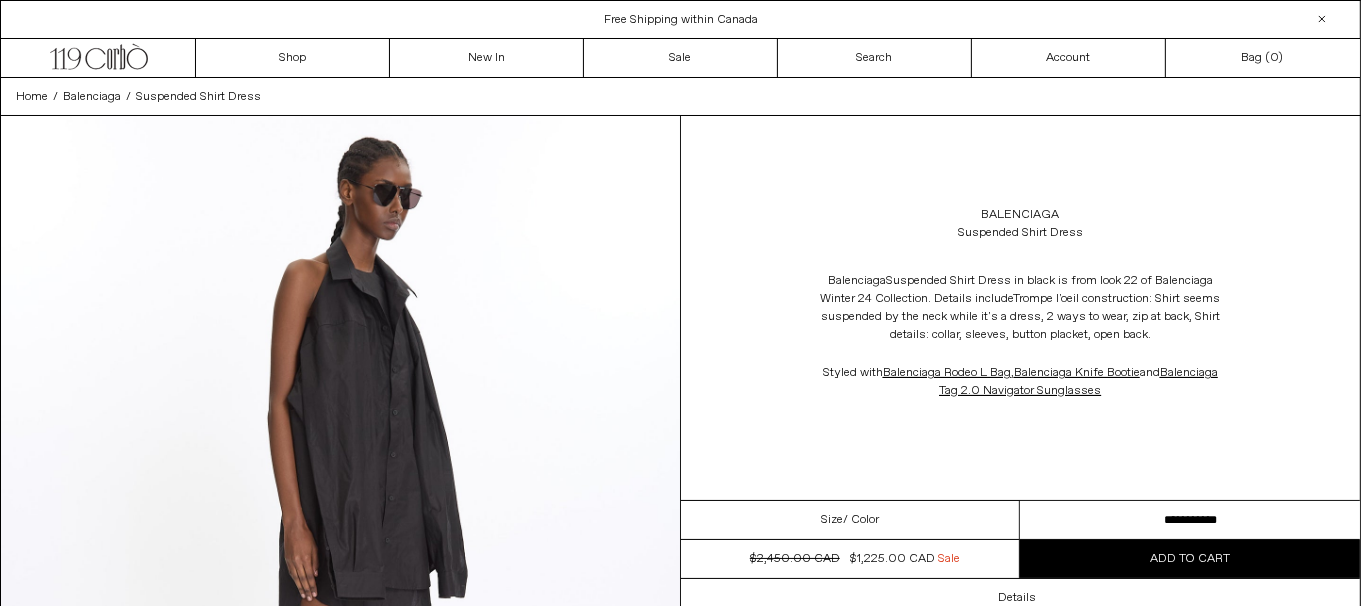 click on "**********" at bounding box center (1190, 520) 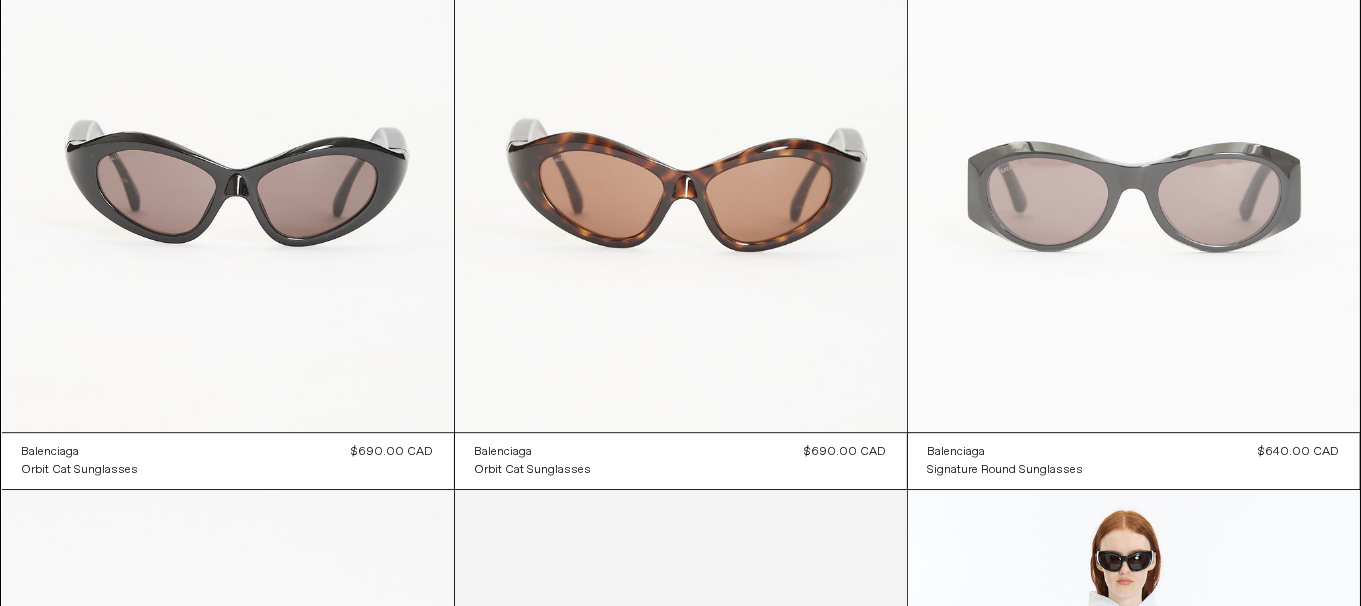 scroll, scrollTop: 0, scrollLeft: 0, axis: both 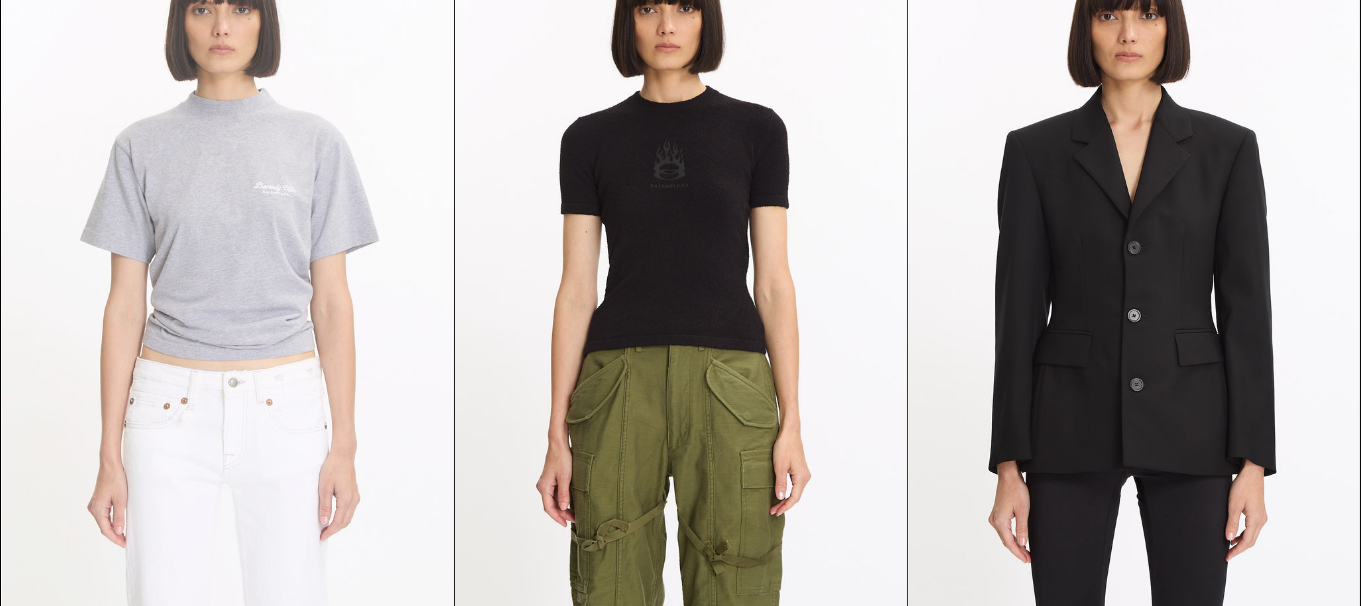 click at bounding box center (228, 268) 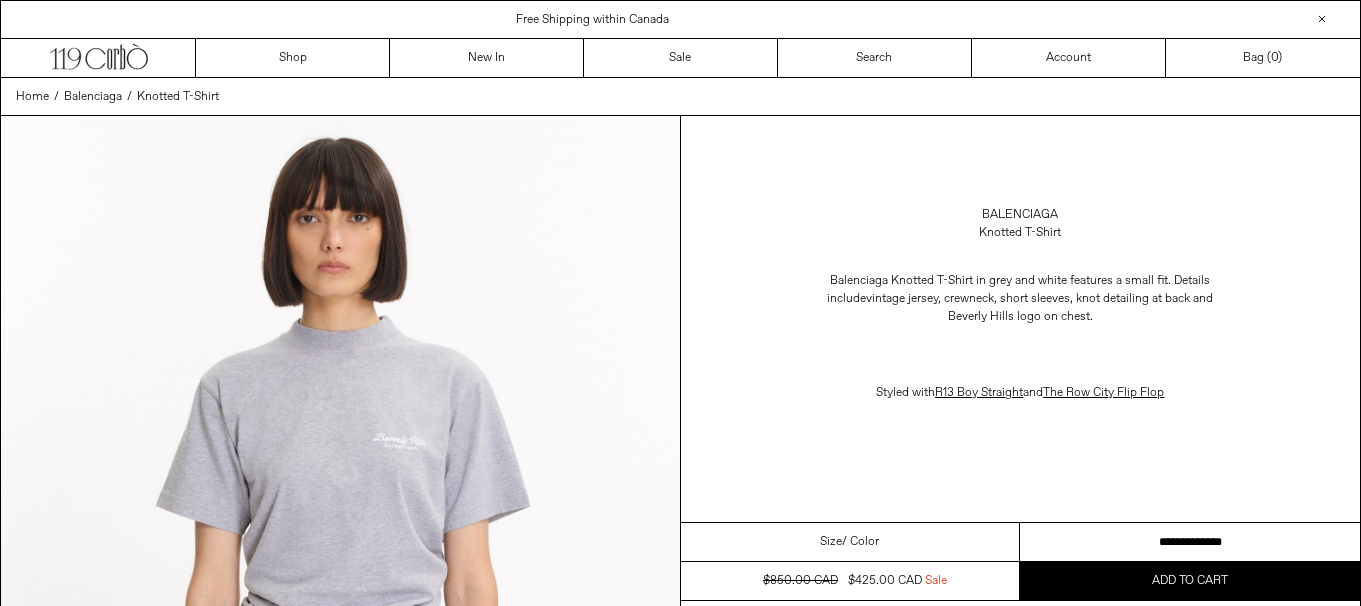 scroll, scrollTop: 0, scrollLeft: 0, axis: both 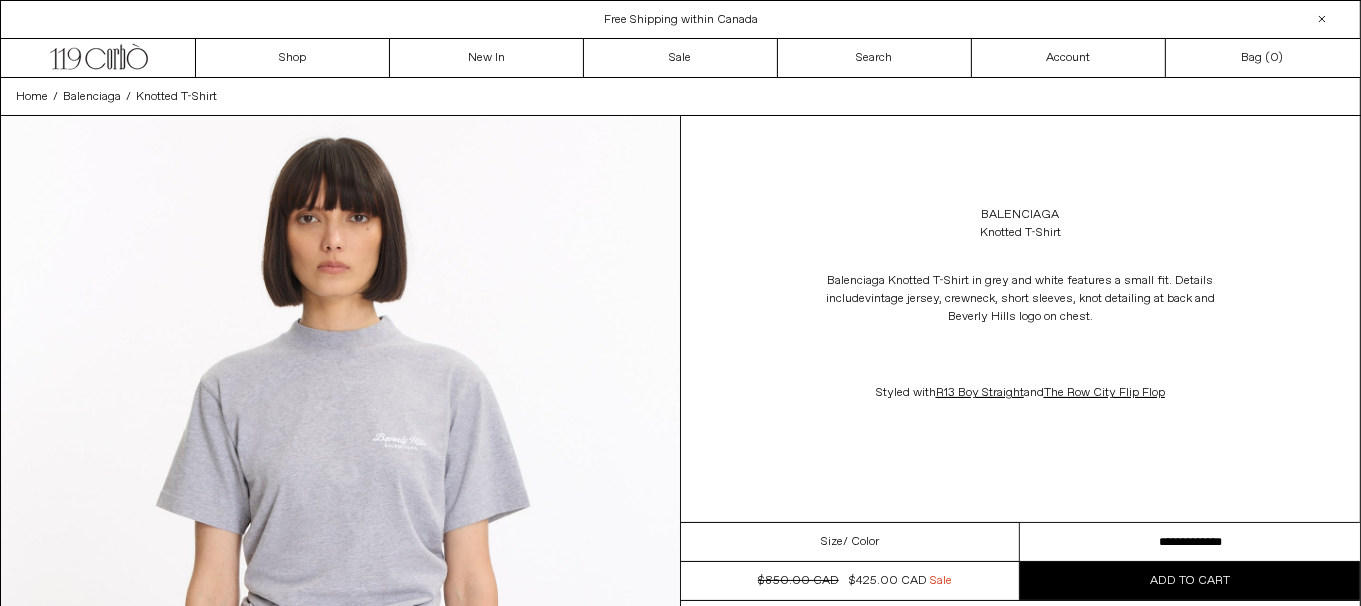 click on "**********" at bounding box center [1190, 542] 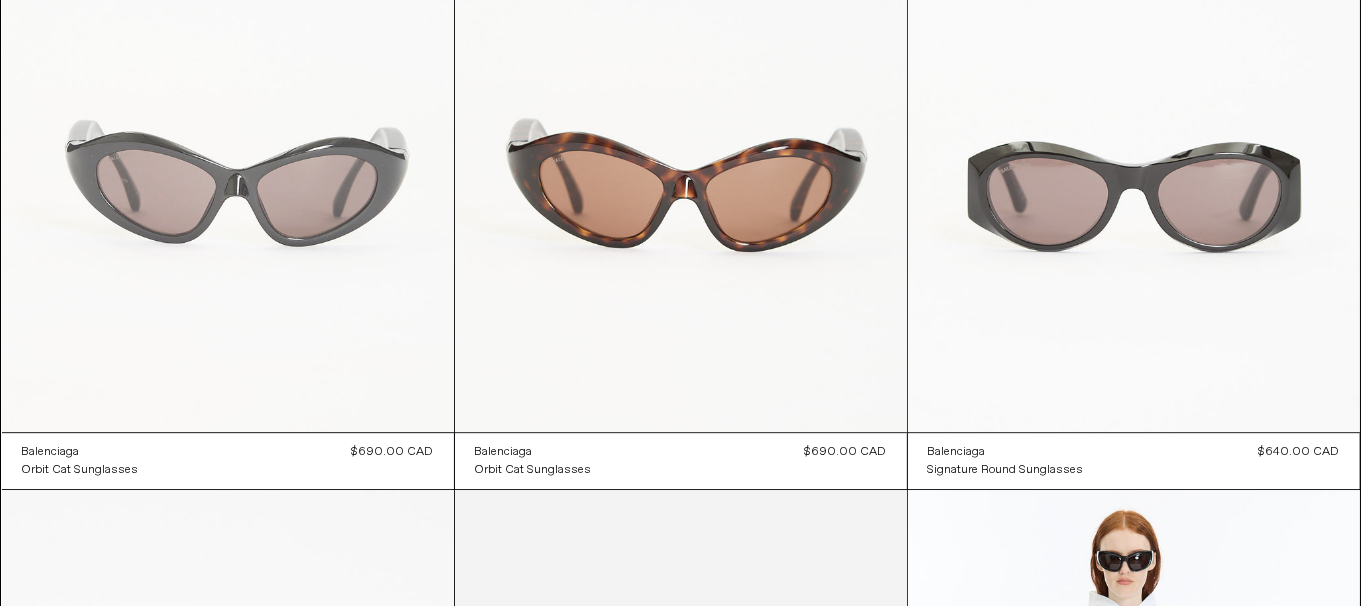 scroll, scrollTop: 0, scrollLeft: 0, axis: both 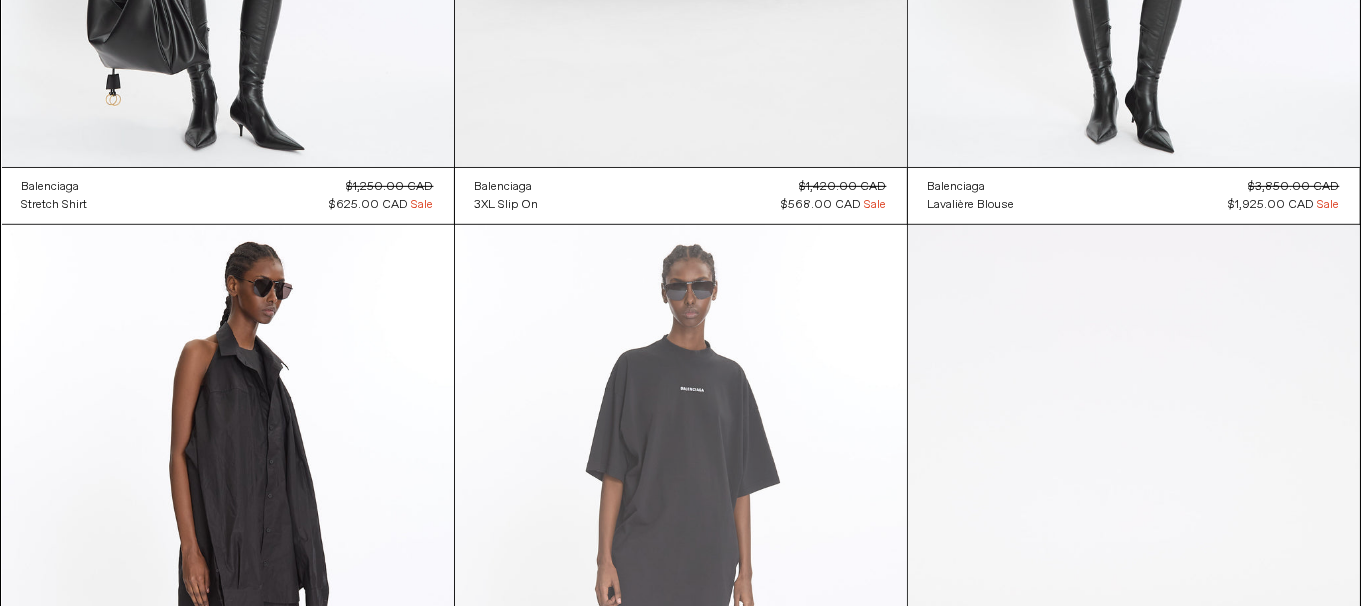 click at bounding box center (681, 564) 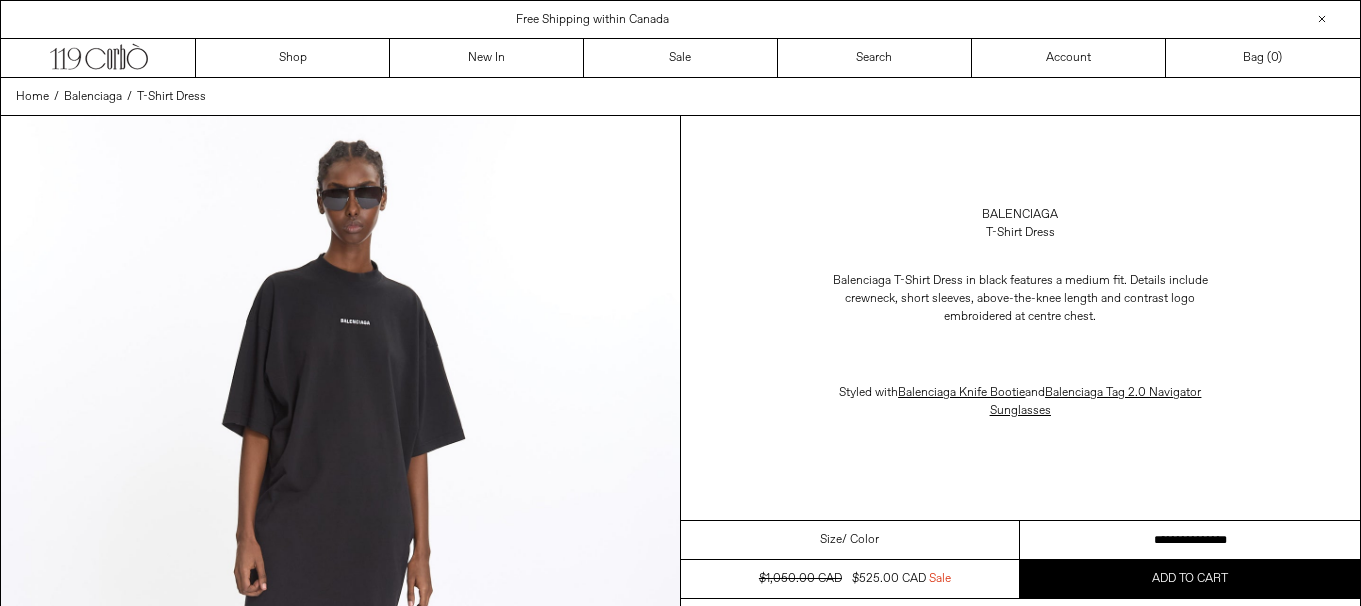 scroll, scrollTop: 0, scrollLeft: 0, axis: both 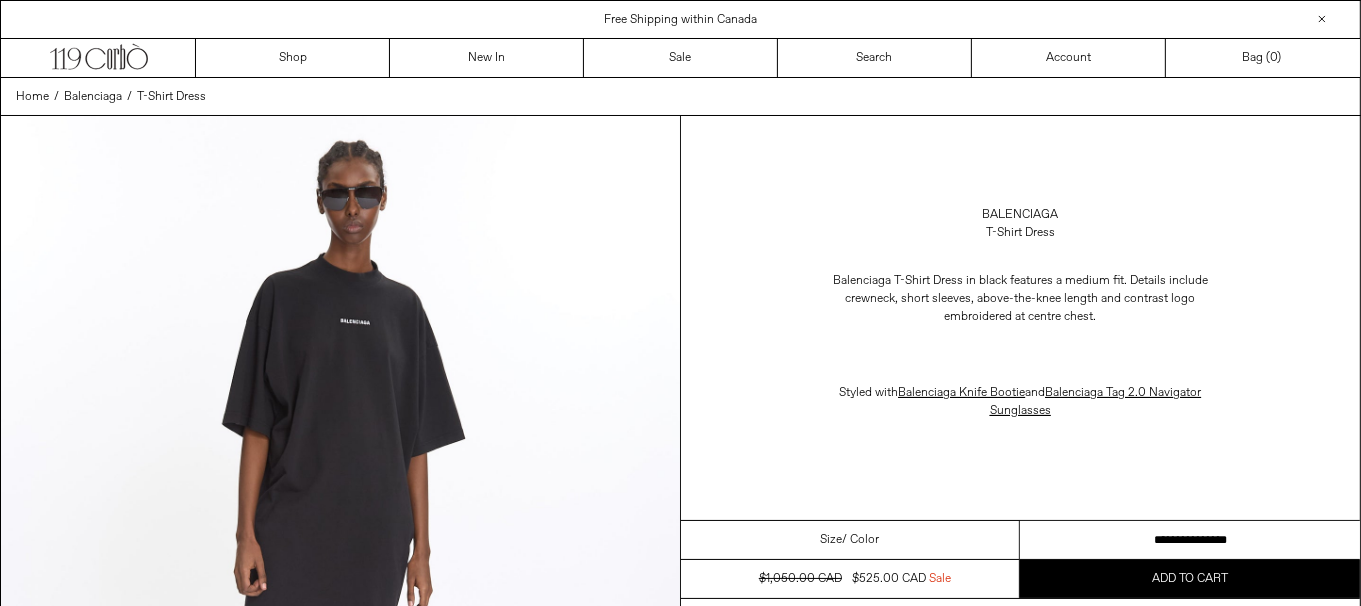 click on "**********" at bounding box center (1190, 540) 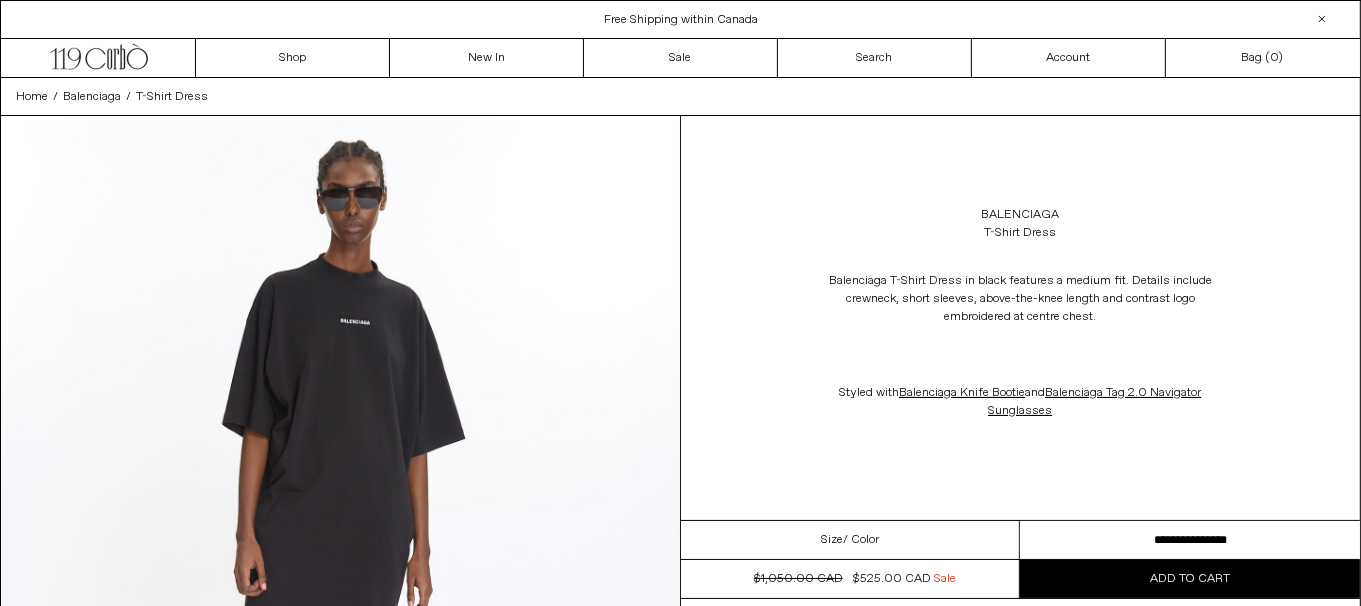 scroll, scrollTop: 0, scrollLeft: 0, axis: both 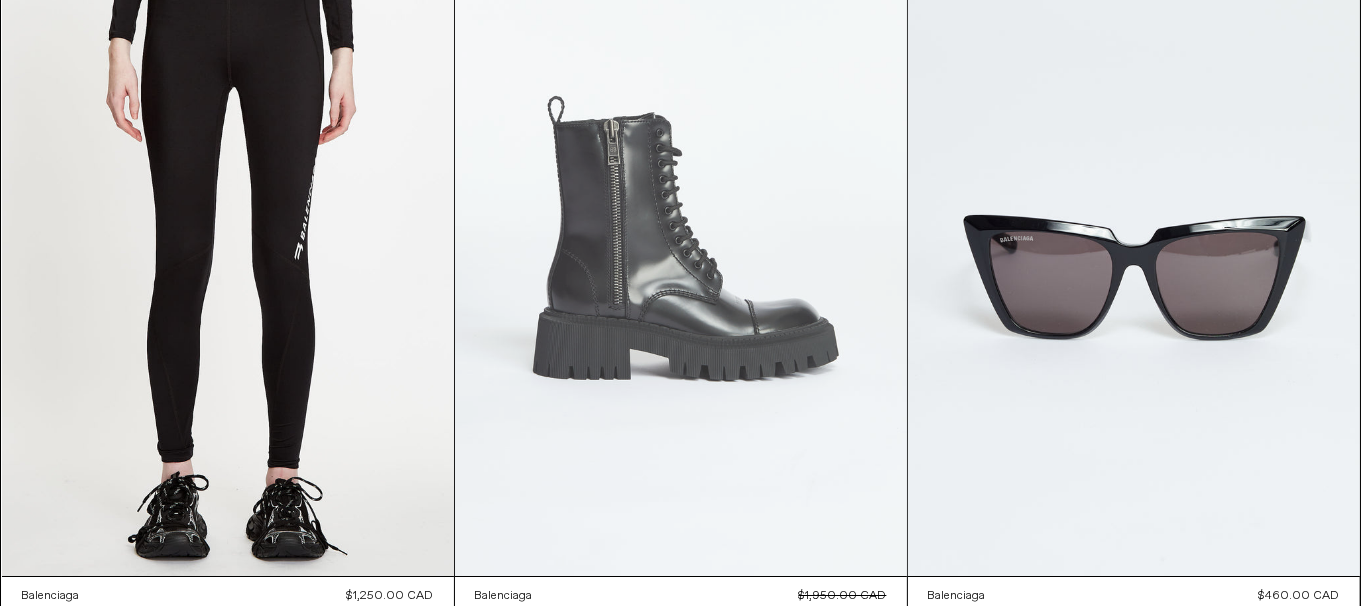 click at bounding box center (681, 237) 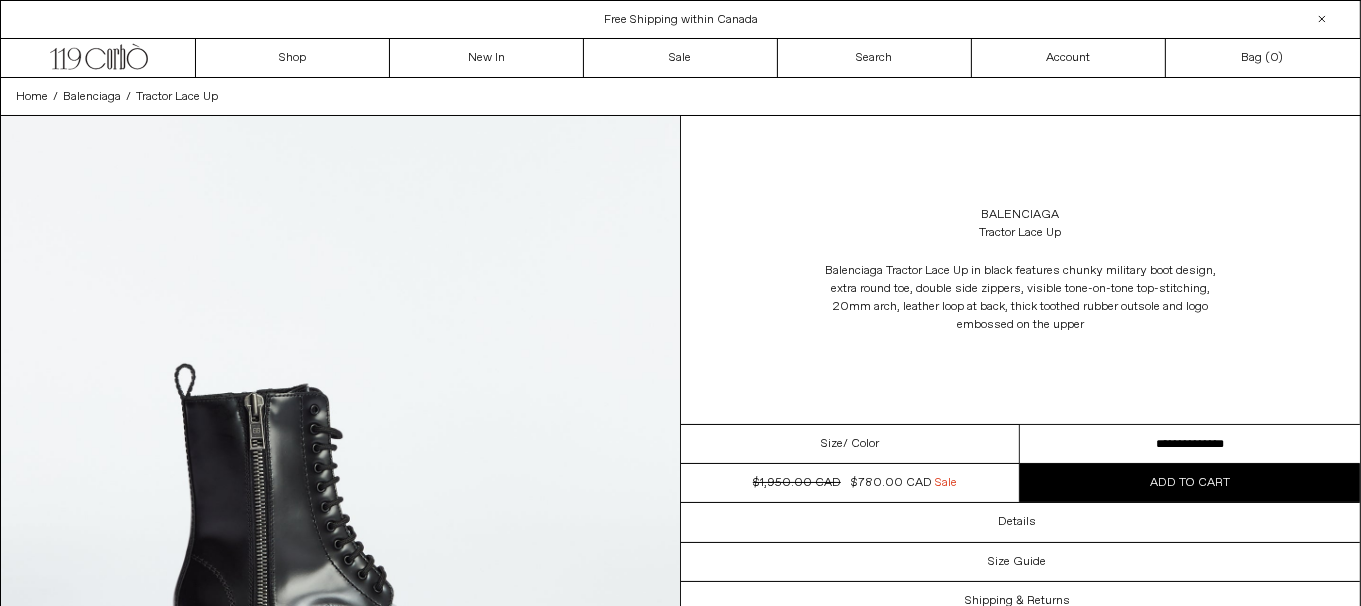 scroll, scrollTop: 0, scrollLeft: 0, axis: both 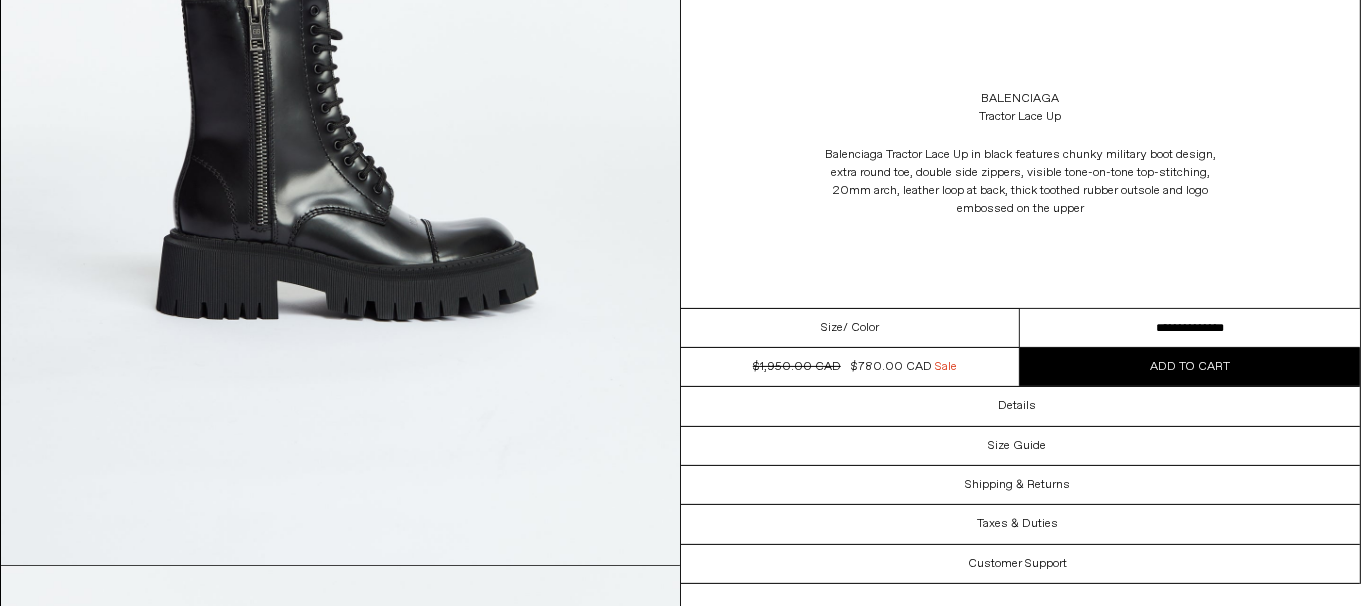 click on "**********" at bounding box center [1190, 328] 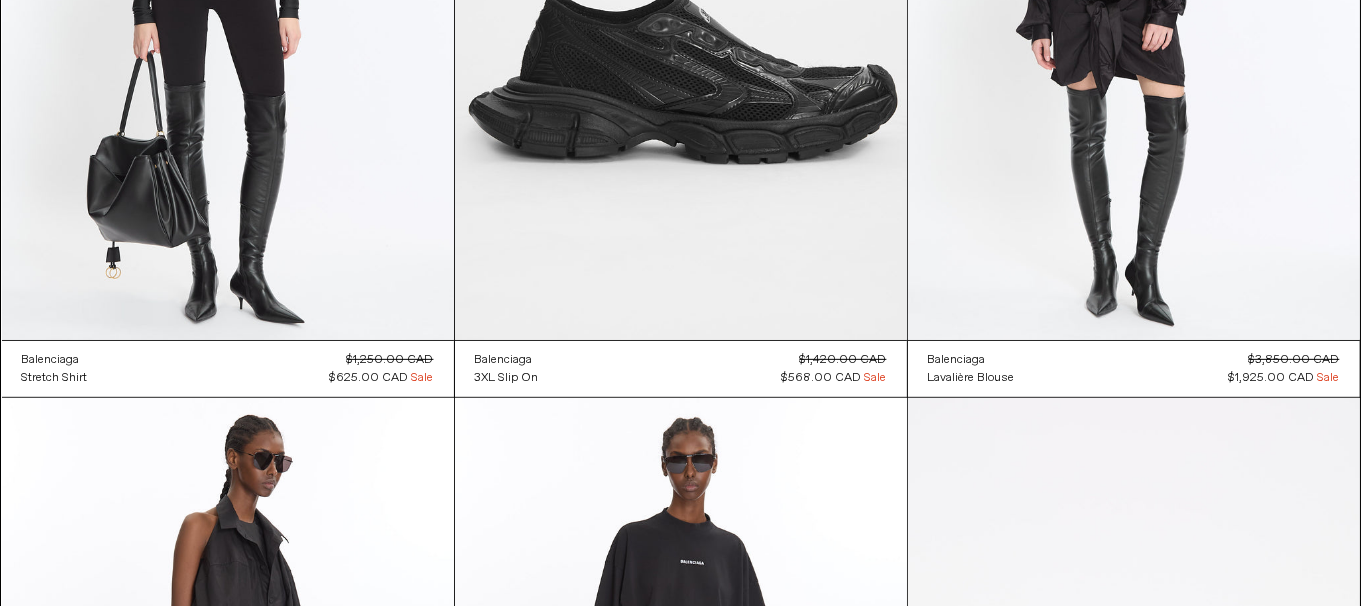 scroll, scrollTop: 8315, scrollLeft: 0, axis: vertical 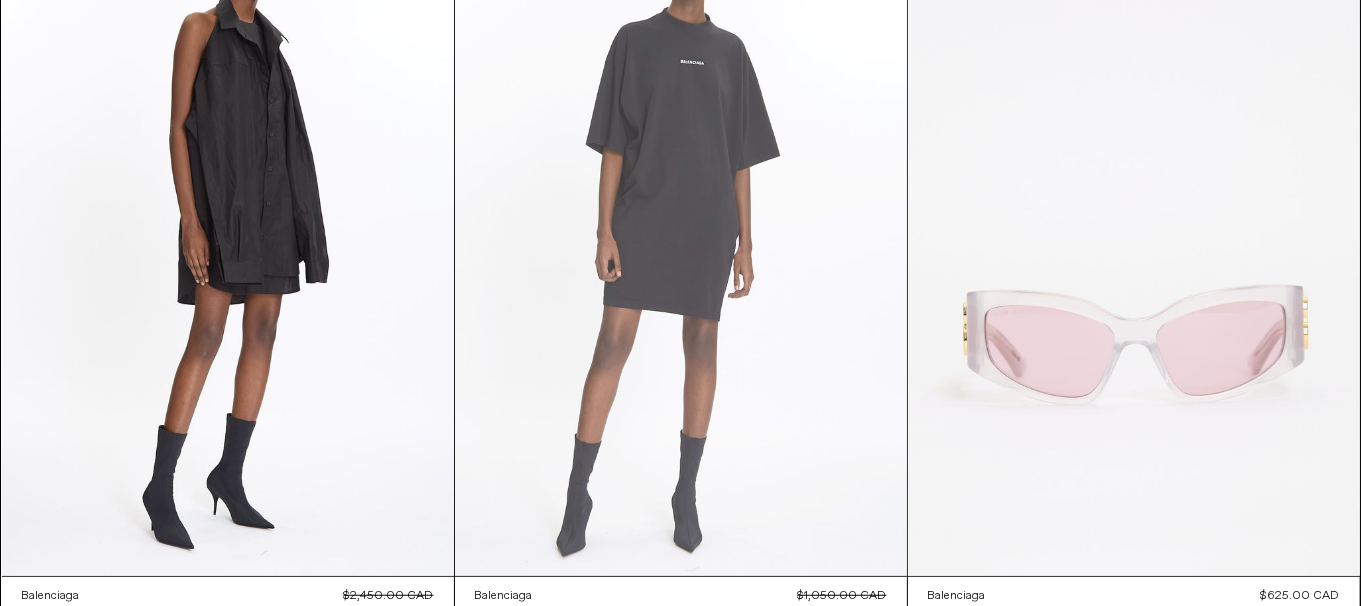 click at bounding box center [681, 237] 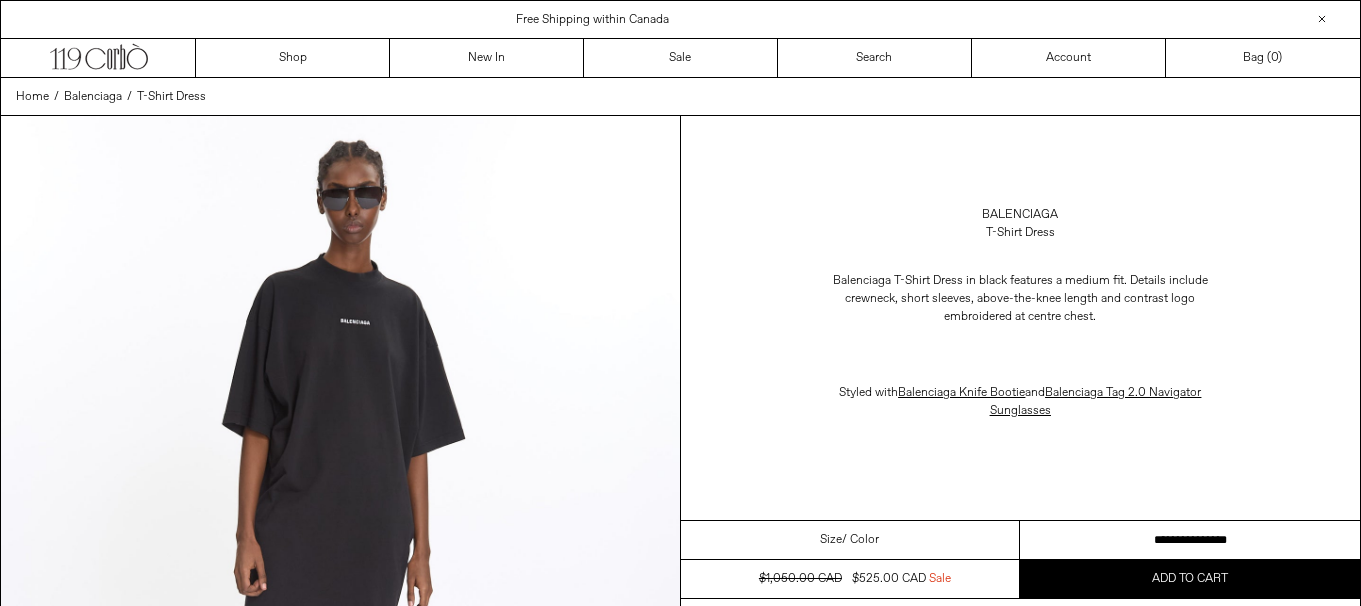 scroll, scrollTop: 0, scrollLeft: 0, axis: both 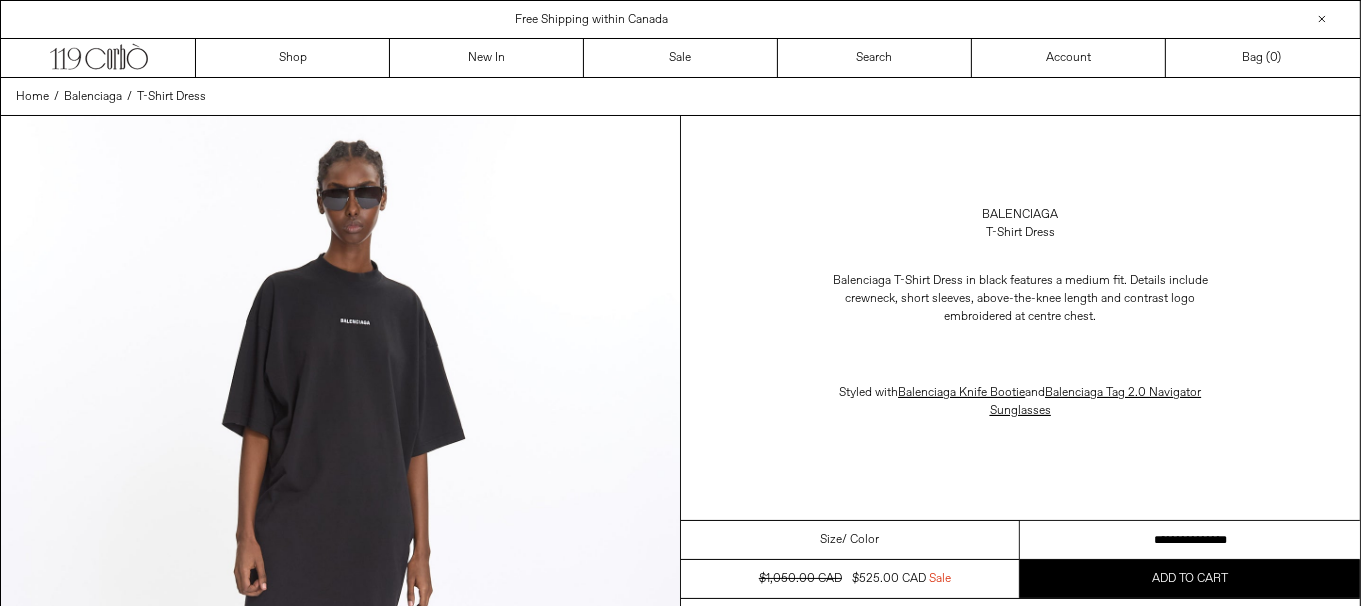 click on "**********" at bounding box center [1190, 540] 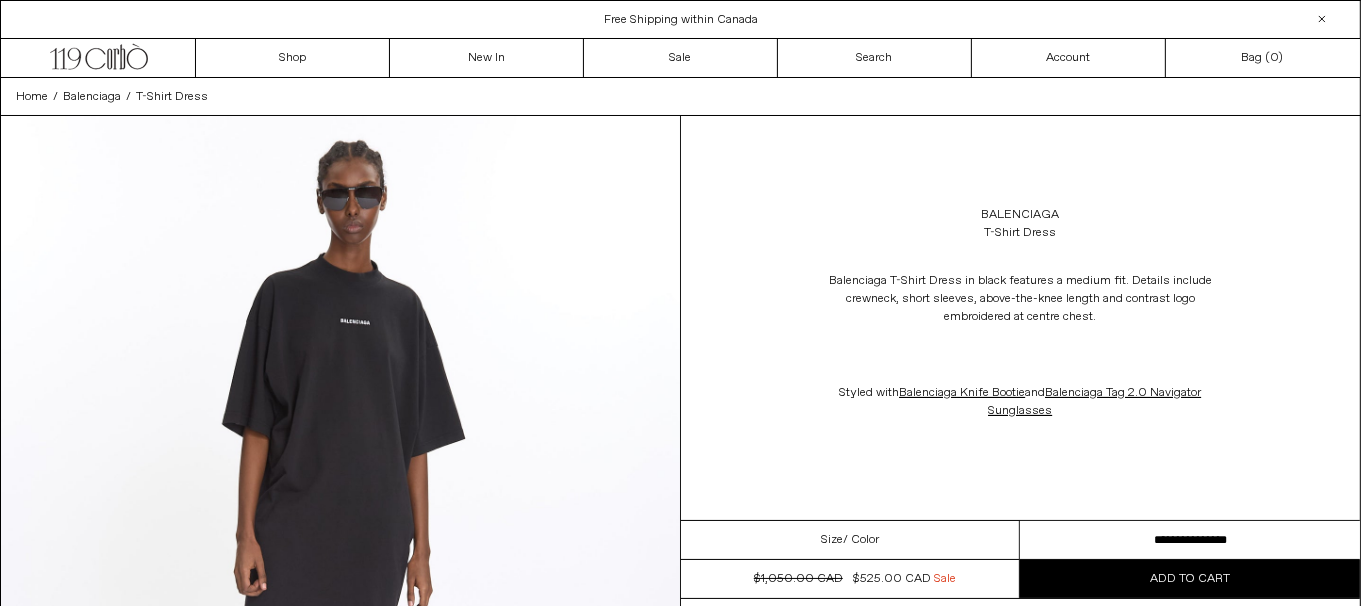 scroll, scrollTop: 0, scrollLeft: 0, axis: both 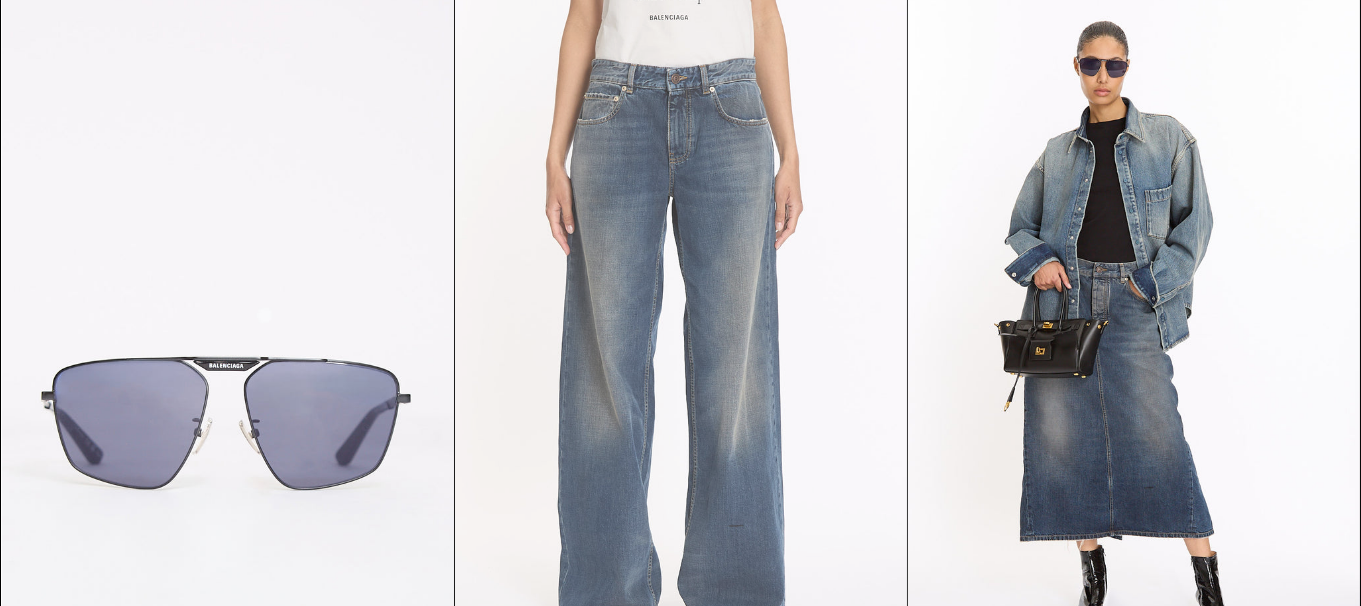 click at bounding box center (681, 329) 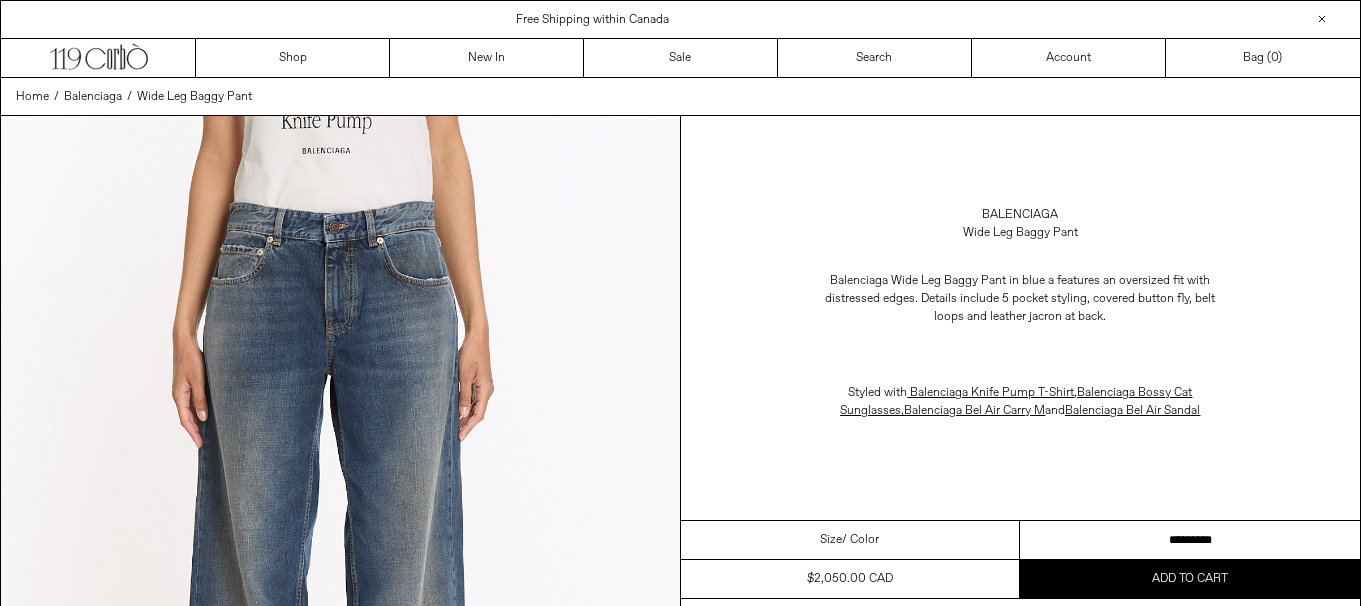 scroll, scrollTop: 0, scrollLeft: 0, axis: both 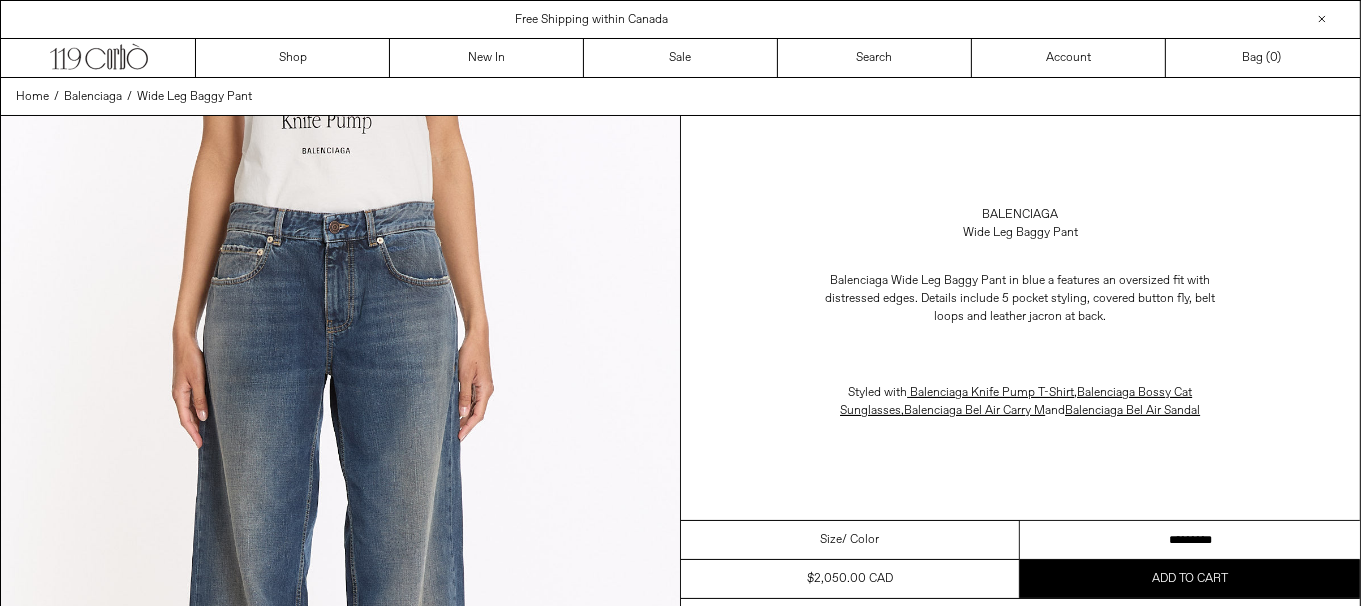drag, startPoint x: 1178, startPoint y: 533, endPoint x: 1255, endPoint y: 523, distance: 77.64664 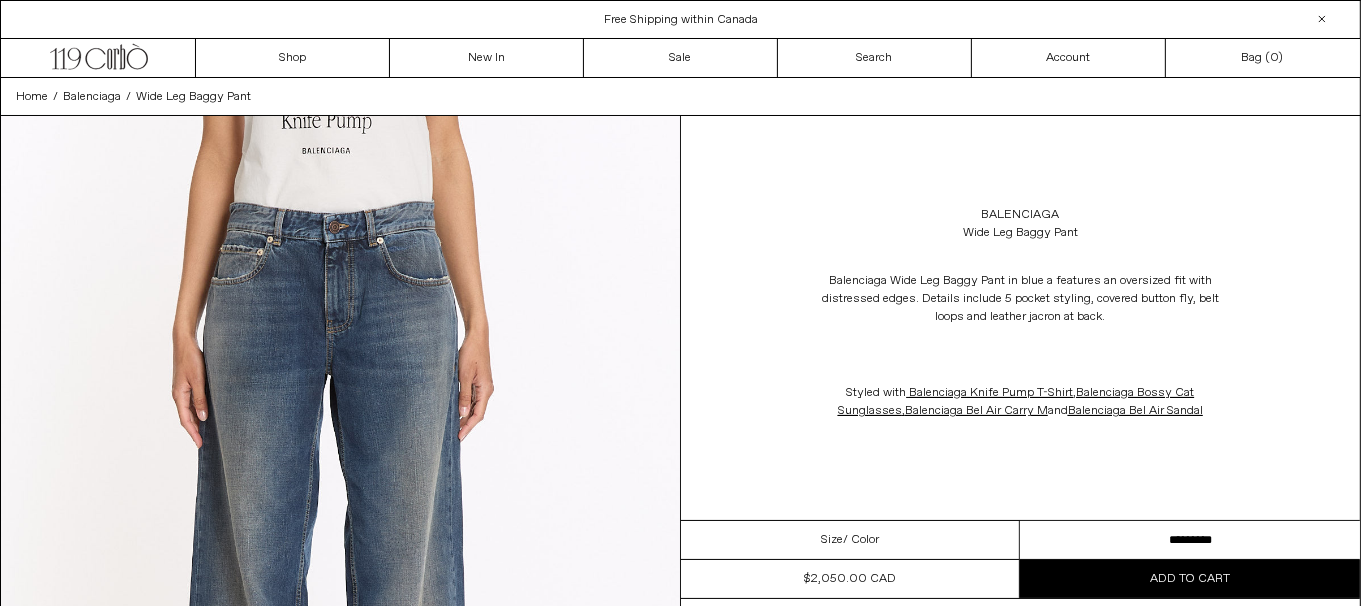 scroll, scrollTop: 0, scrollLeft: 0, axis: both 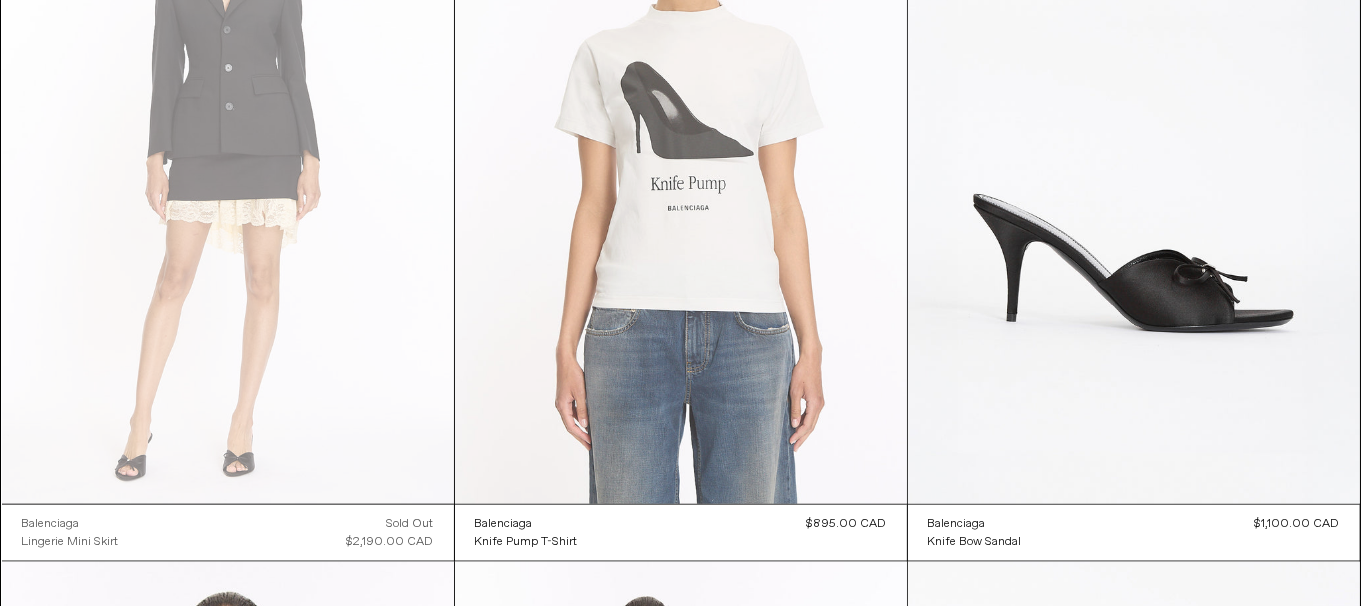 click at bounding box center (681, 165) 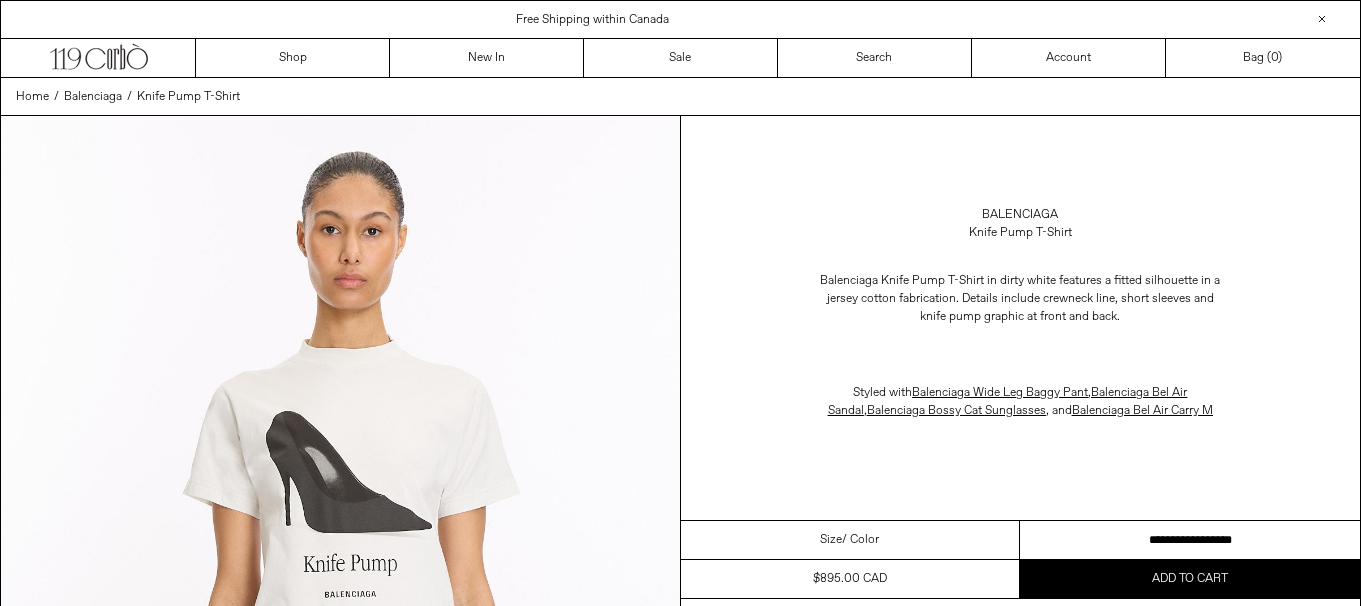 scroll, scrollTop: 0, scrollLeft: 0, axis: both 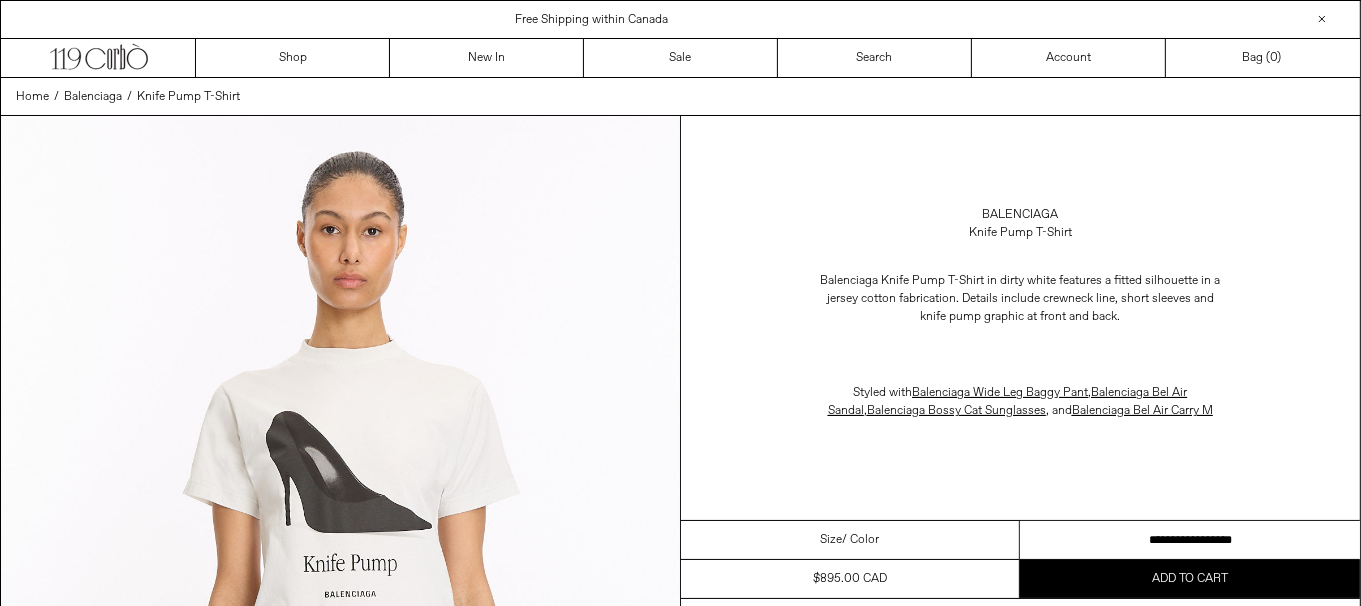 drag, startPoint x: 1205, startPoint y: 533, endPoint x: 1264, endPoint y: 521, distance: 60.207973 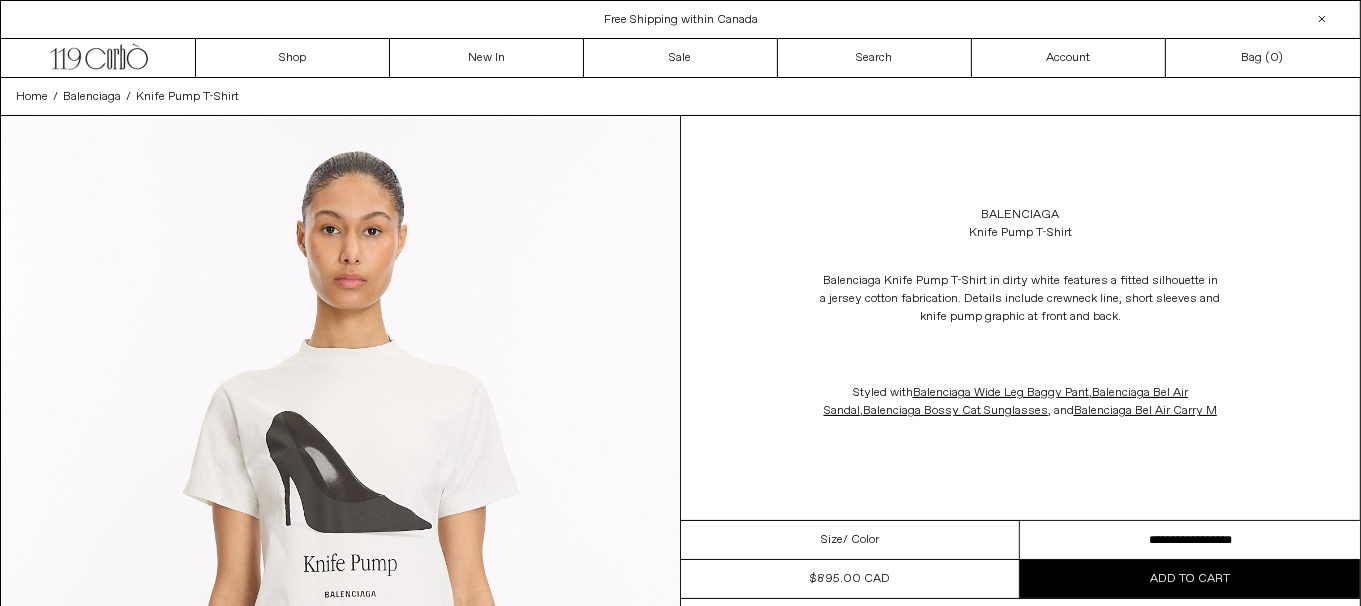 scroll, scrollTop: 0, scrollLeft: 0, axis: both 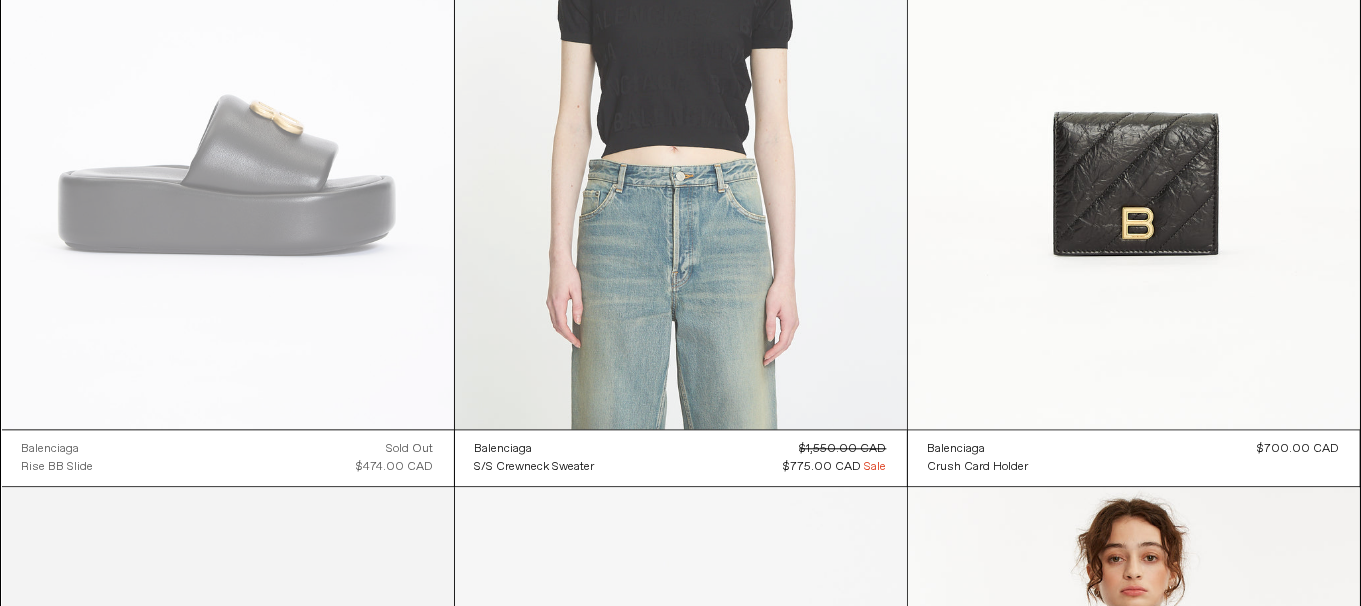 click at bounding box center (681, 90) 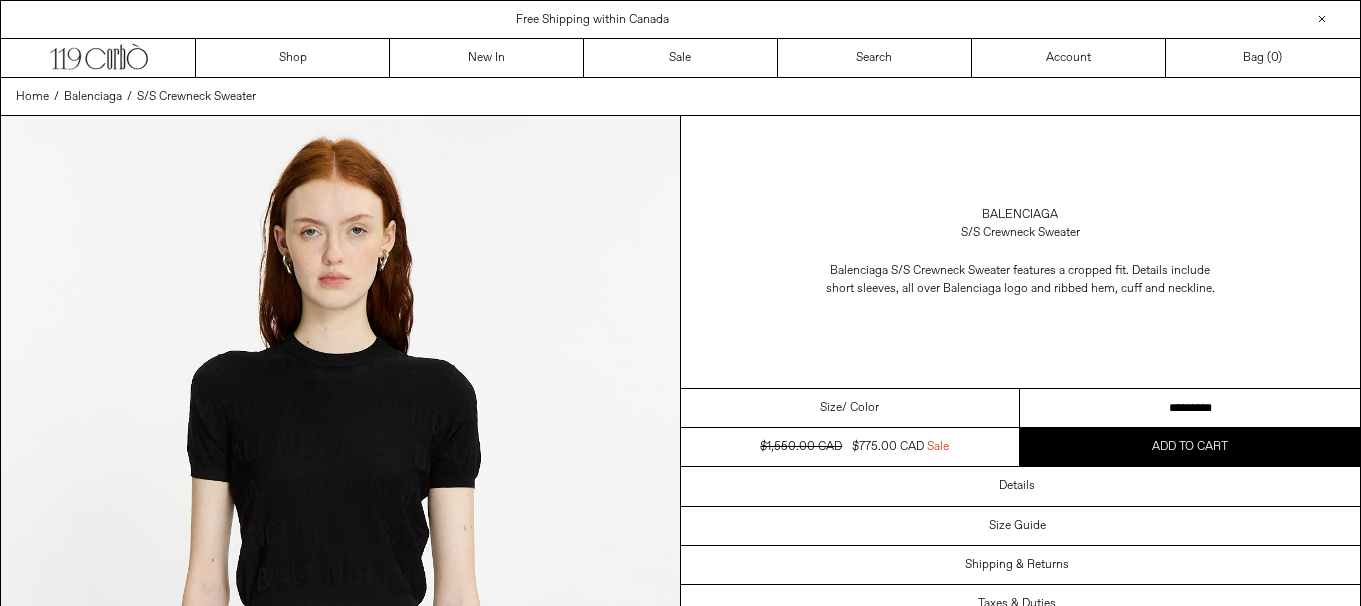 scroll, scrollTop: 0, scrollLeft: 0, axis: both 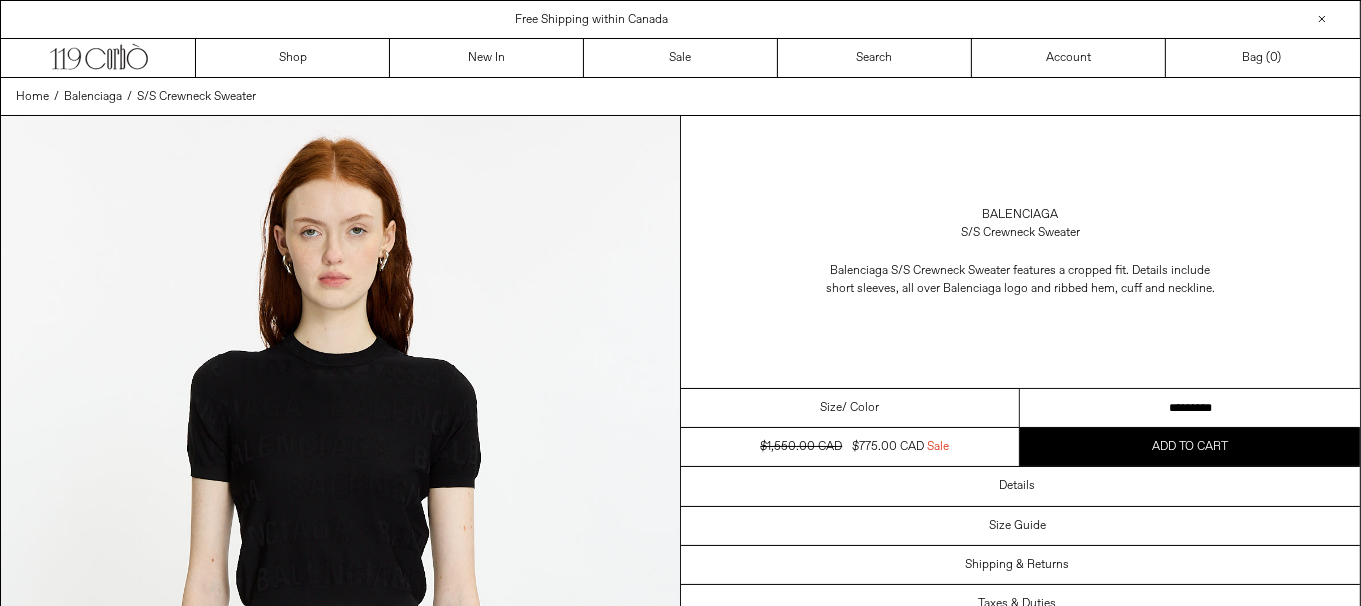 click on "**********" at bounding box center (1190, 408) 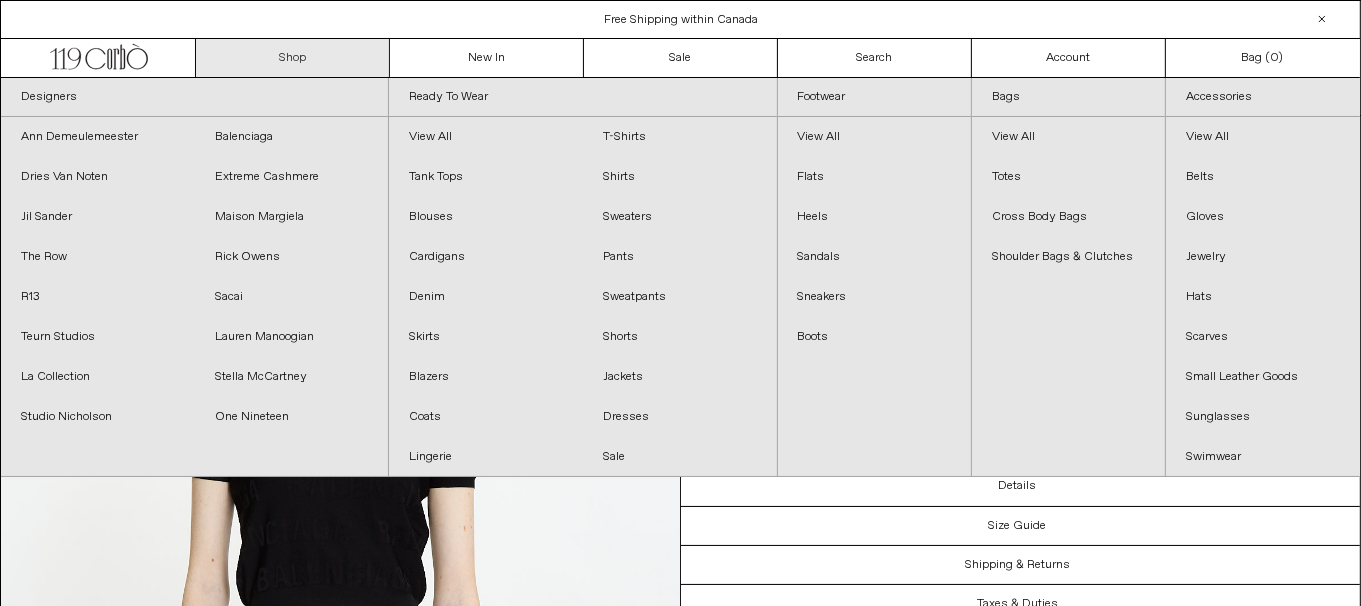 scroll, scrollTop: 0, scrollLeft: 0, axis: both 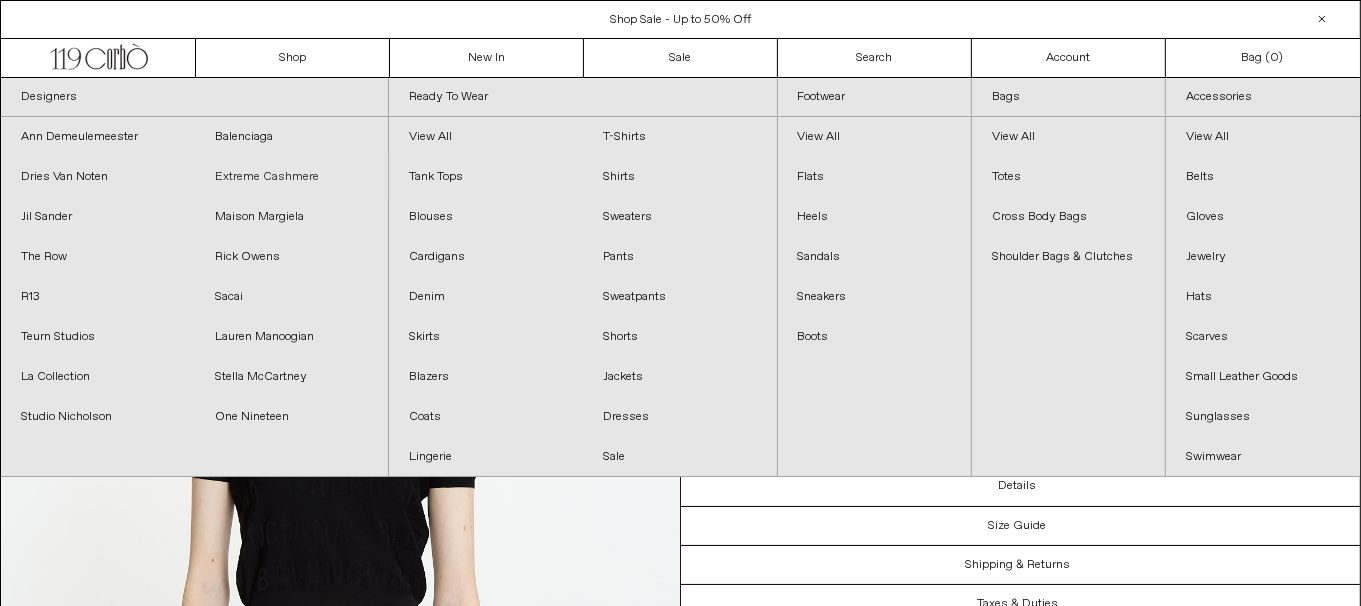 drag, startPoint x: 299, startPoint y: 189, endPoint x: 986, endPoint y: 388, distance: 715.2412 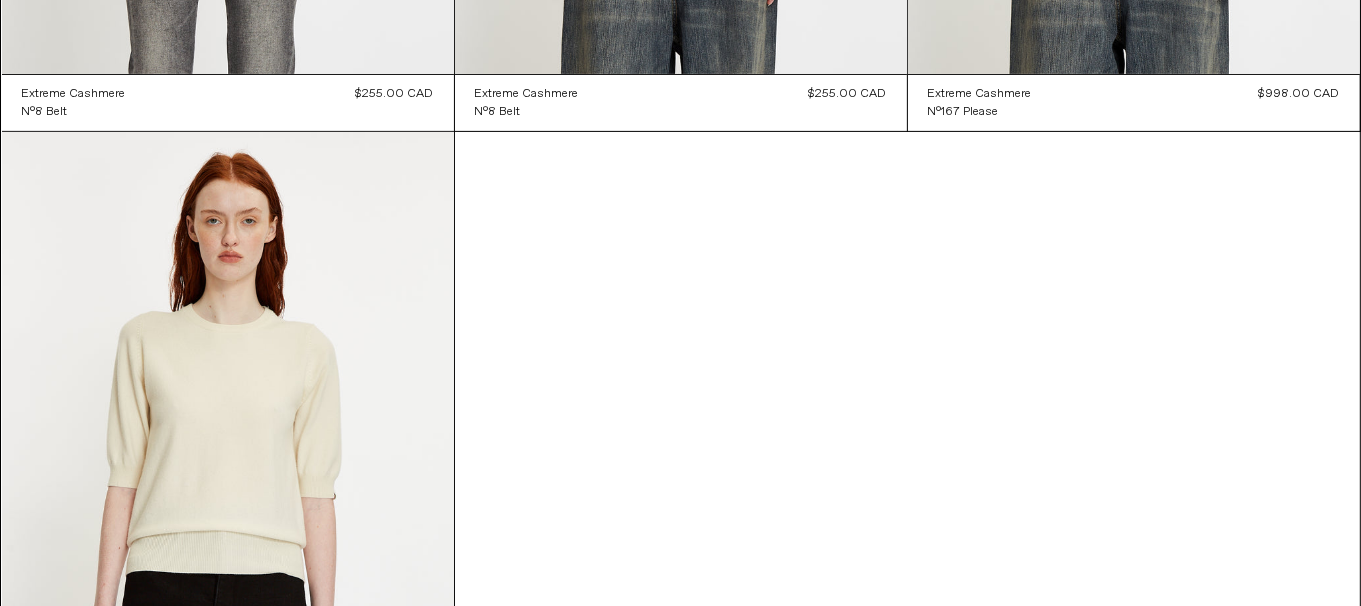 scroll, scrollTop: 15049, scrollLeft: 0, axis: vertical 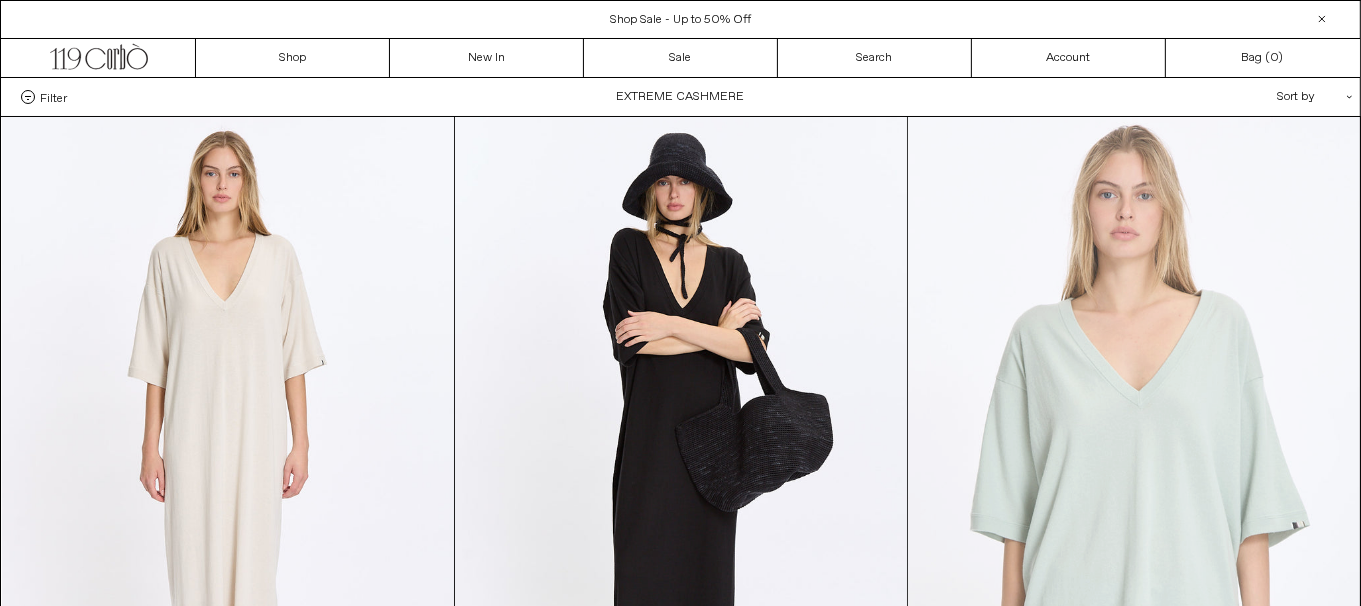 click at bounding box center [1134, 456] 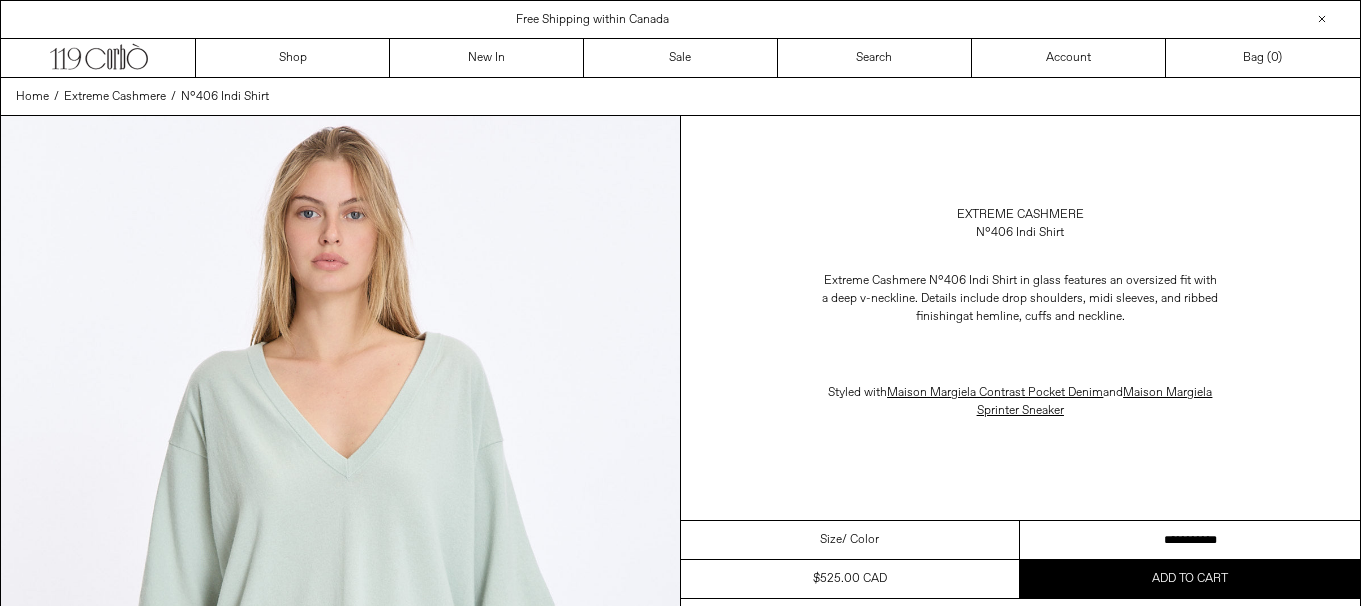 scroll, scrollTop: 0, scrollLeft: 0, axis: both 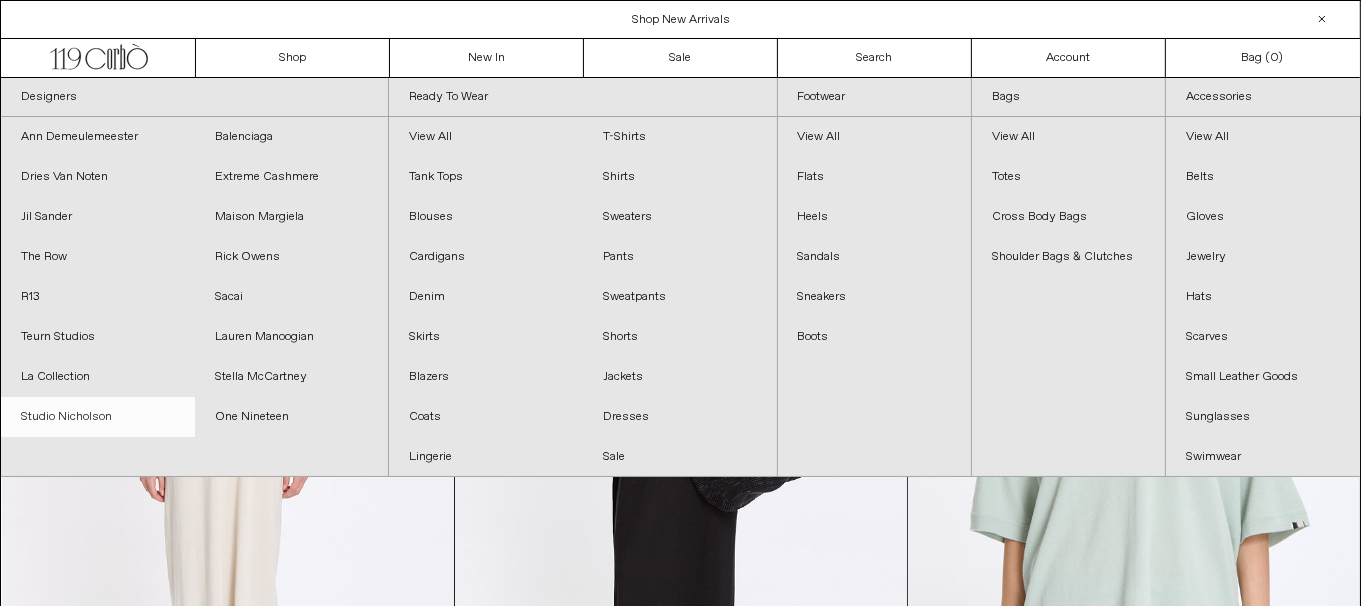 click on "Studio Nicholson" at bounding box center [98, 417] 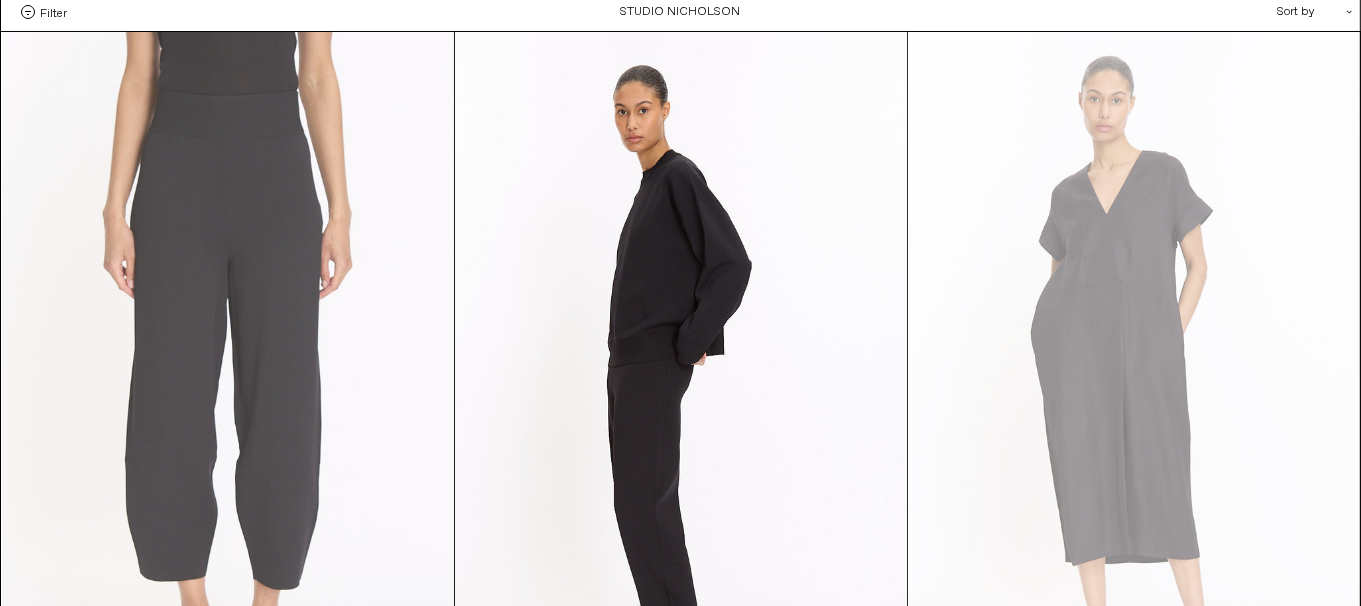 scroll, scrollTop: 399, scrollLeft: 0, axis: vertical 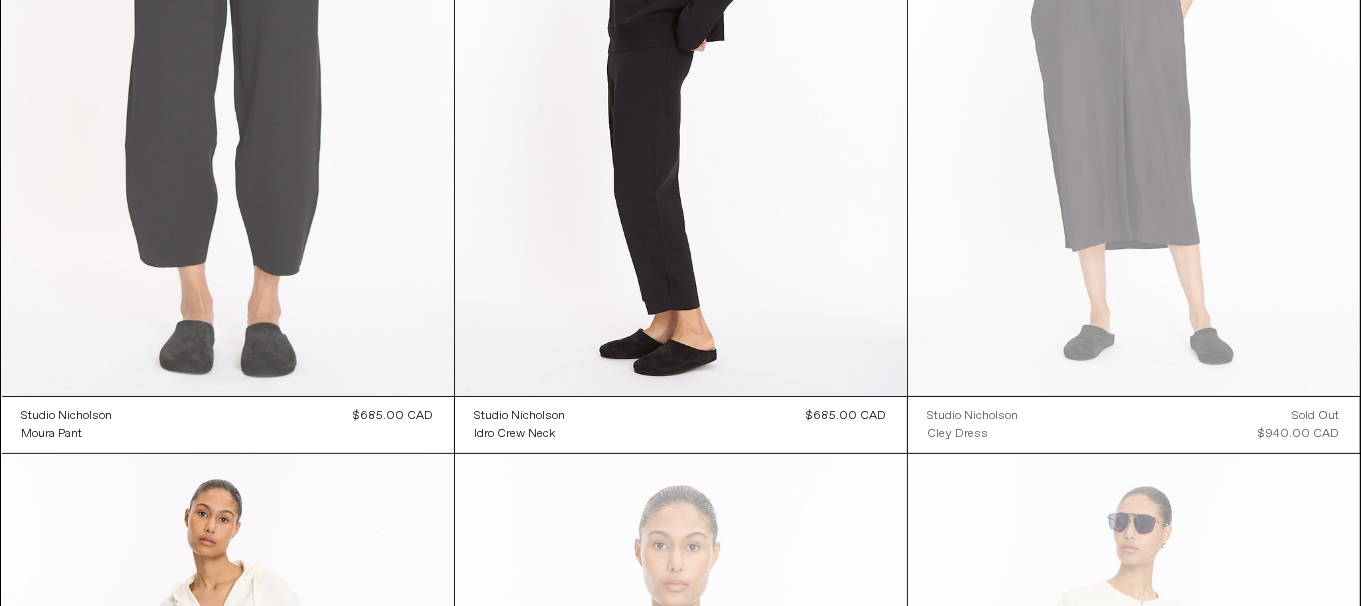 click at bounding box center (228, 57) 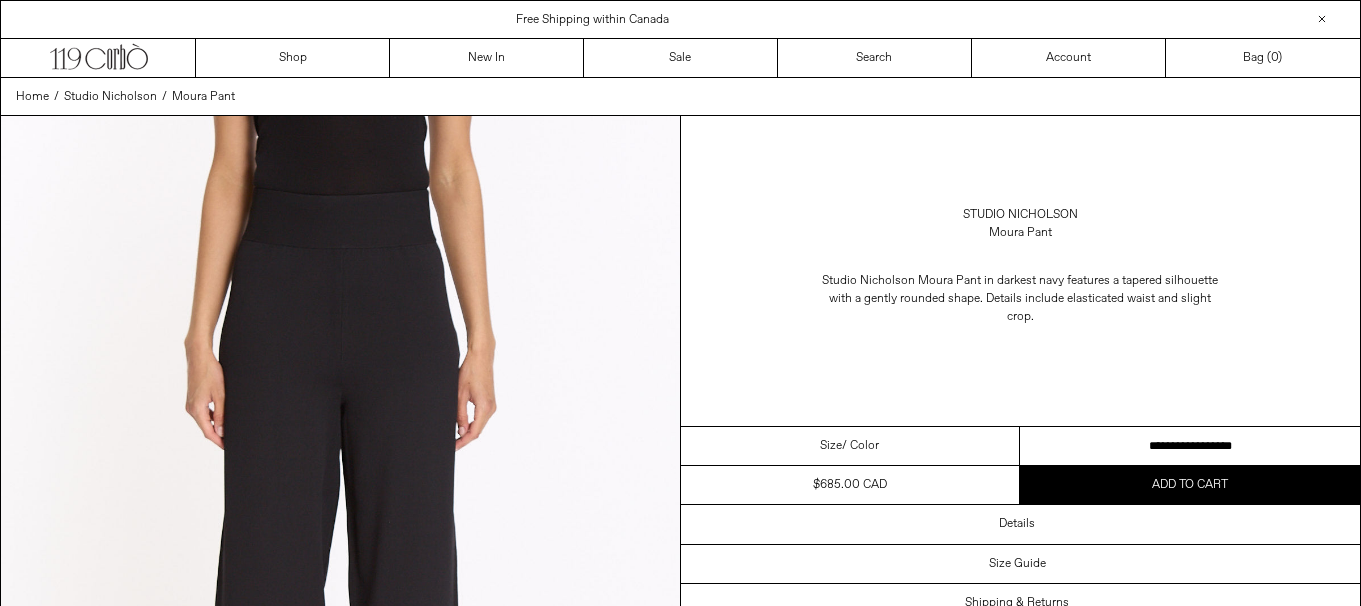 scroll, scrollTop: 0, scrollLeft: 0, axis: both 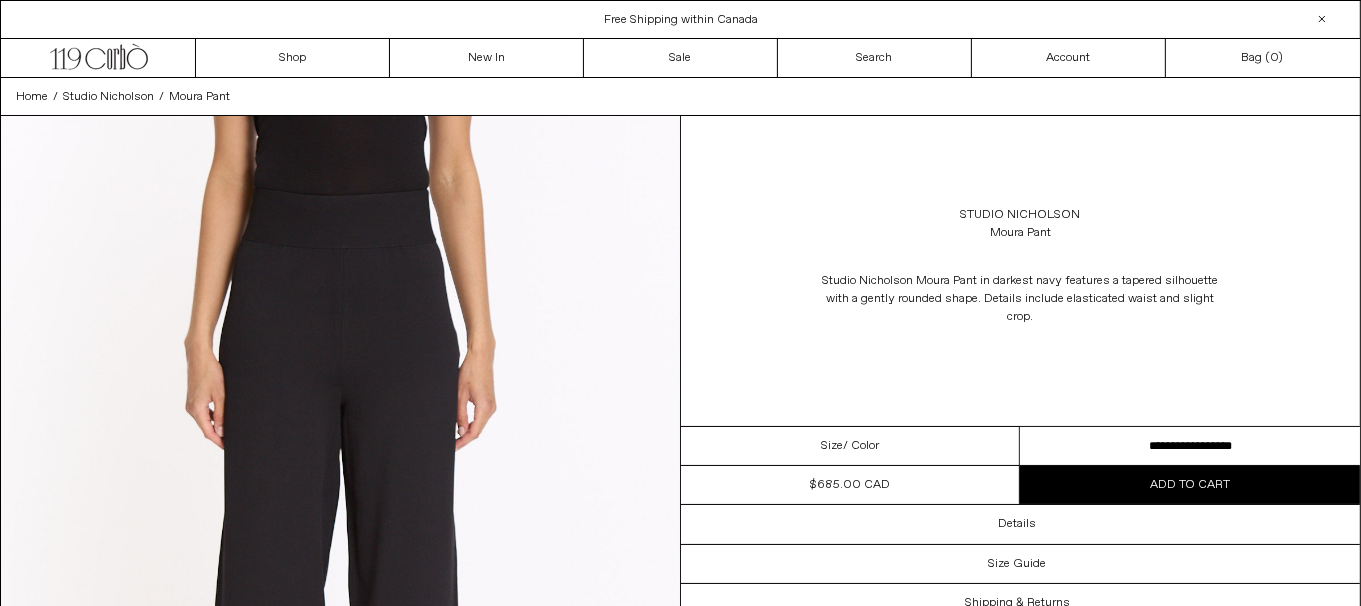 drag, startPoint x: 1056, startPoint y: 447, endPoint x: 1264, endPoint y: 454, distance: 208.11775 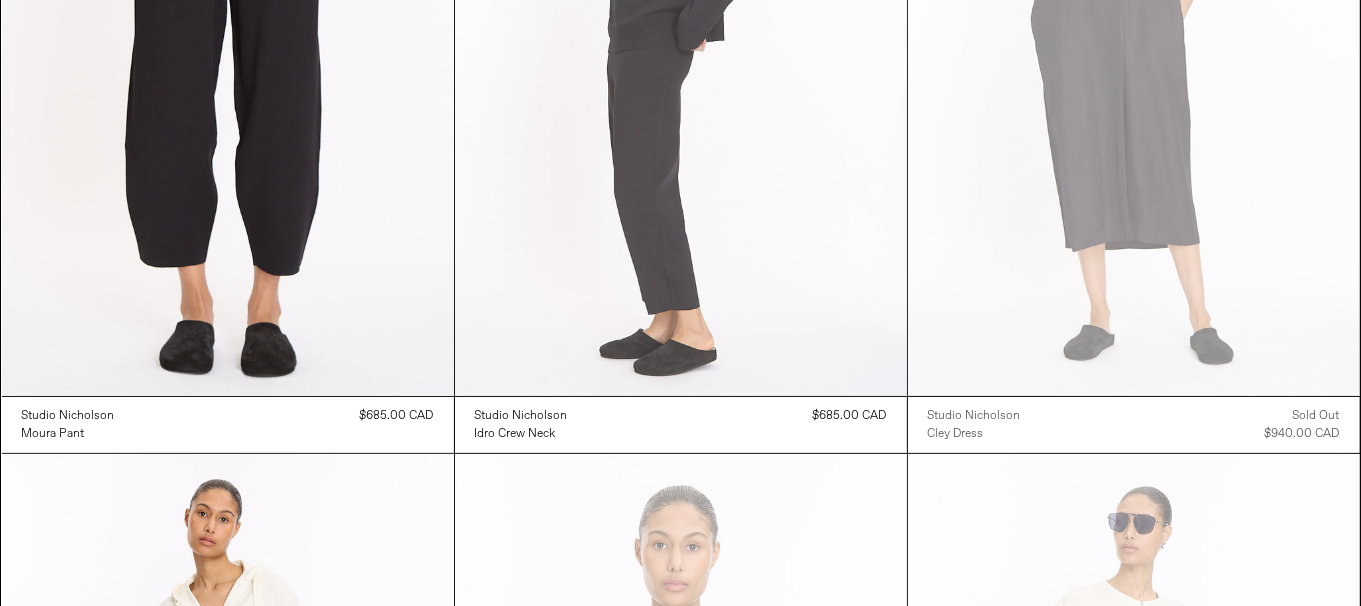 click at bounding box center [681, 57] 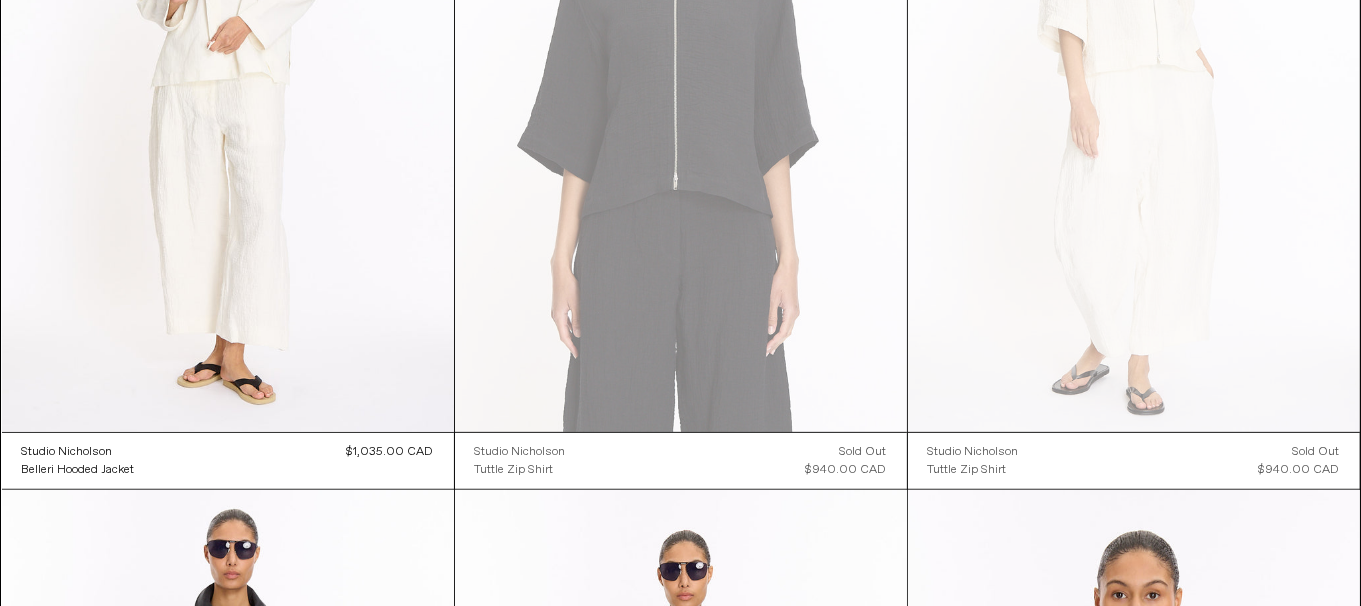scroll, scrollTop: 1399, scrollLeft: 0, axis: vertical 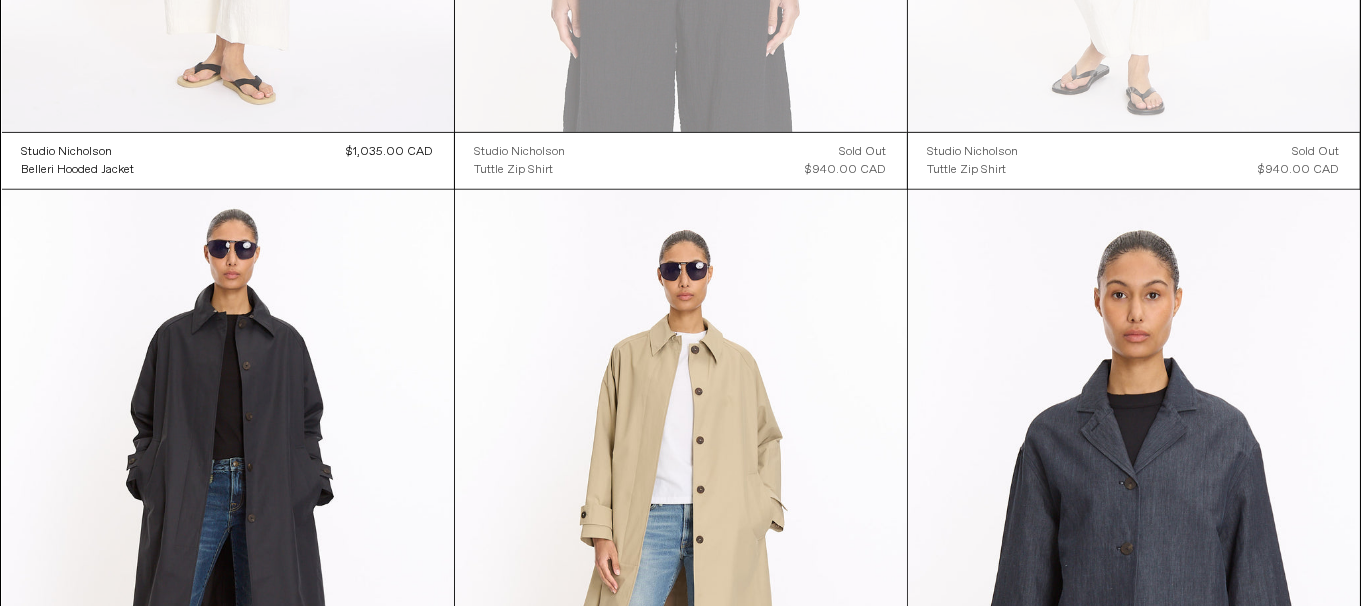 click at bounding box center (228, -207) 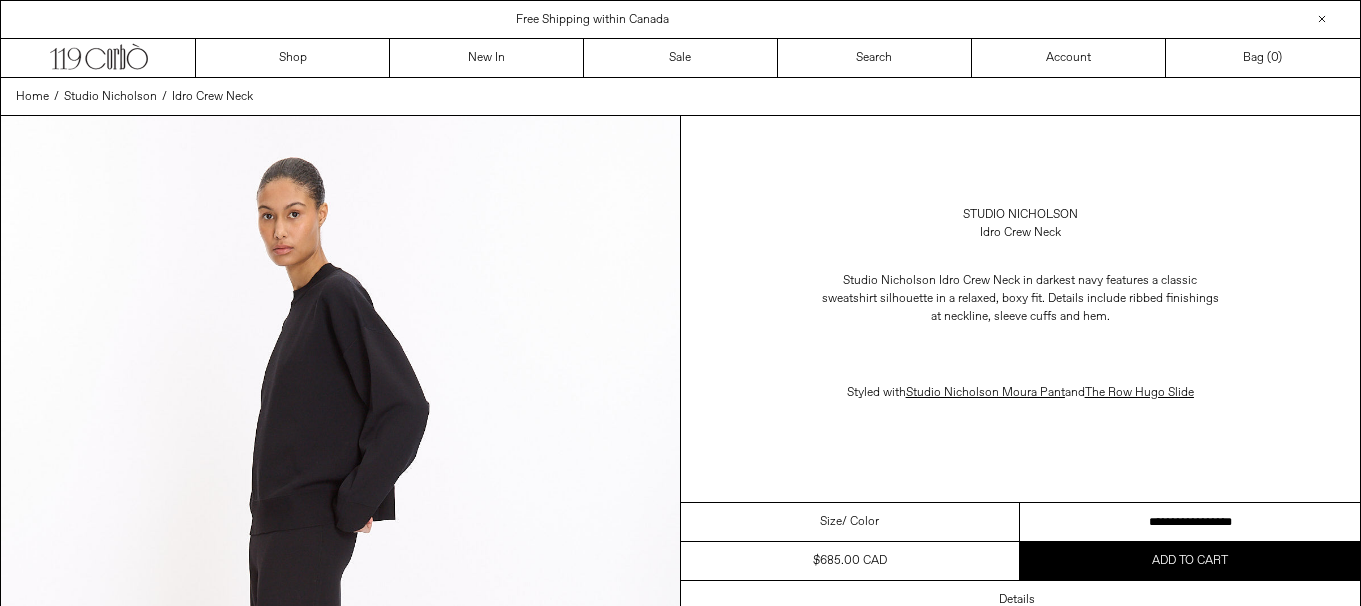 scroll, scrollTop: 0, scrollLeft: 0, axis: both 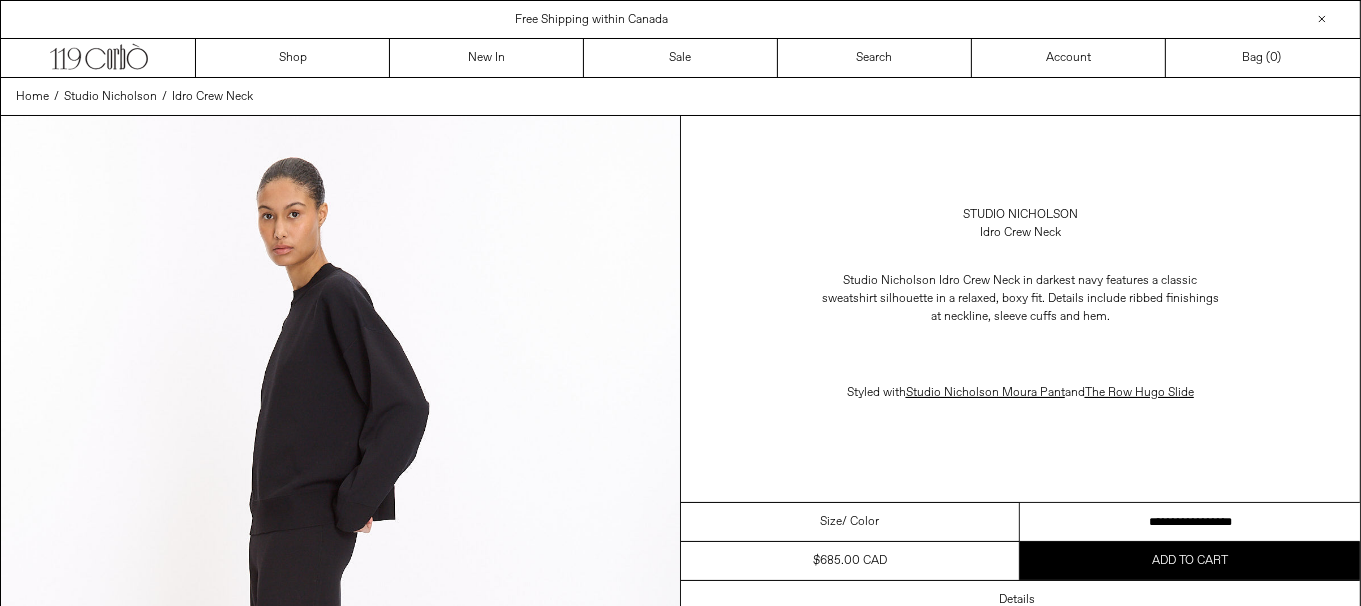click on "**********" at bounding box center (1190, 522) 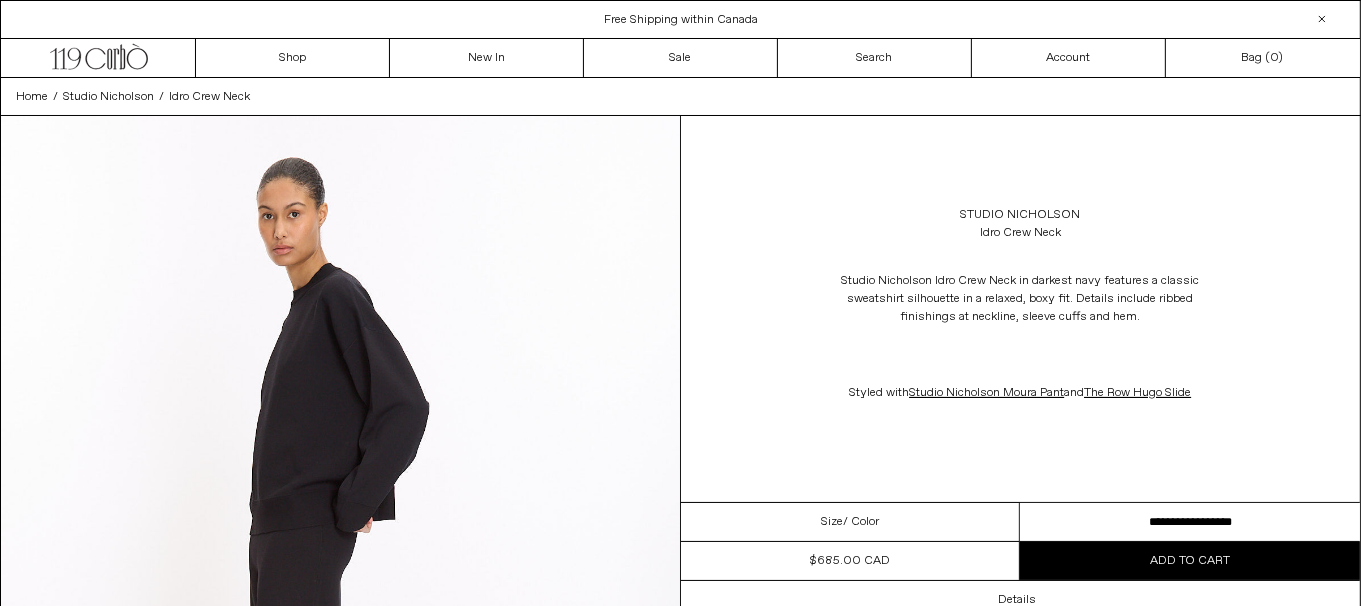 scroll, scrollTop: 0, scrollLeft: 0, axis: both 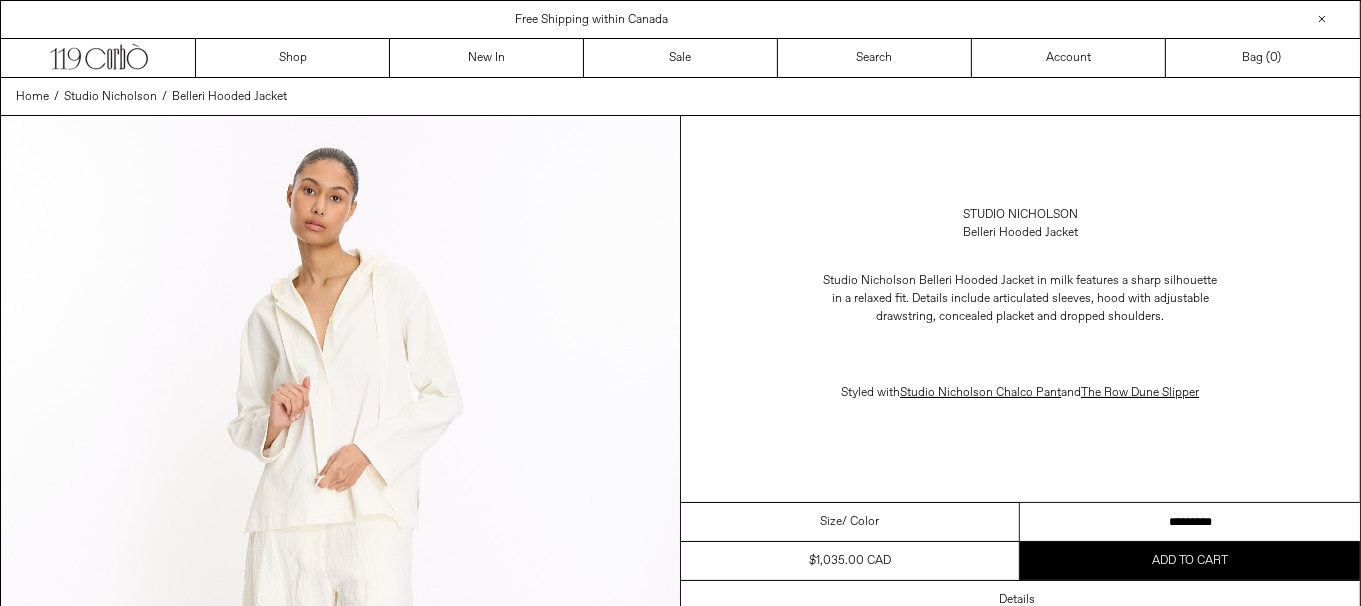 click on "**********" at bounding box center [1190, 522] 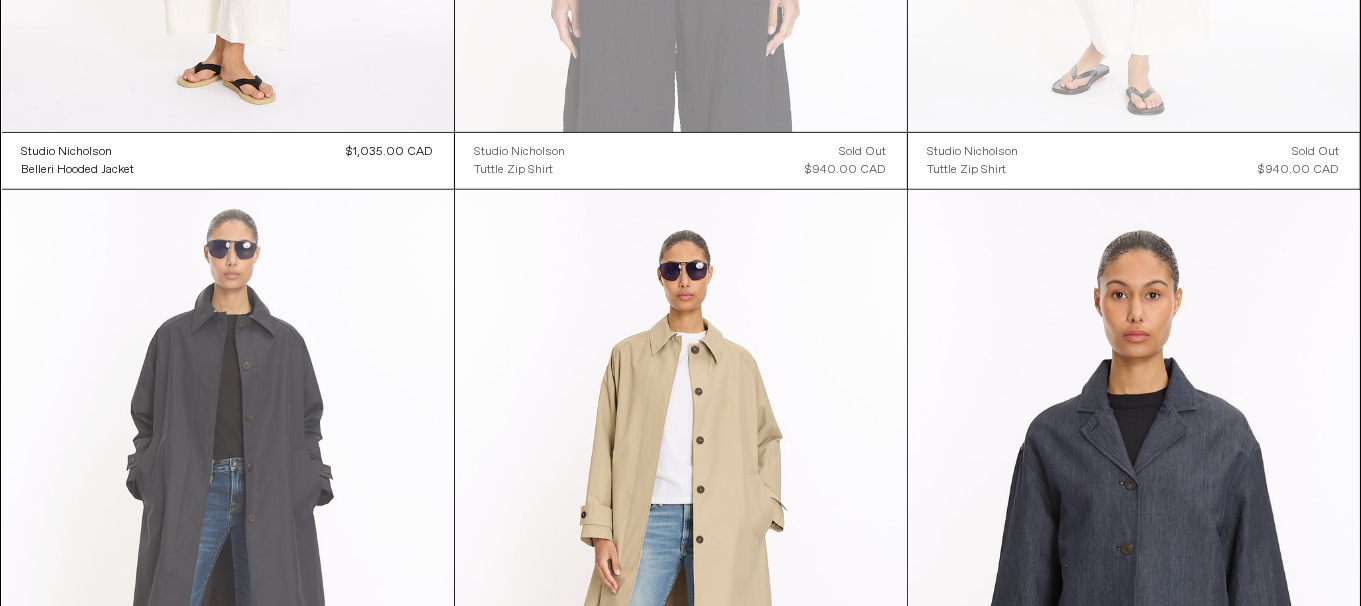 scroll, scrollTop: 1599, scrollLeft: 0, axis: vertical 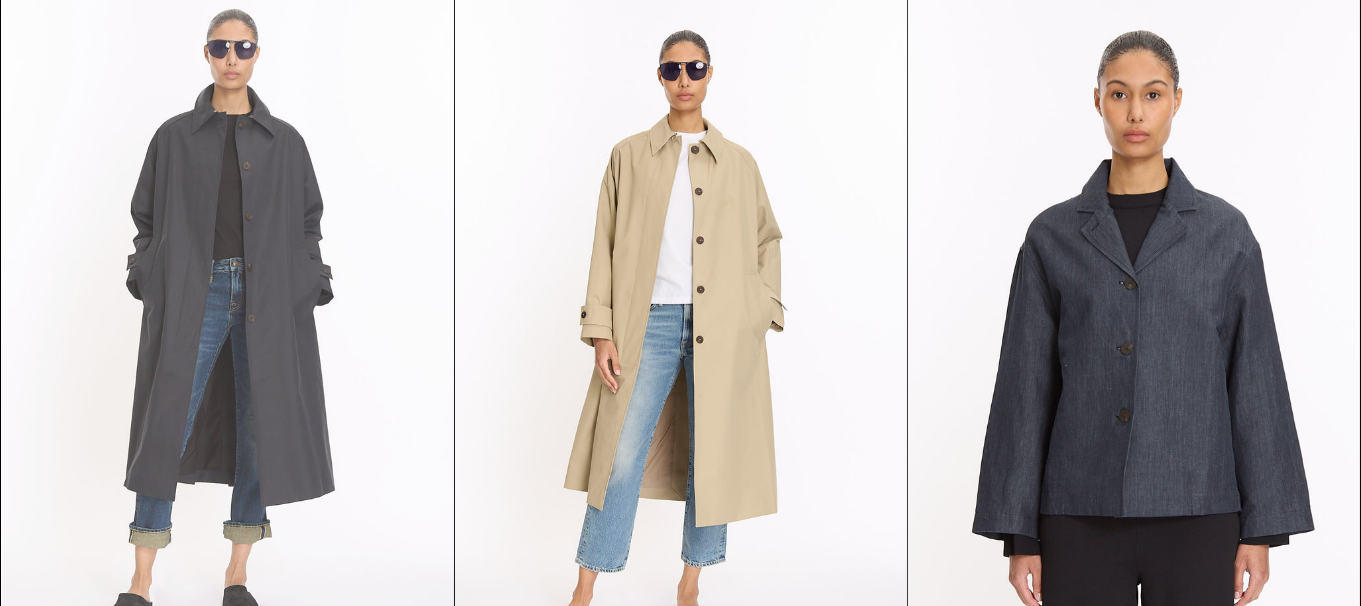 click at bounding box center (228, 329) 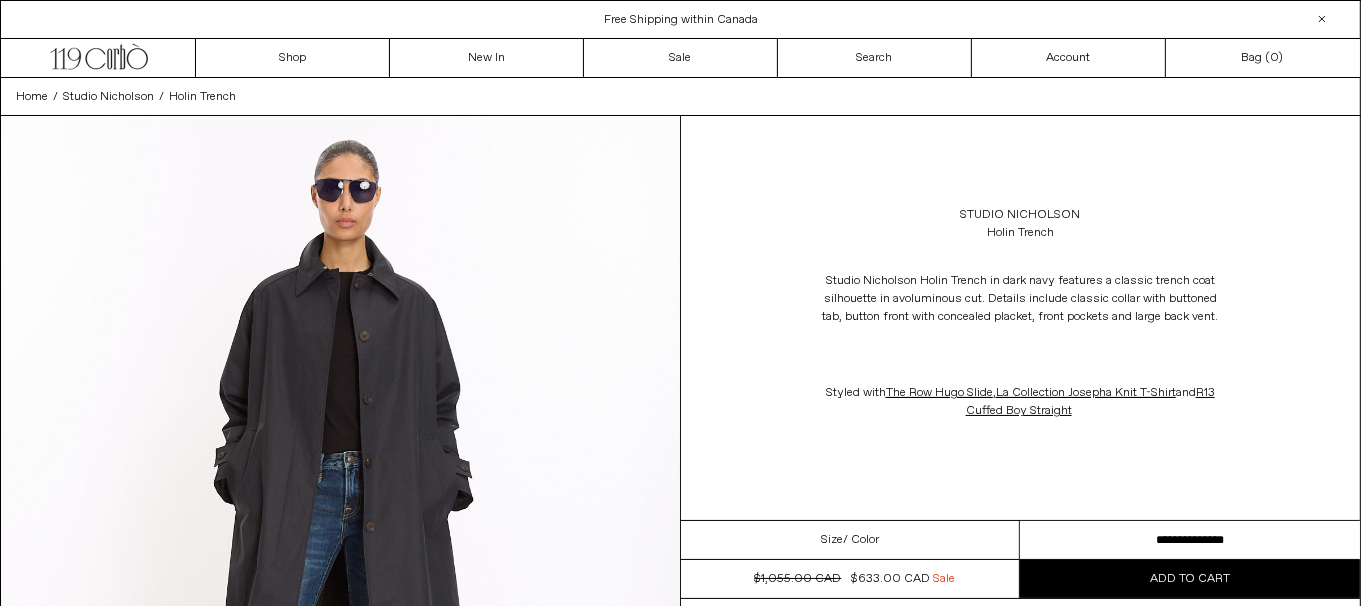 scroll, scrollTop: 0, scrollLeft: 0, axis: both 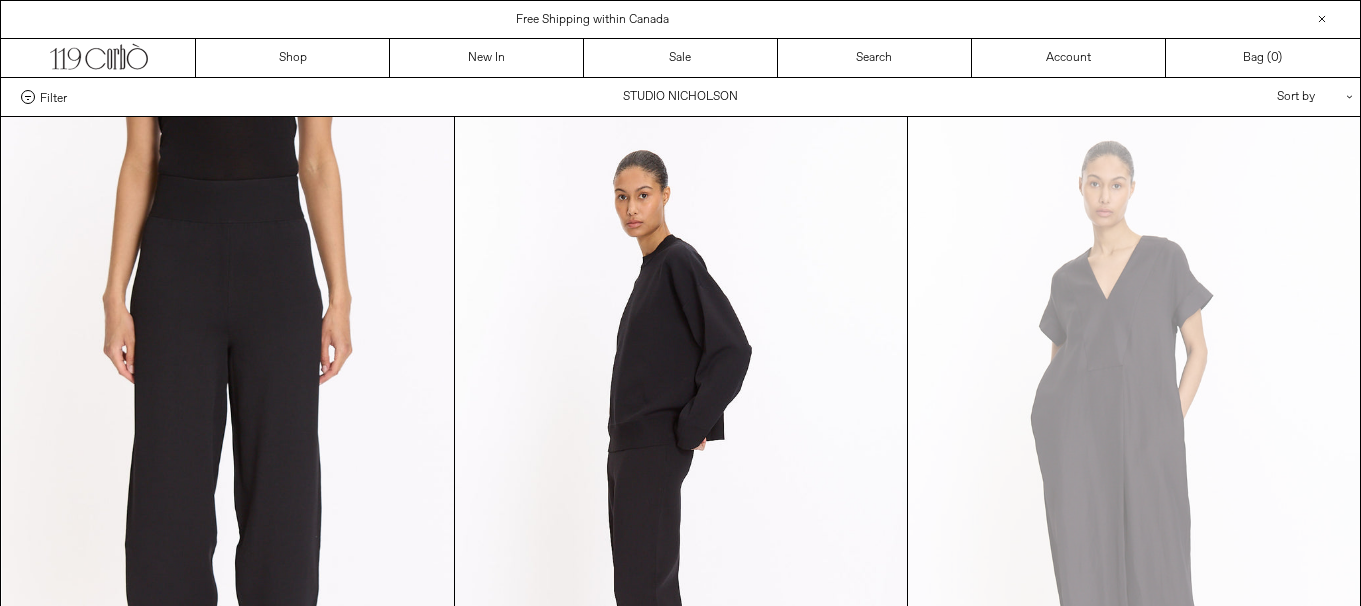 click at bounding box center [681, 1928] 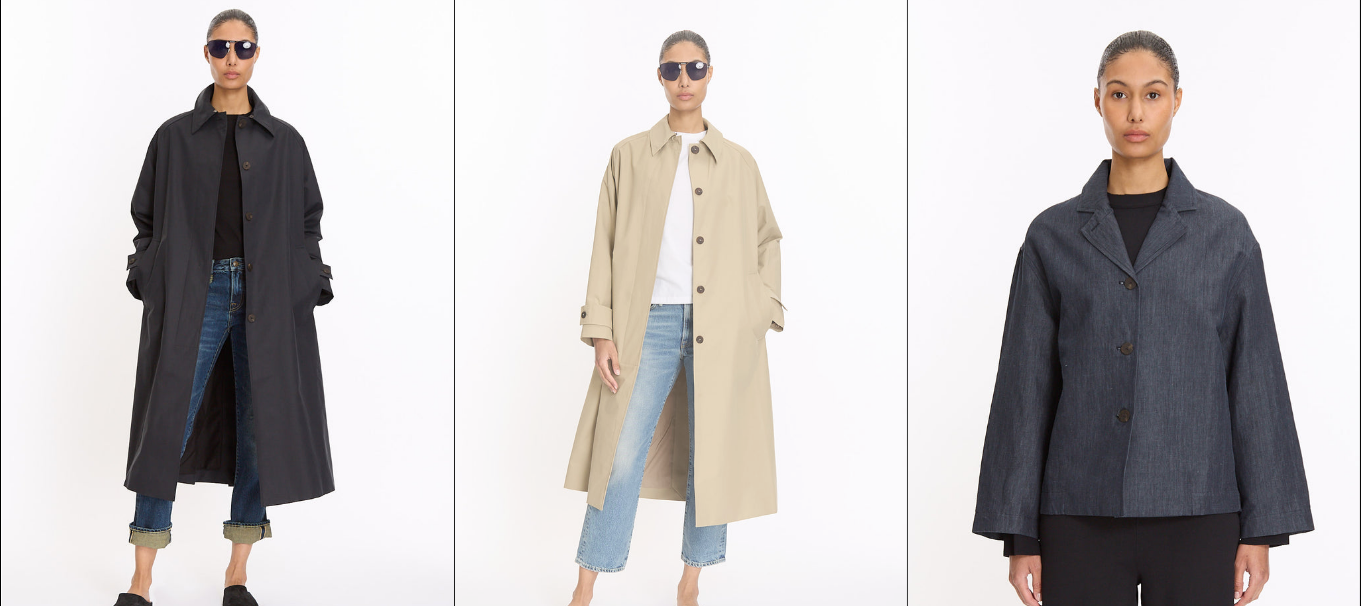 scroll, scrollTop: 1599, scrollLeft: 0, axis: vertical 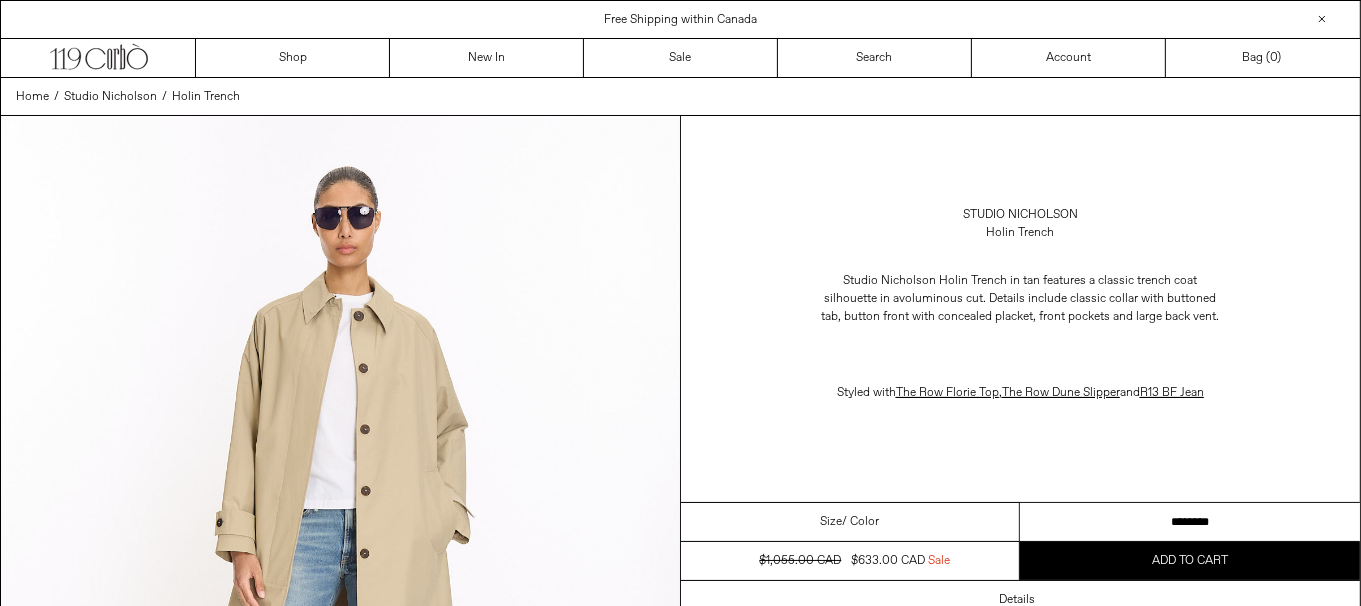 drag, startPoint x: 1241, startPoint y: 538, endPoint x: 1309, endPoint y: 535, distance: 68.06615 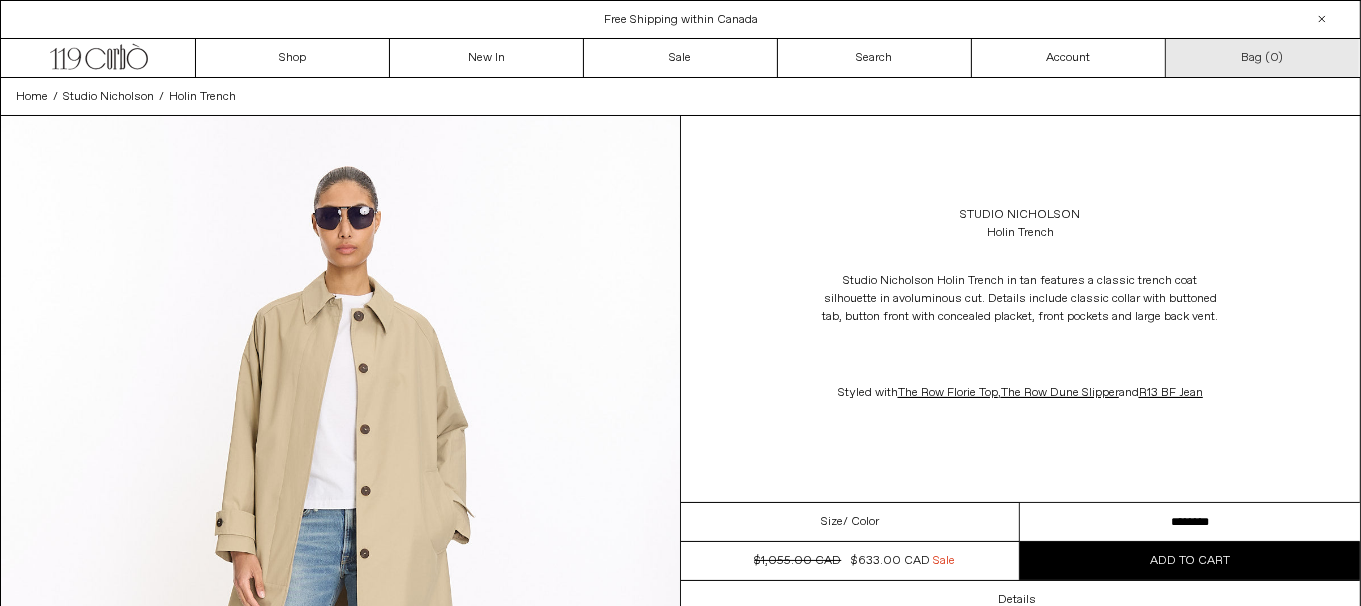 scroll, scrollTop: 0, scrollLeft: 0, axis: both 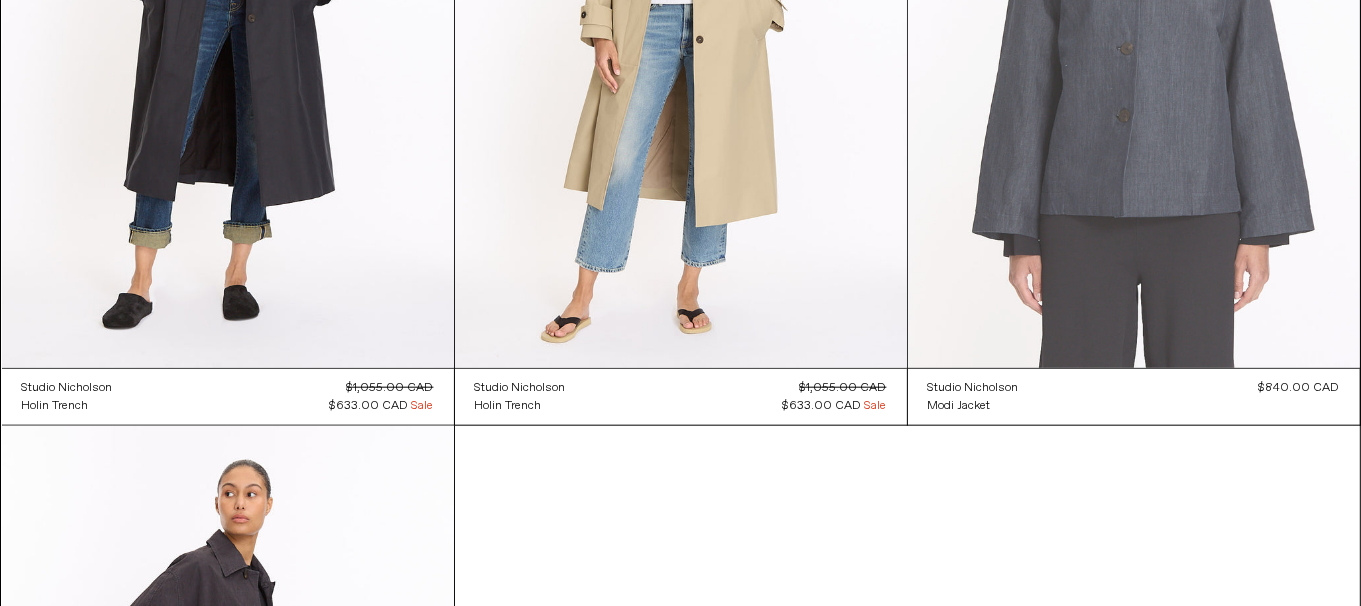 click at bounding box center (1134, 29) 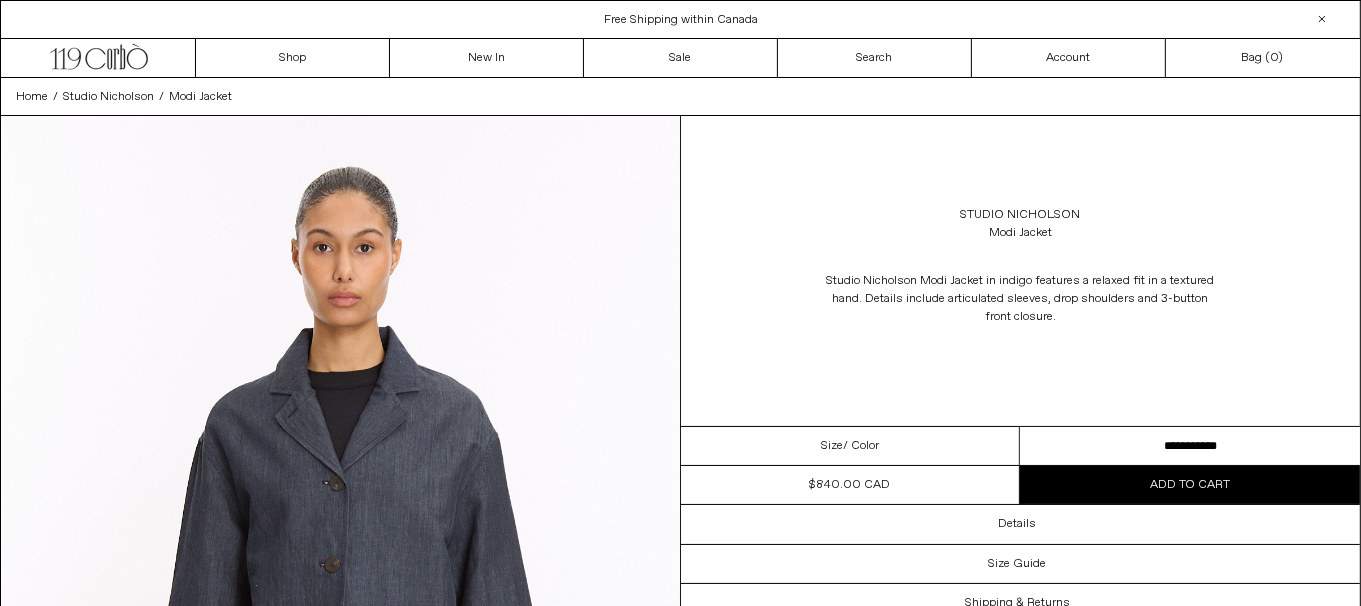 scroll, scrollTop: 0, scrollLeft: 0, axis: both 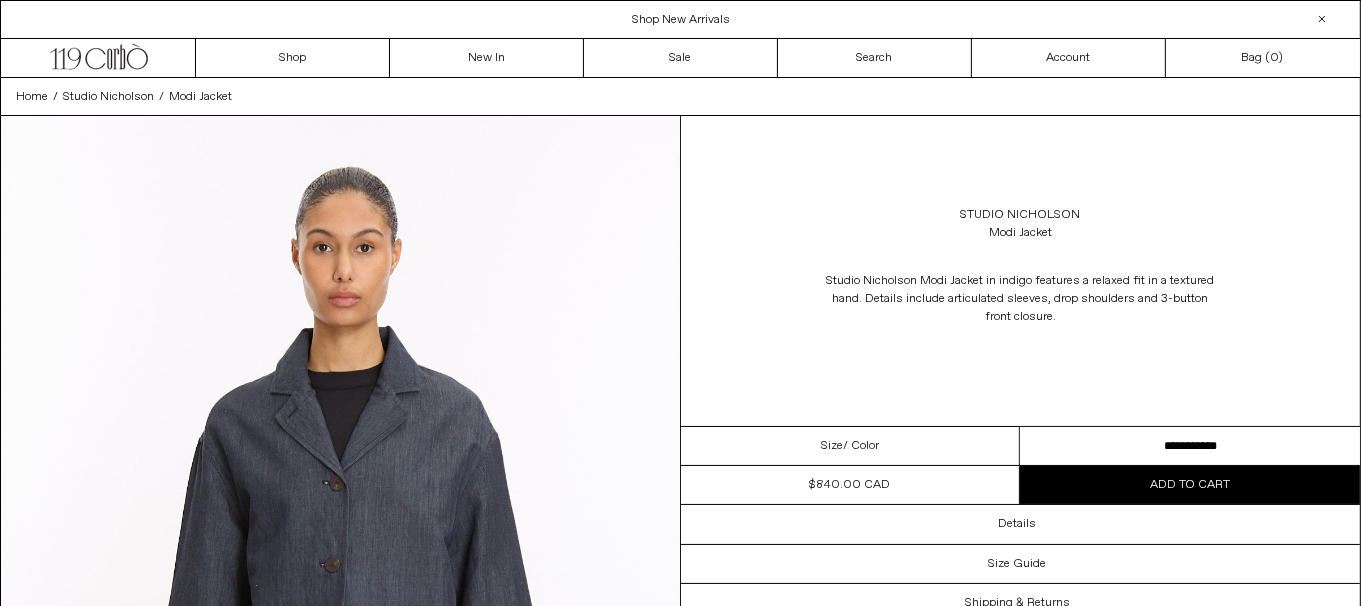 click on "**********" at bounding box center (1190, 446) 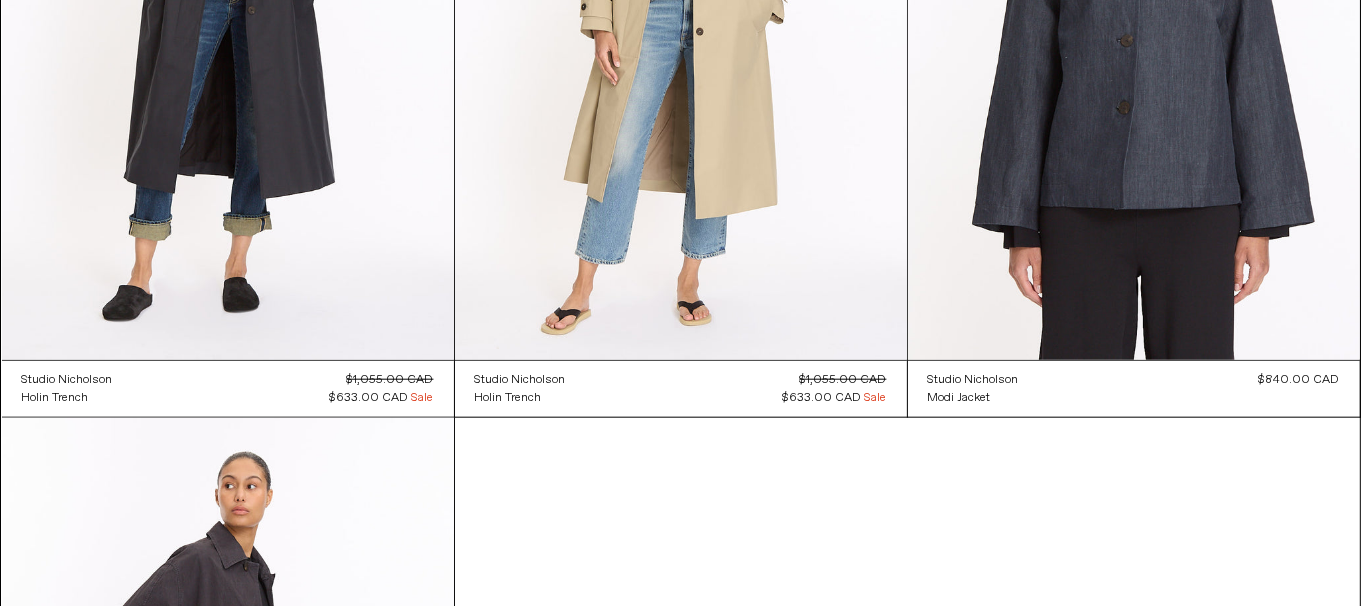 scroll, scrollTop: 2033, scrollLeft: 0, axis: vertical 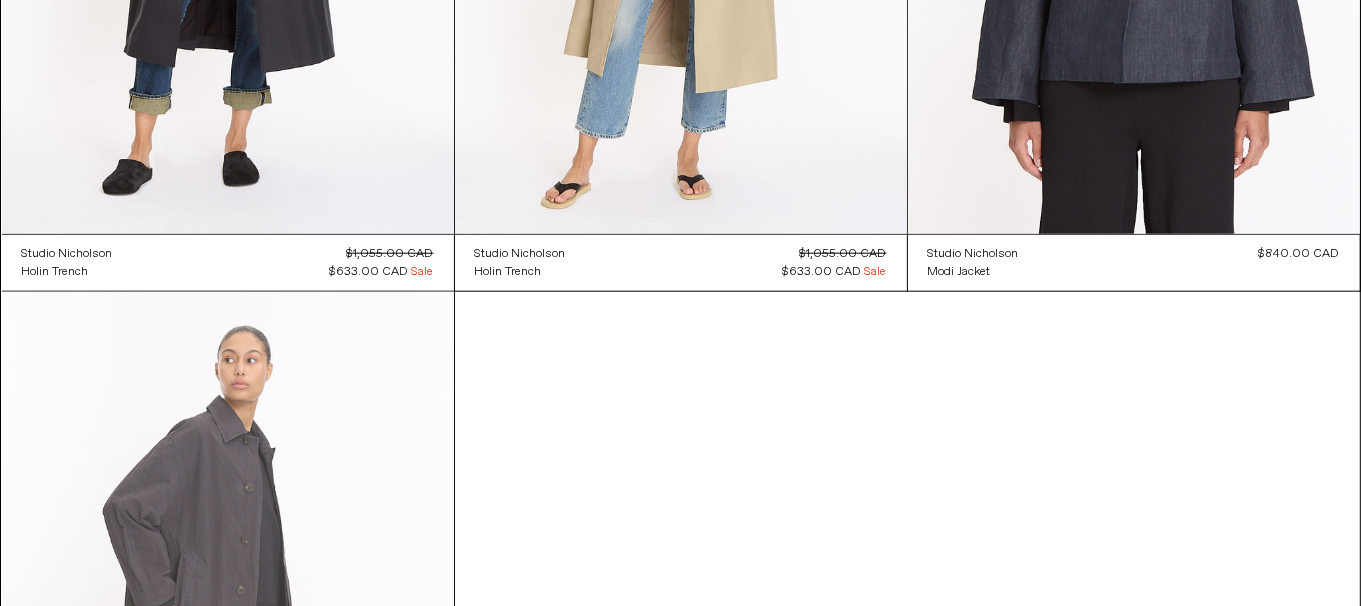 click at bounding box center (228, 631) 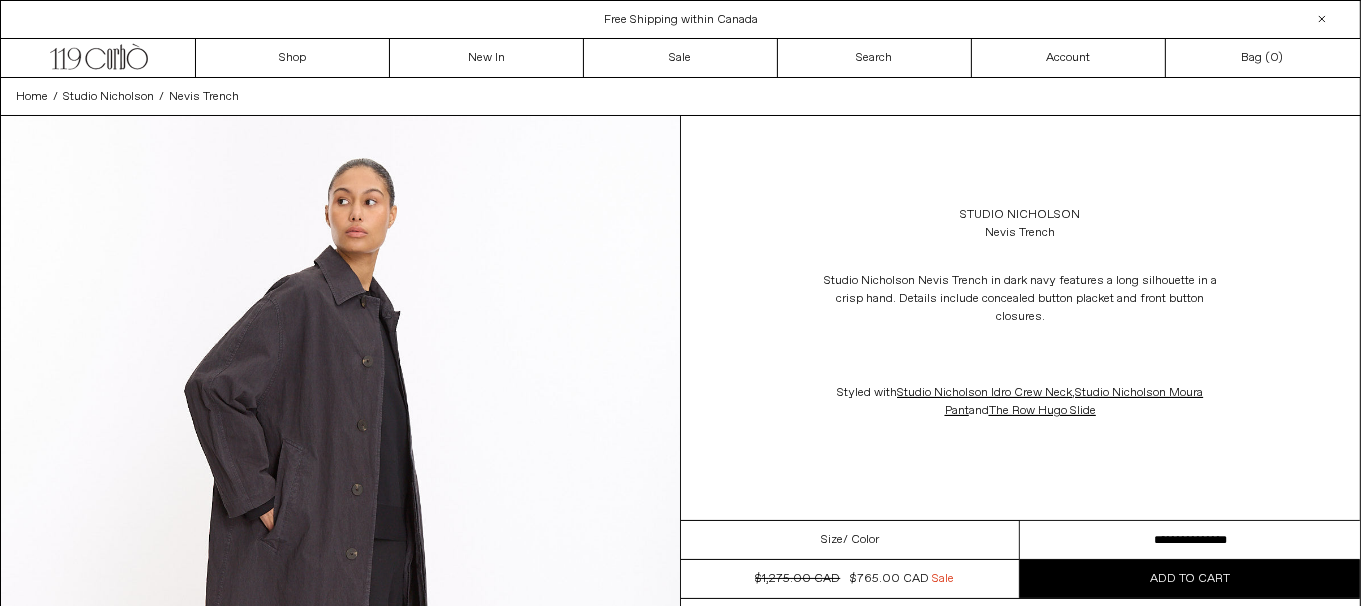 scroll, scrollTop: 0, scrollLeft: 0, axis: both 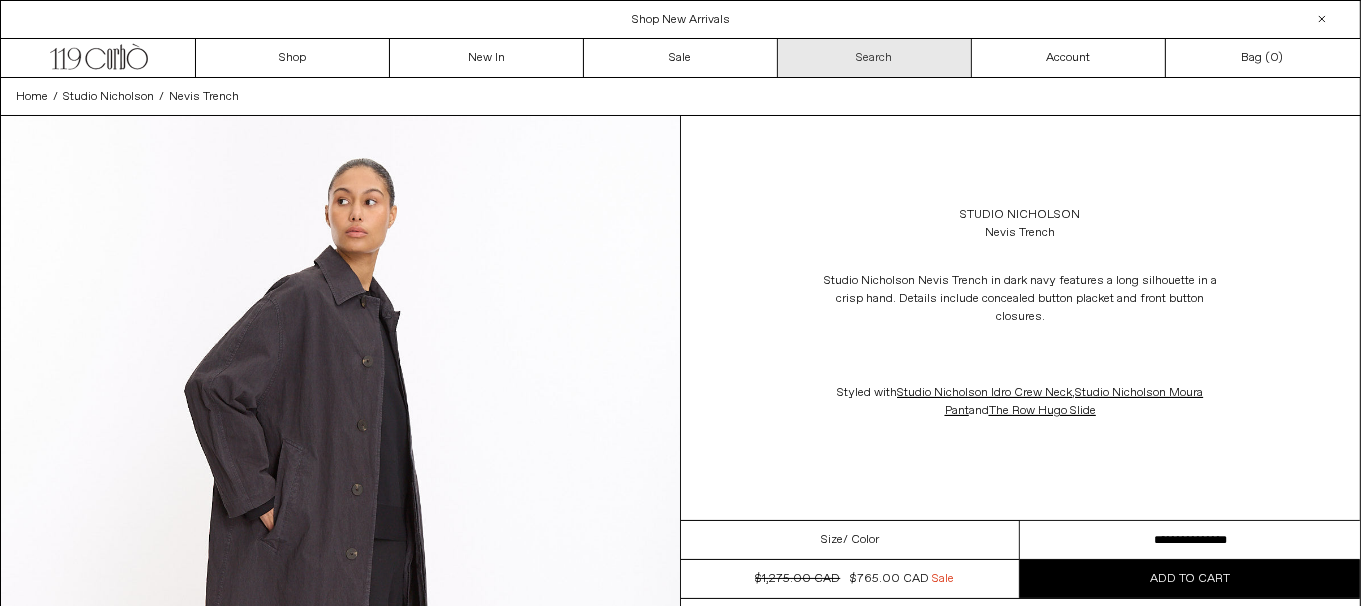 click on "Search" at bounding box center (875, 58) 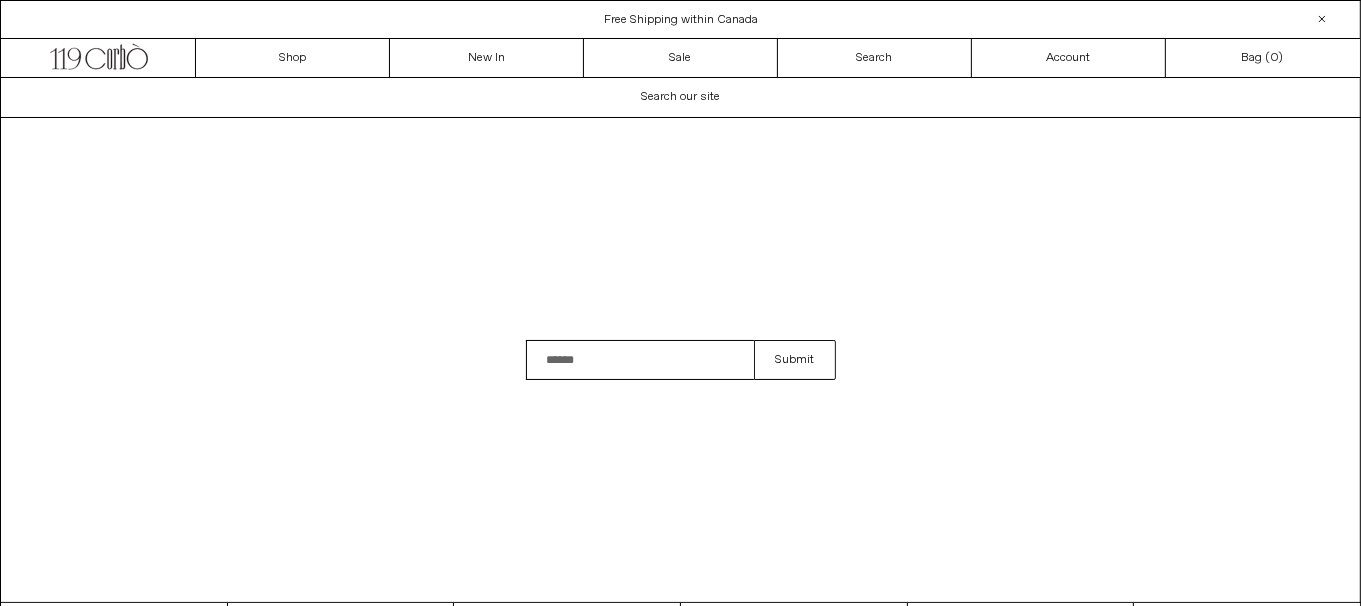 scroll, scrollTop: 0, scrollLeft: 0, axis: both 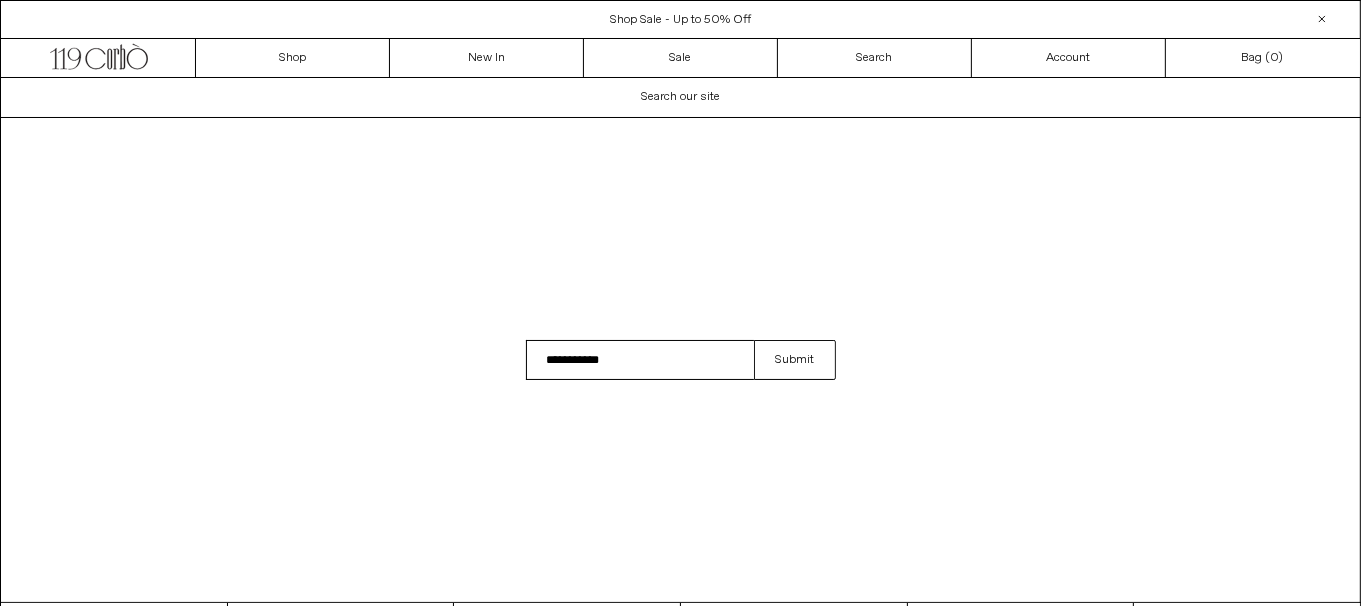 type on "**********" 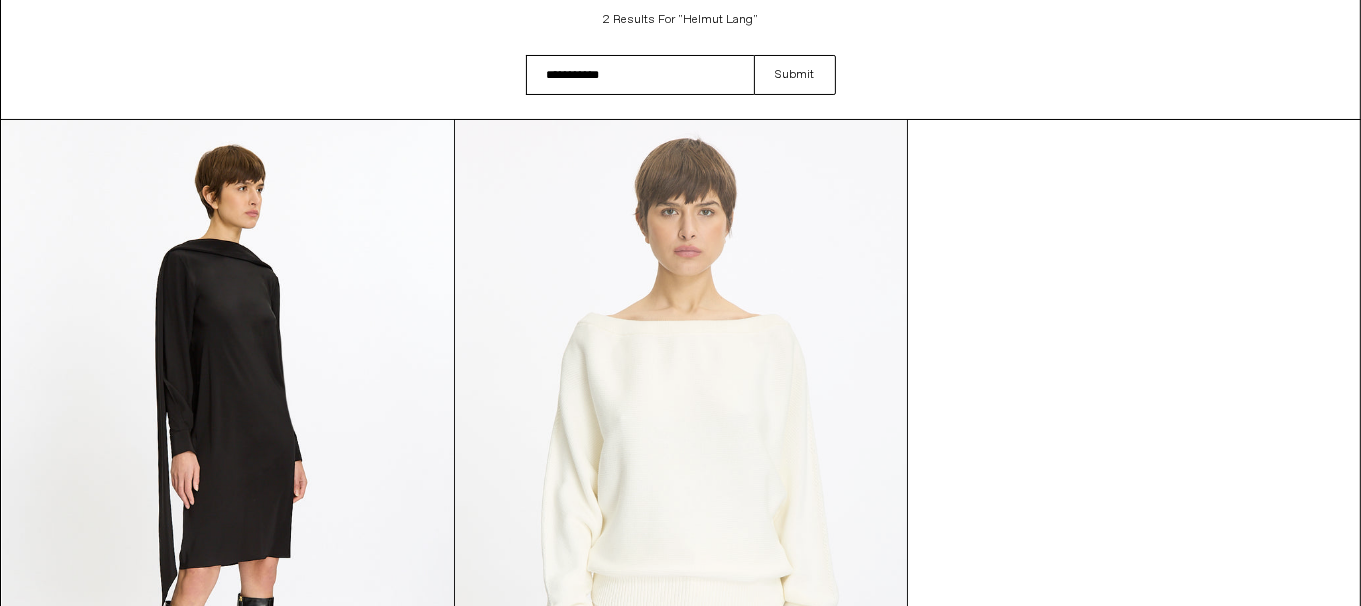 scroll, scrollTop: 0, scrollLeft: 0, axis: both 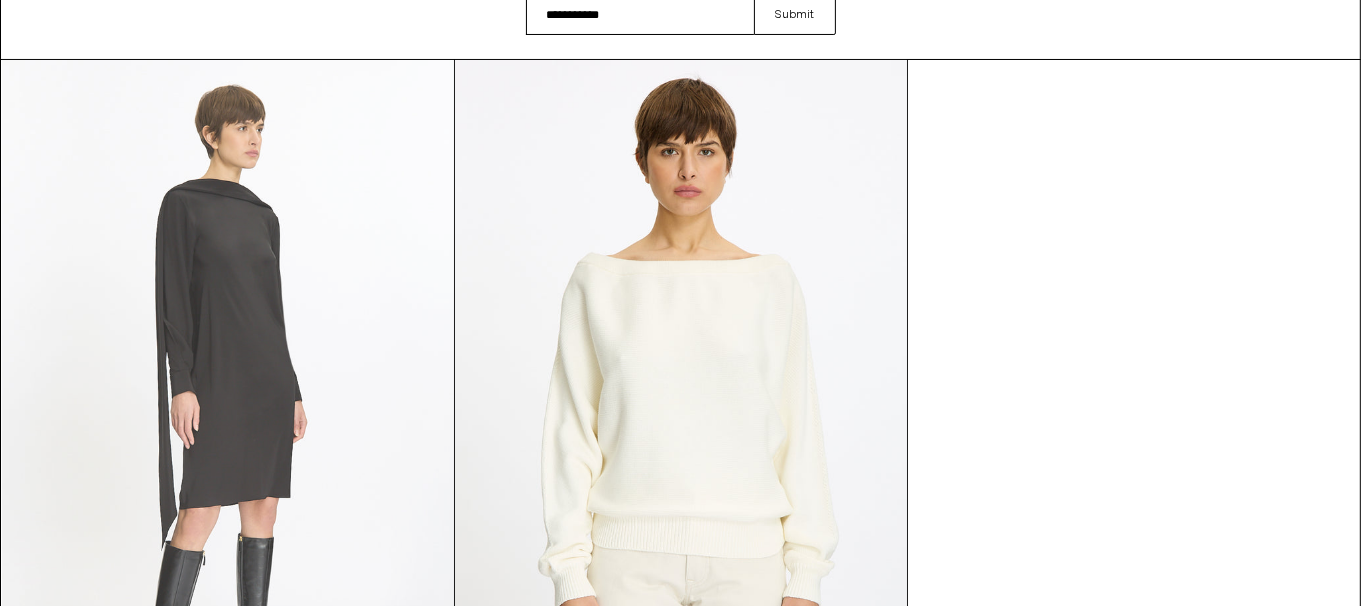 click at bounding box center (228, 399) 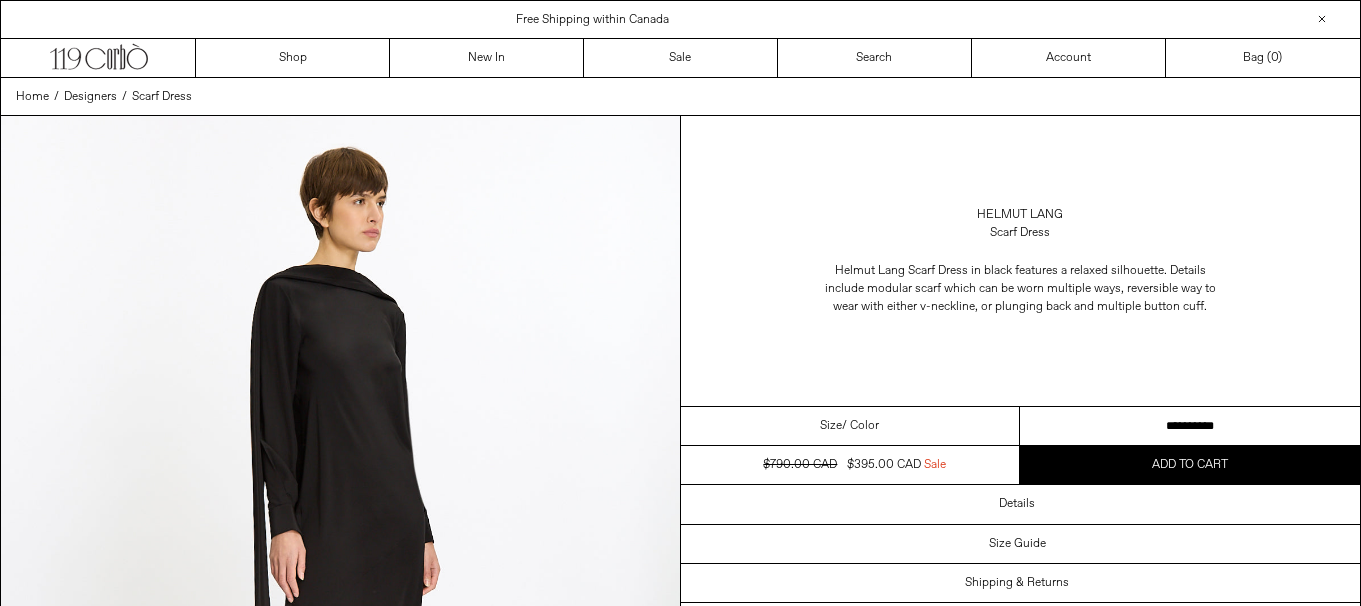 scroll, scrollTop: 0, scrollLeft: 0, axis: both 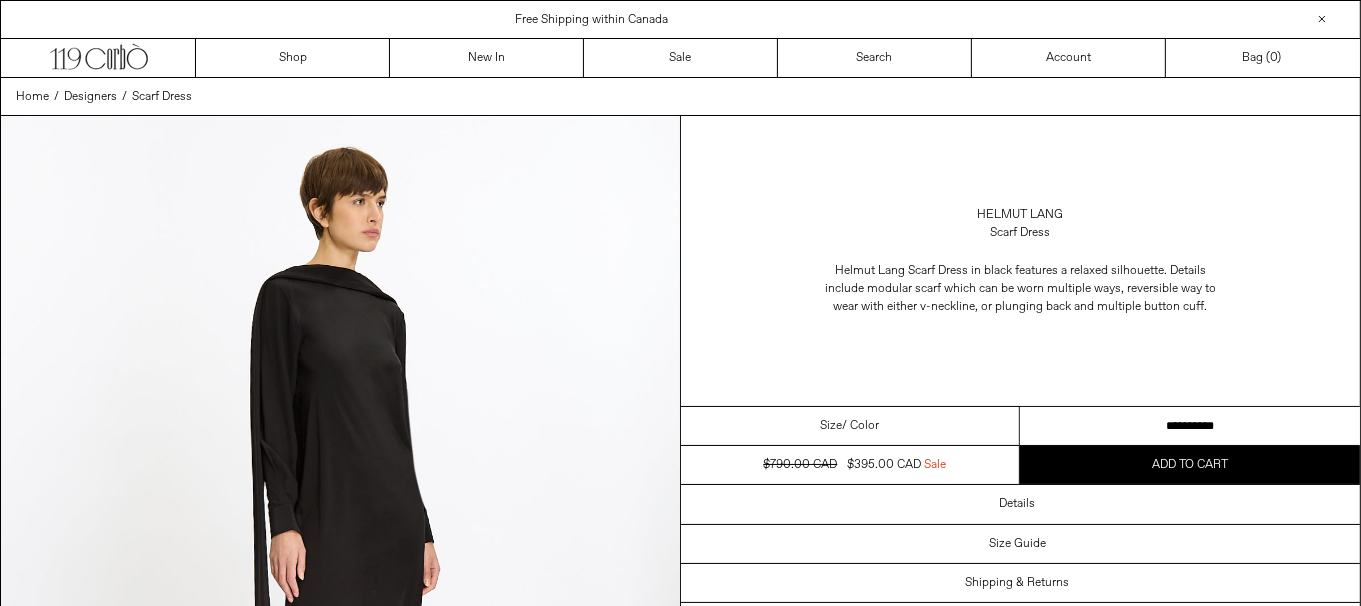 drag, startPoint x: 1192, startPoint y: 420, endPoint x: 1300, endPoint y: 417, distance: 108.04166 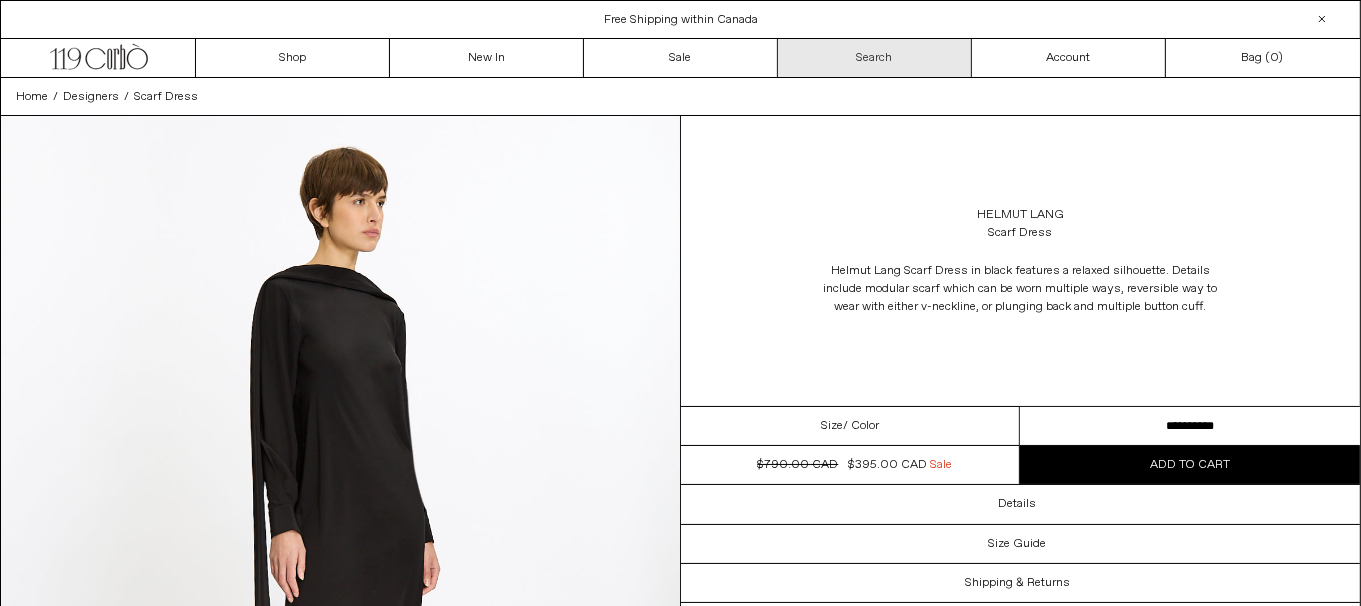 click on "Search" at bounding box center [875, 58] 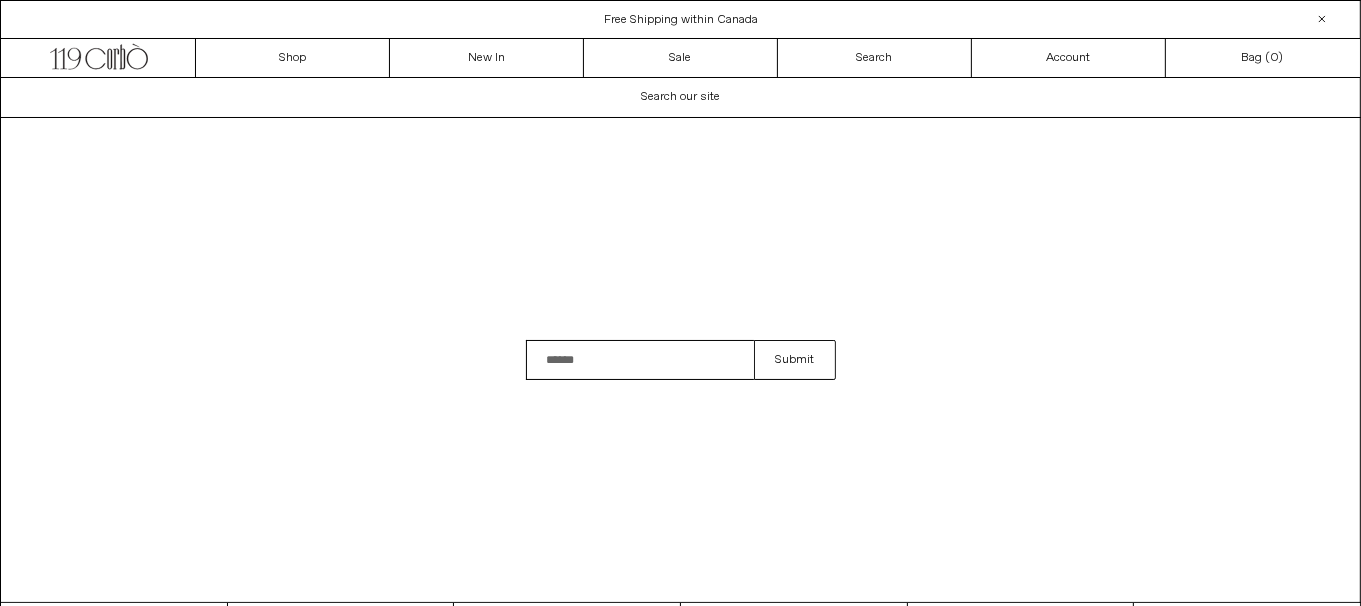 scroll, scrollTop: 0, scrollLeft: 0, axis: both 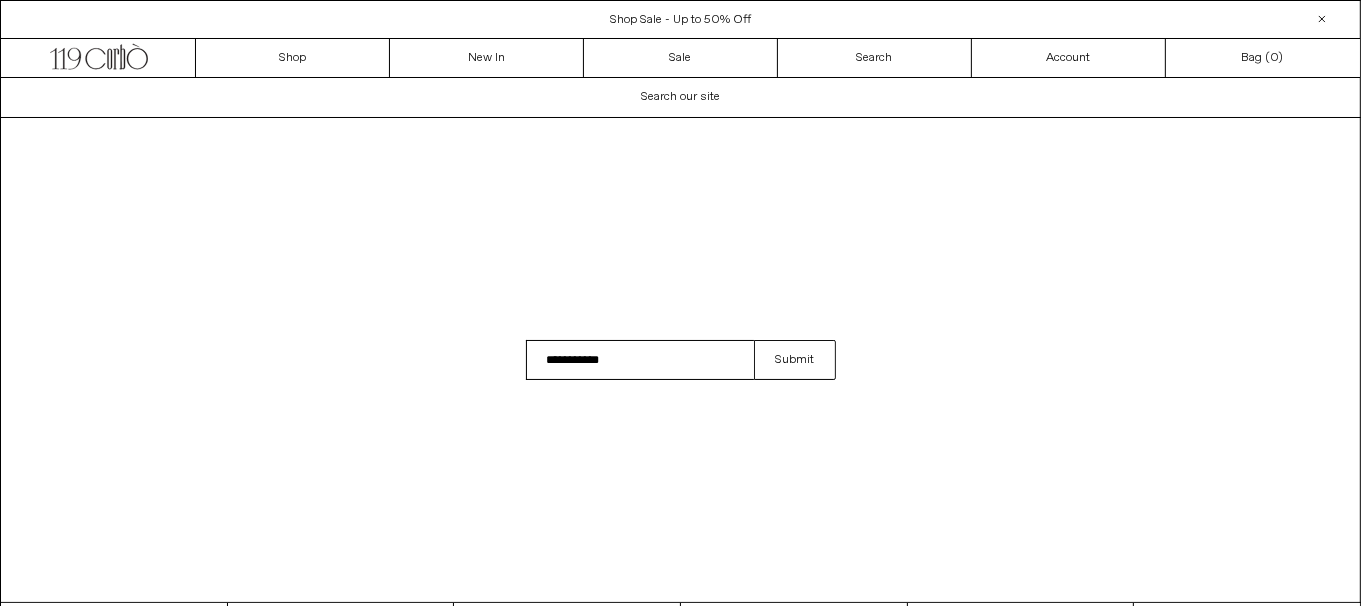 type on "**********" 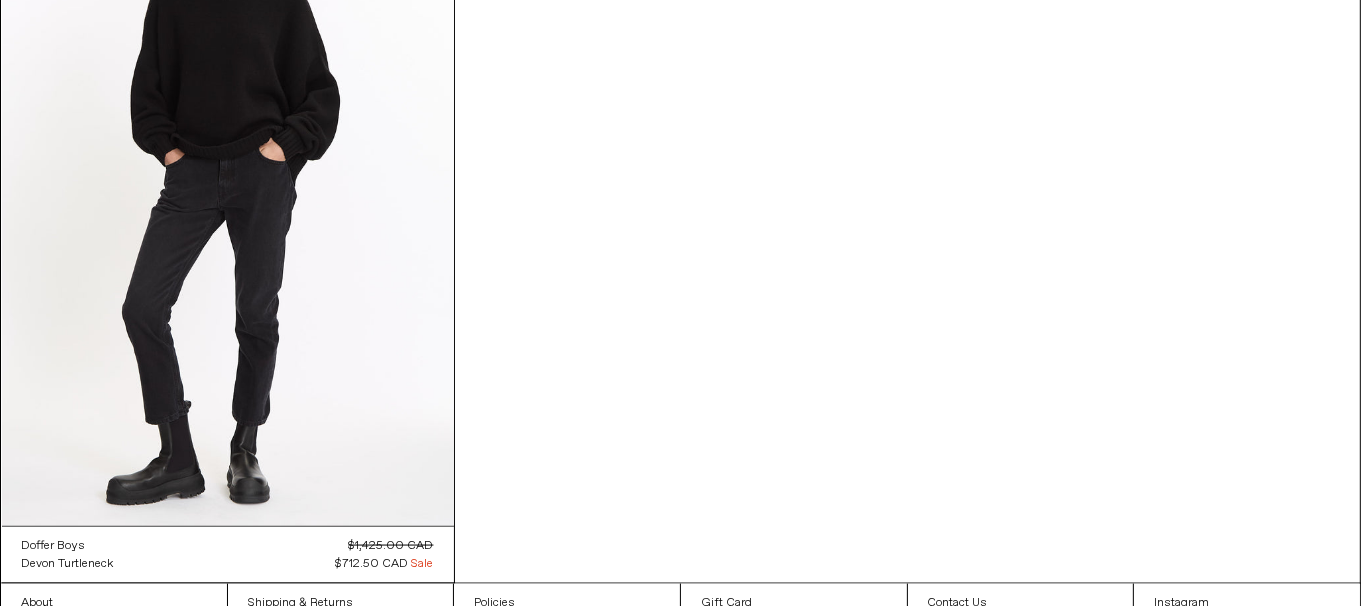 scroll, scrollTop: 2674, scrollLeft: 0, axis: vertical 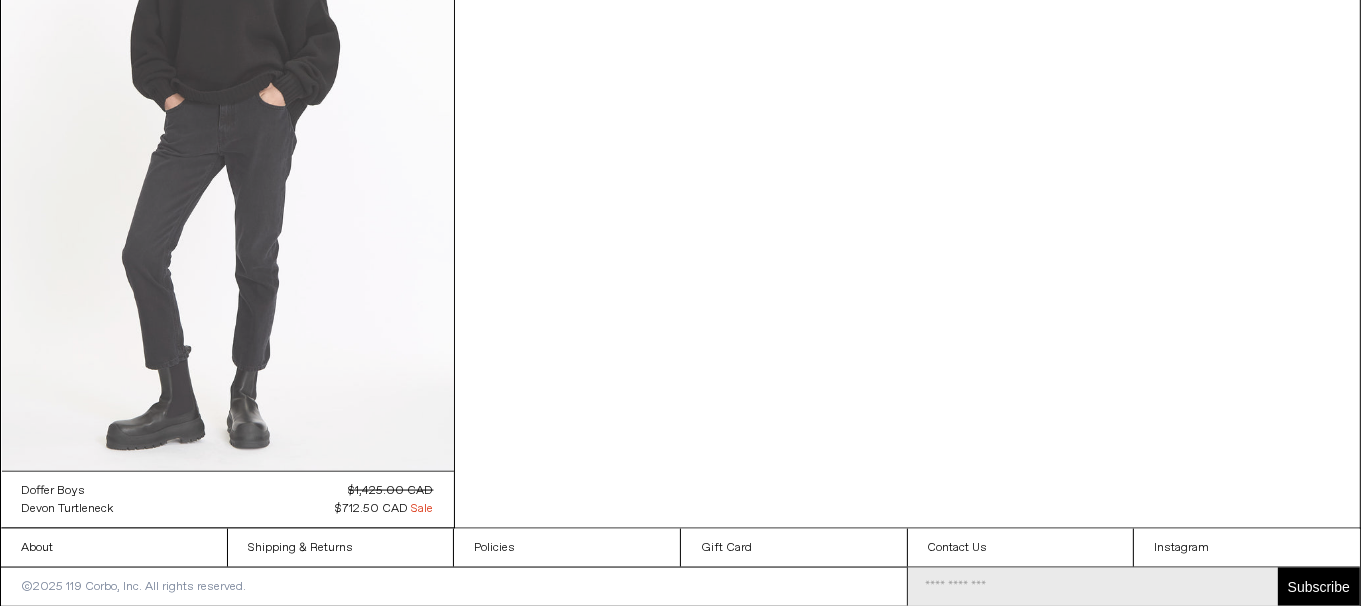 click at bounding box center [228, 132] 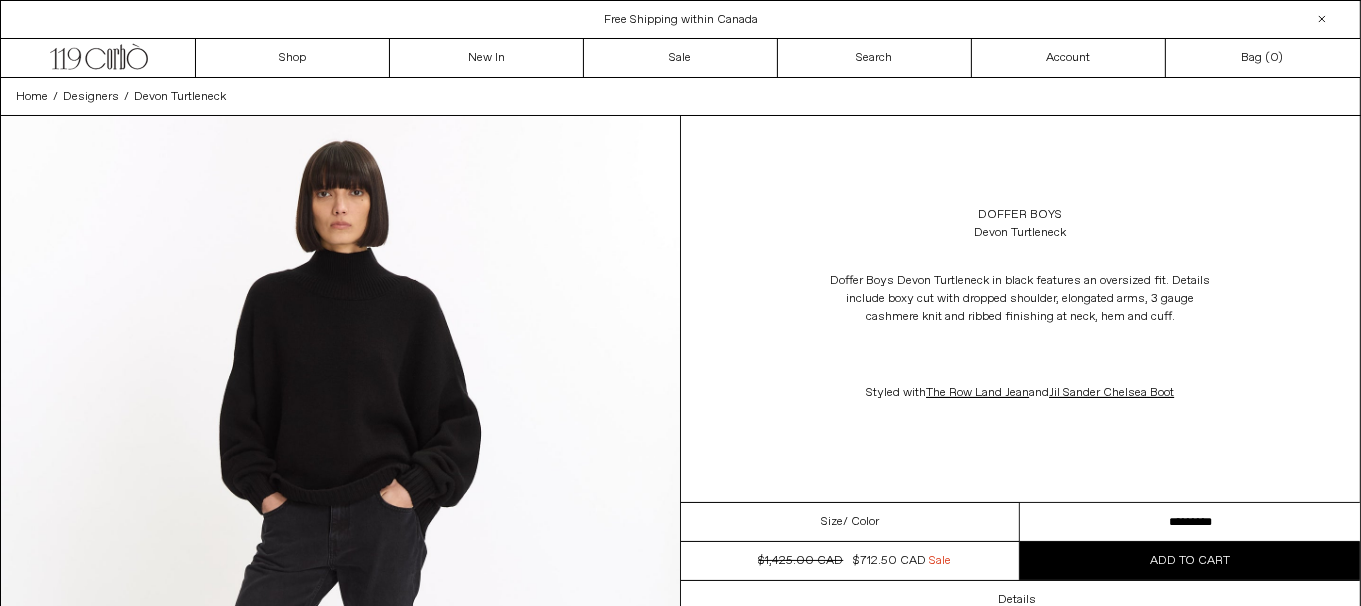 scroll, scrollTop: 0, scrollLeft: 0, axis: both 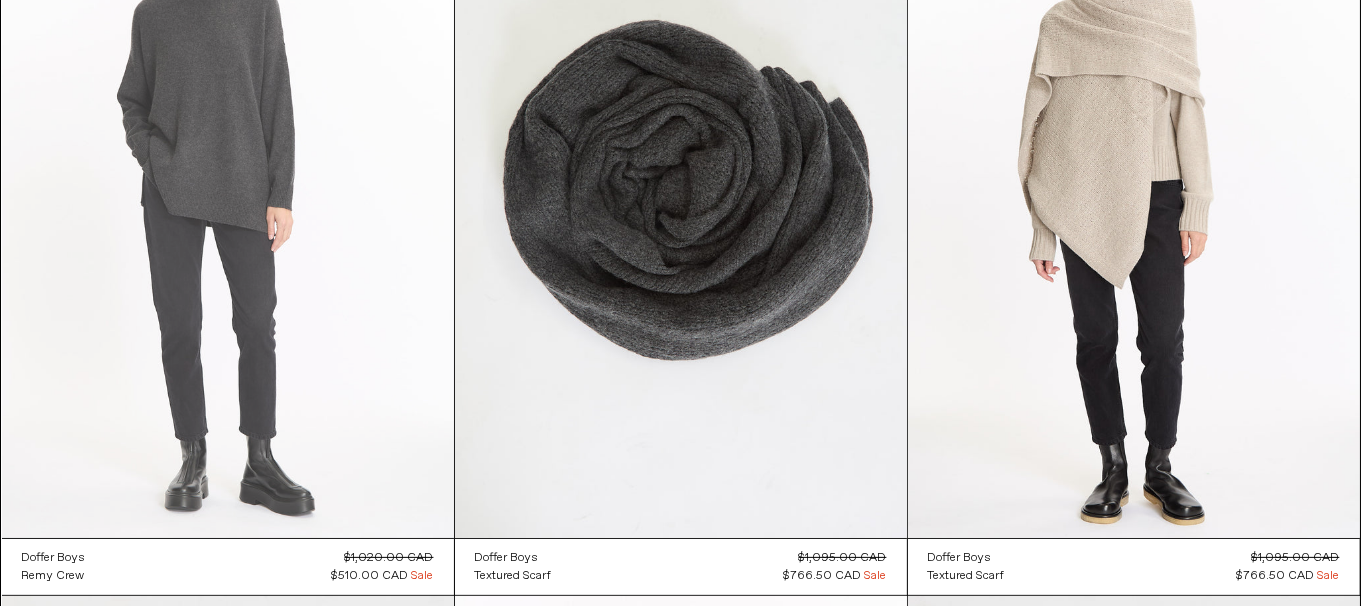 click at bounding box center [228, 199] 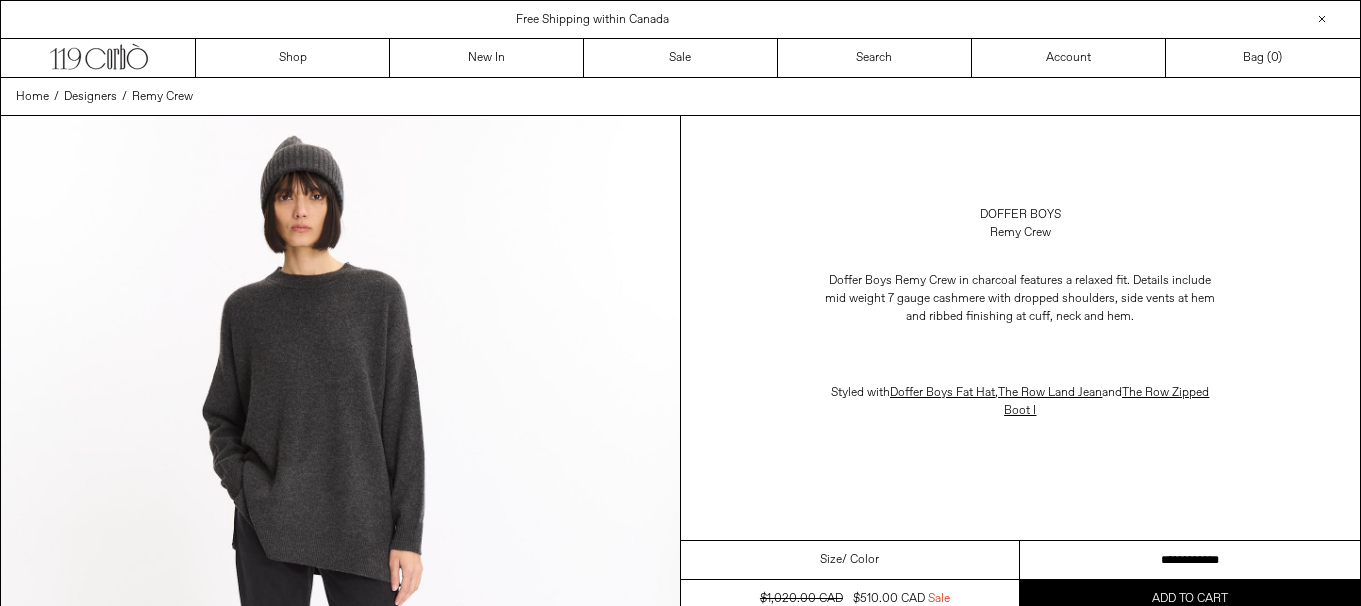 scroll, scrollTop: 0, scrollLeft: 0, axis: both 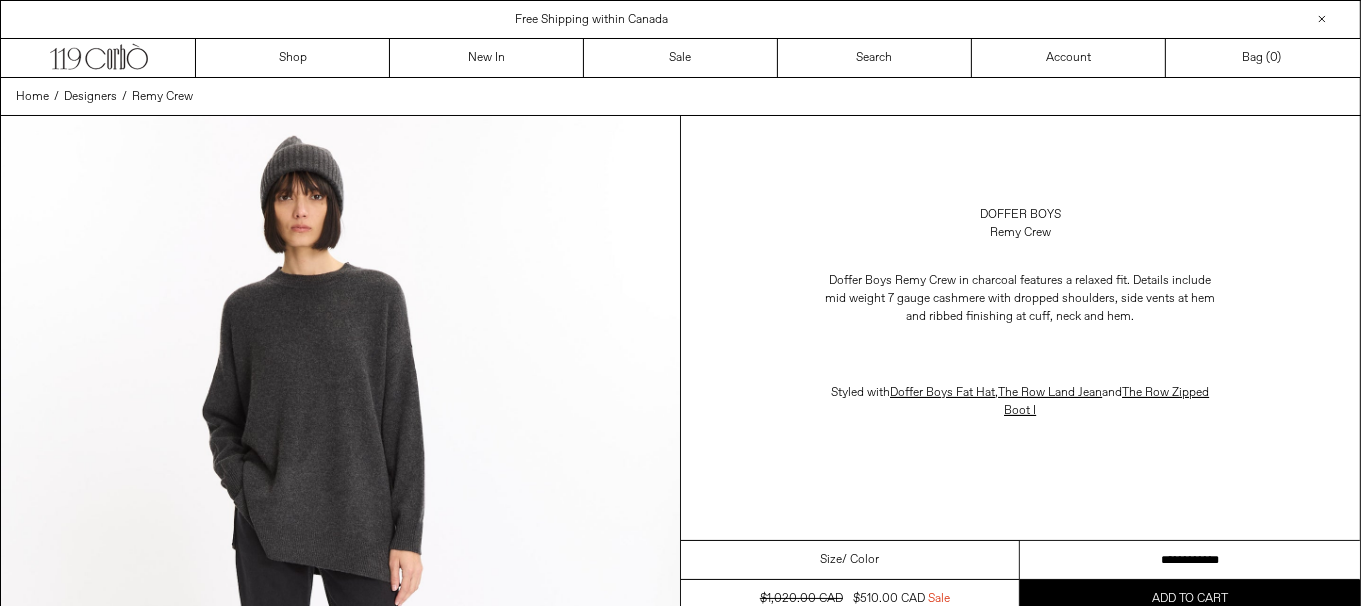 click on "**********" at bounding box center (1190, 560) 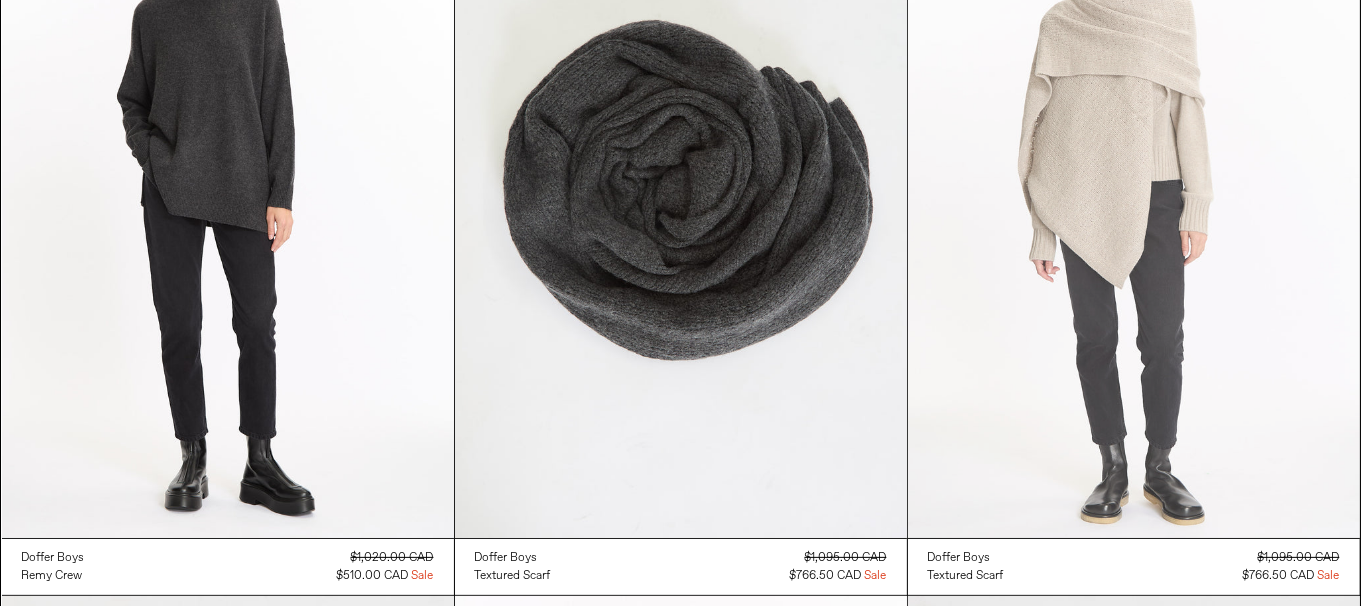 scroll, scrollTop: 399, scrollLeft: 0, axis: vertical 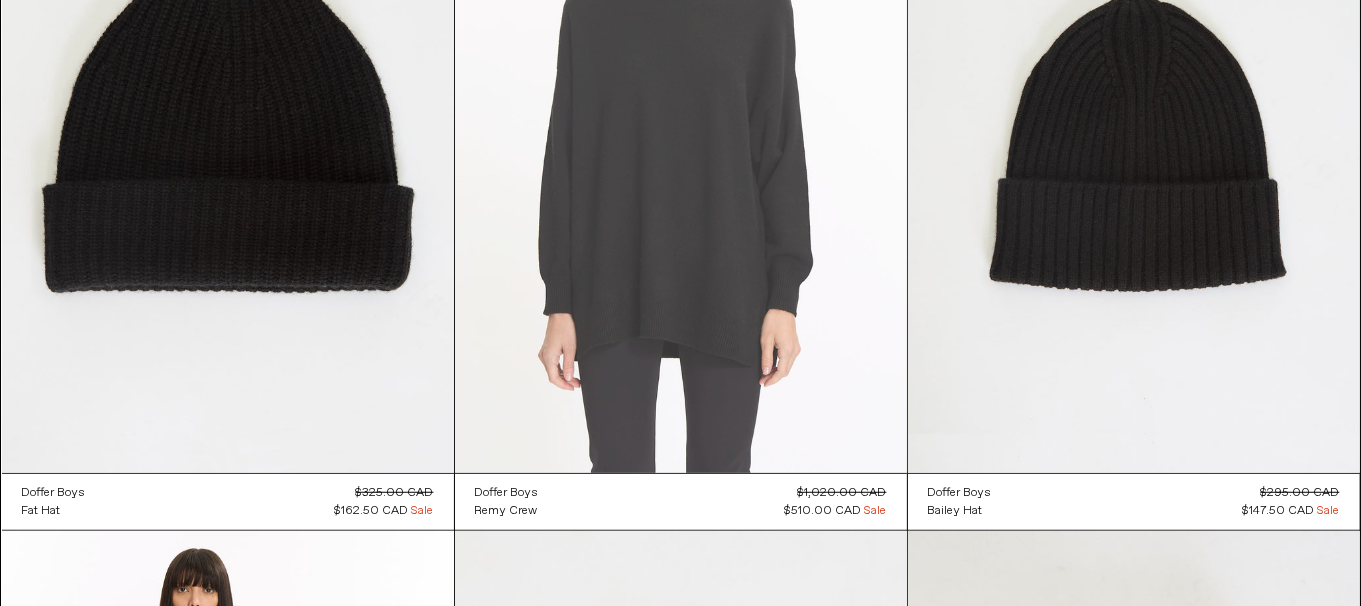 click at bounding box center [681, 134] 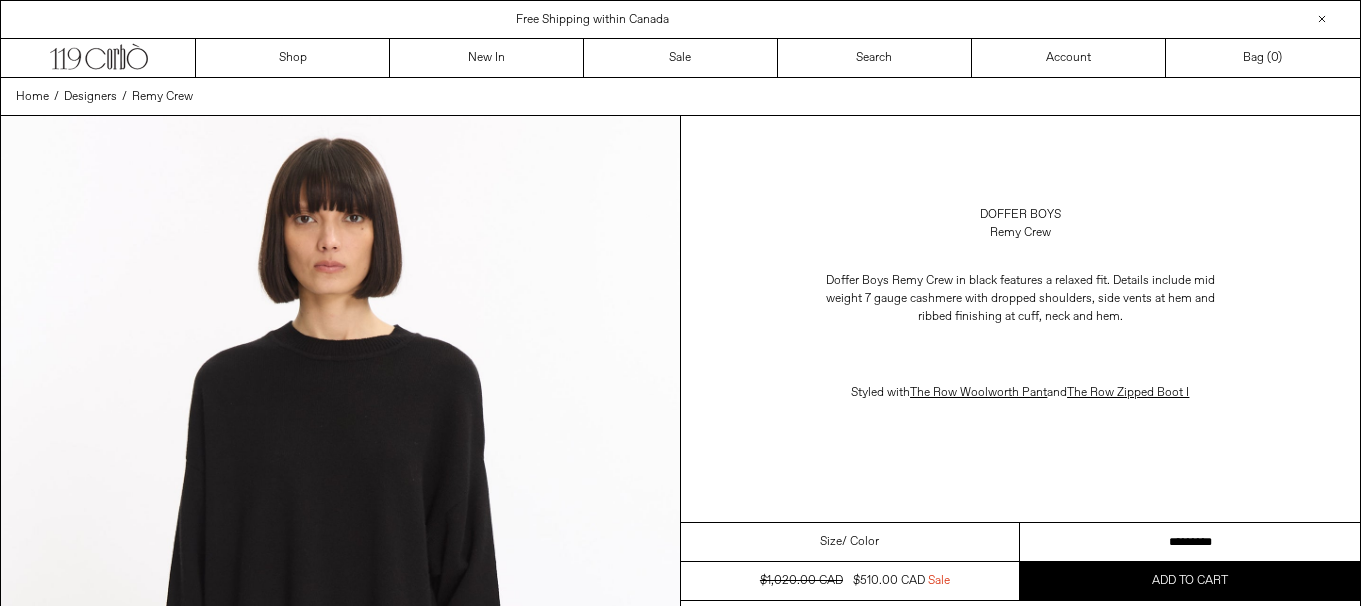 scroll, scrollTop: 0, scrollLeft: 0, axis: both 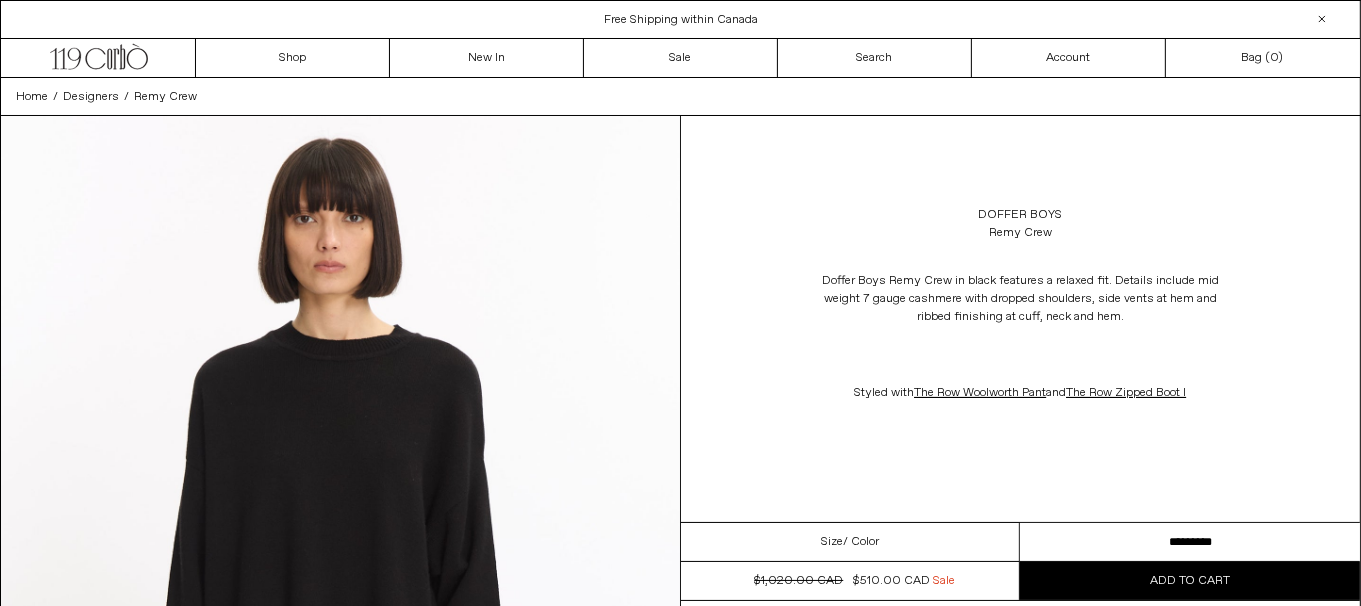 click on "**********" at bounding box center [1190, 542] 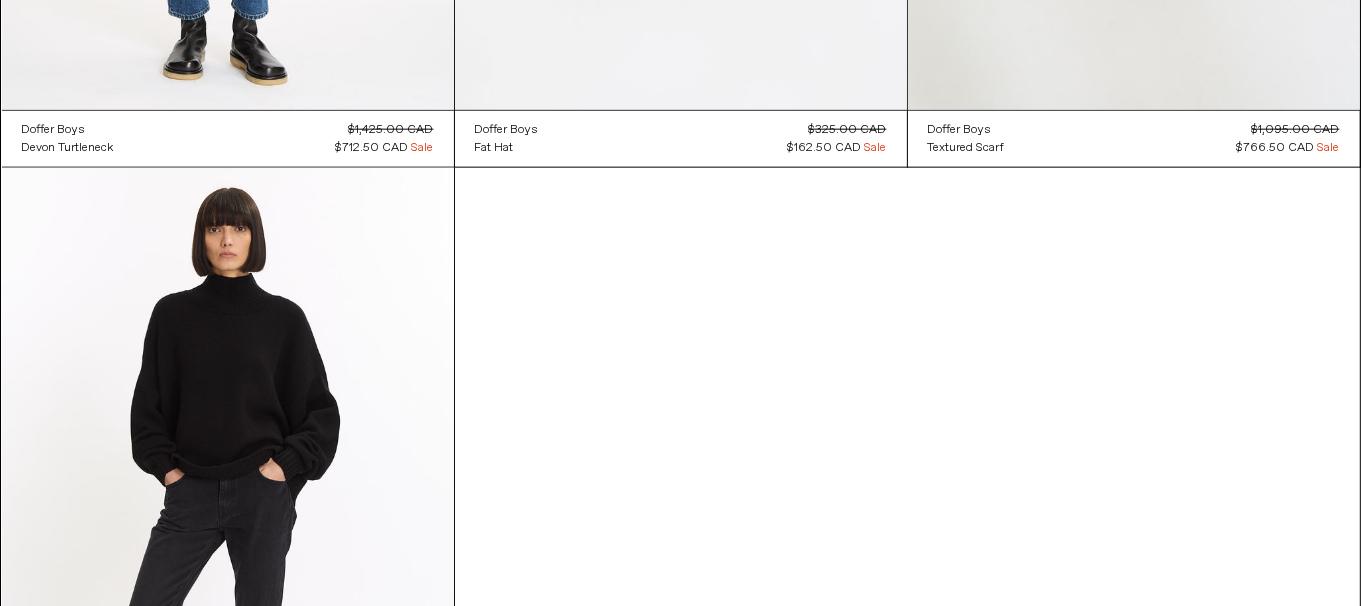 scroll, scrollTop: 2099, scrollLeft: 0, axis: vertical 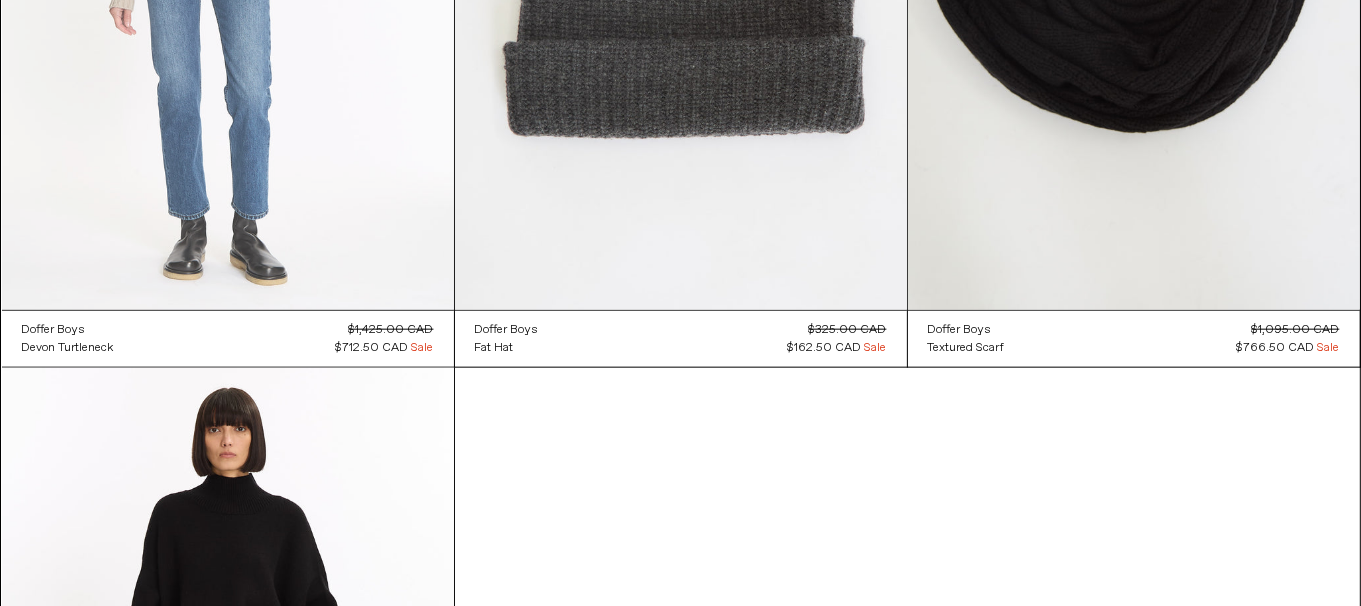 click at bounding box center (228, -29) 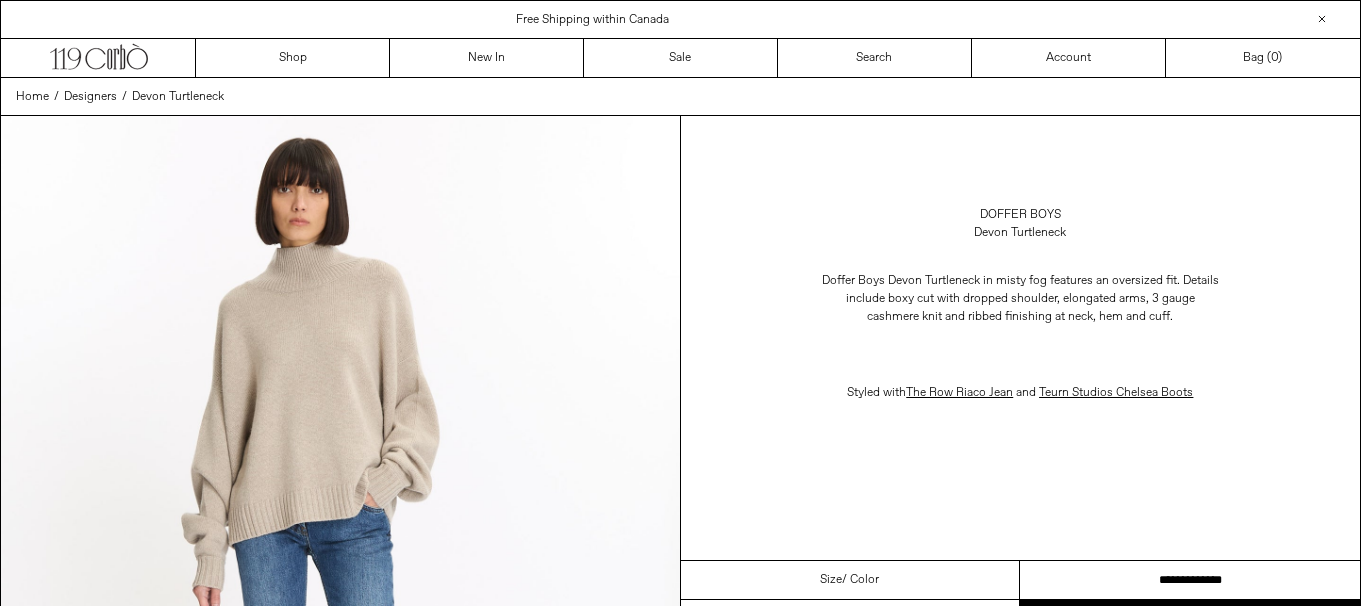 scroll, scrollTop: 0, scrollLeft: 0, axis: both 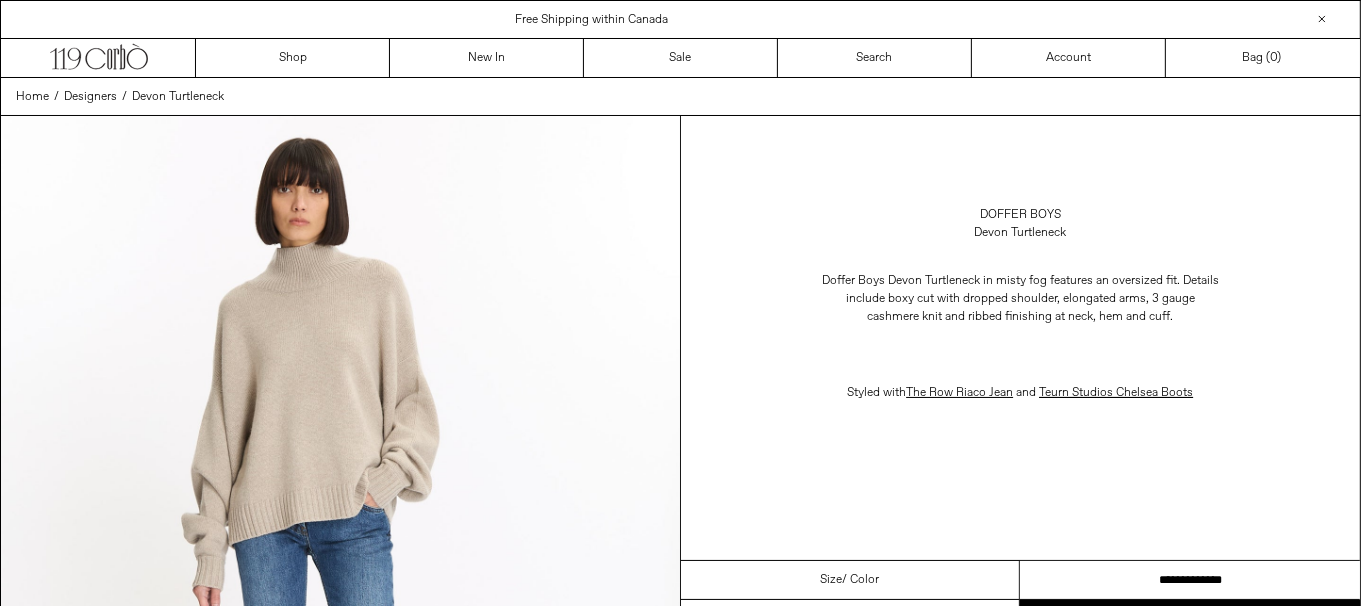 click on "**********" at bounding box center [1190, 580] 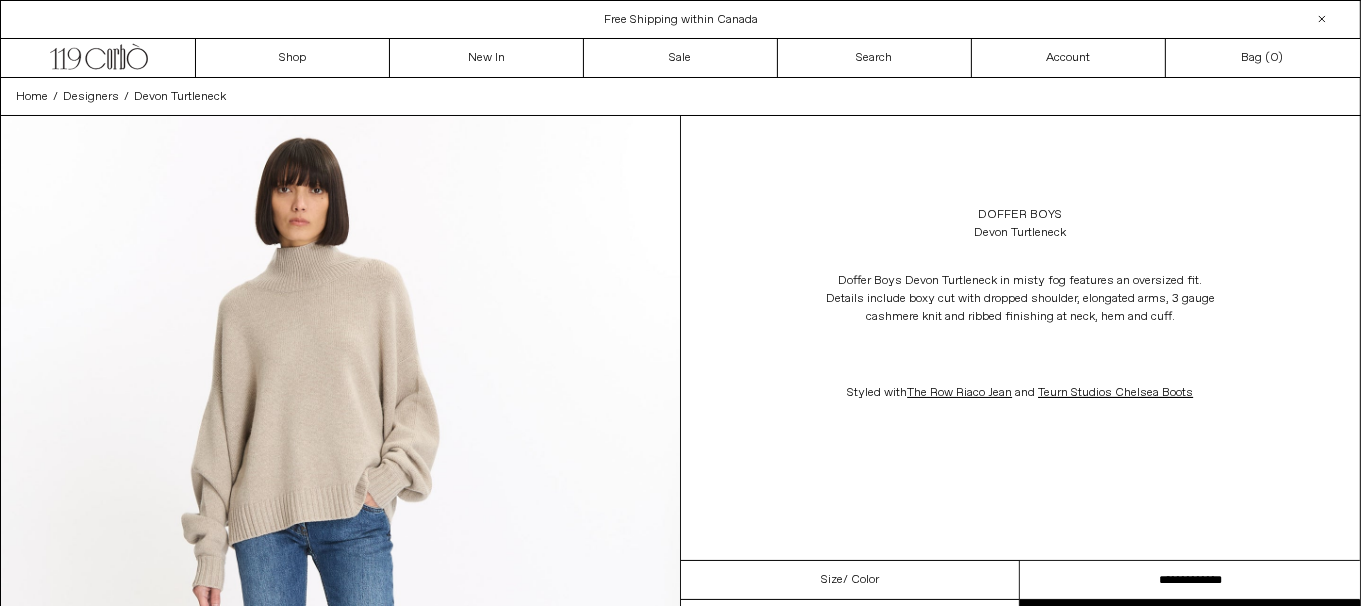 scroll, scrollTop: 0, scrollLeft: 0, axis: both 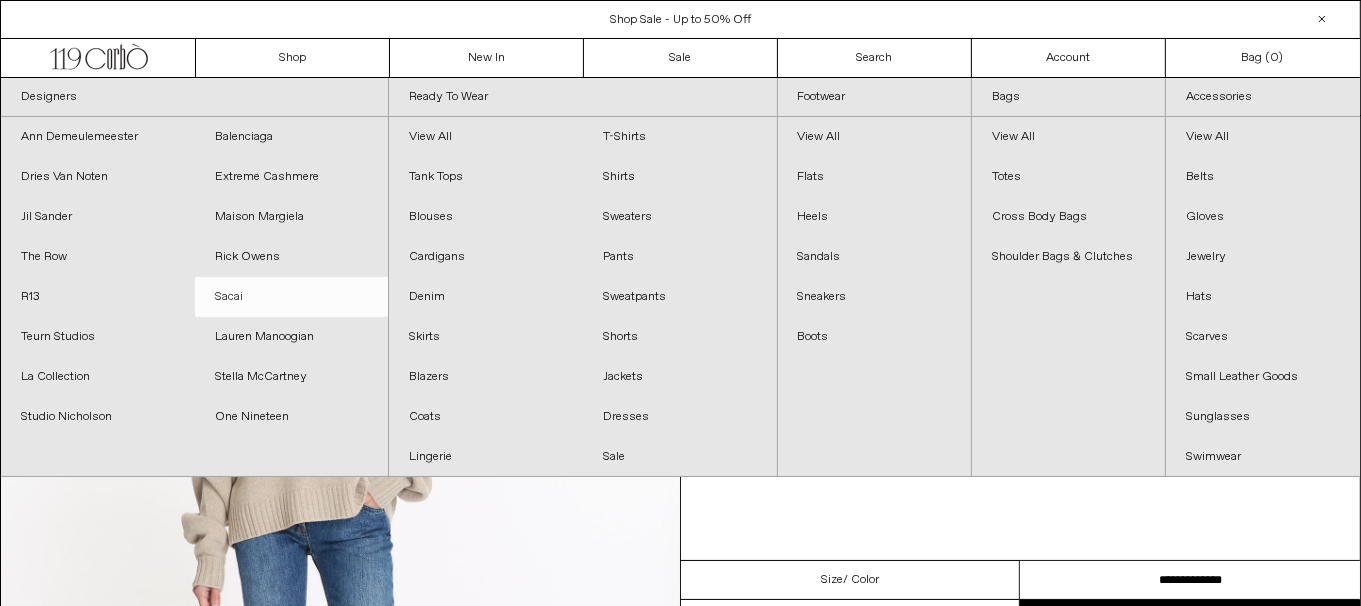 click on "Sacai" at bounding box center [292, 297] 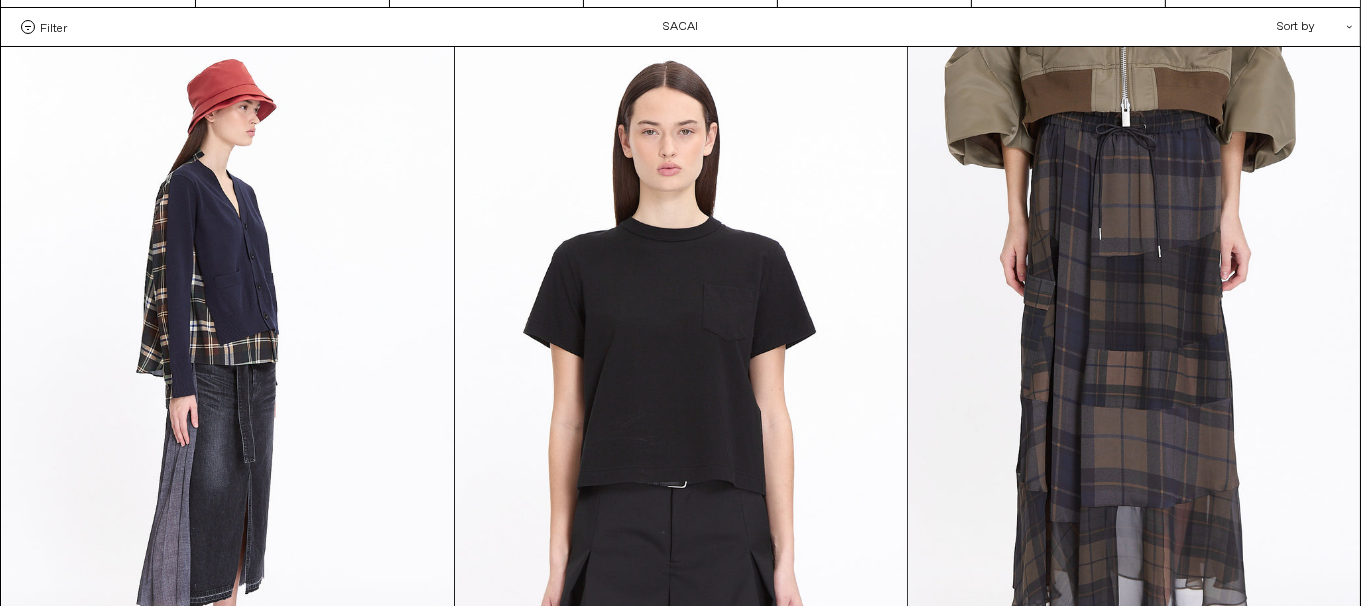 scroll, scrollTop: 0, scrollLeft: 0, axis: both 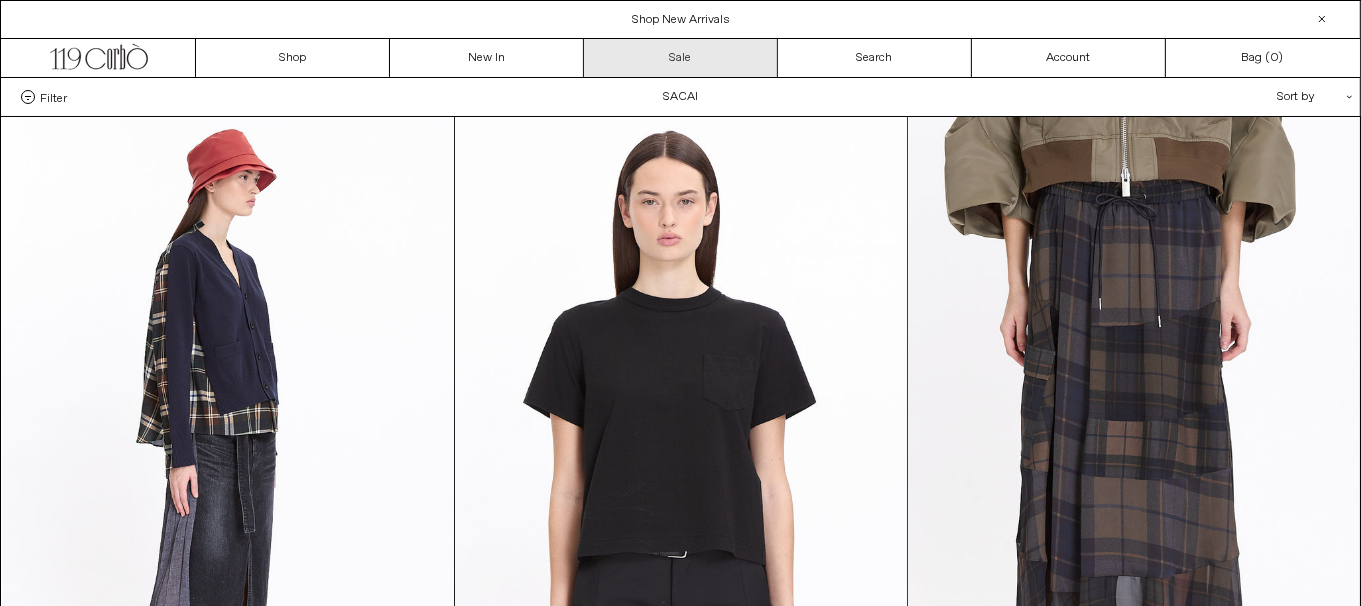 click on "Sale" at bounding box center [681, 58] 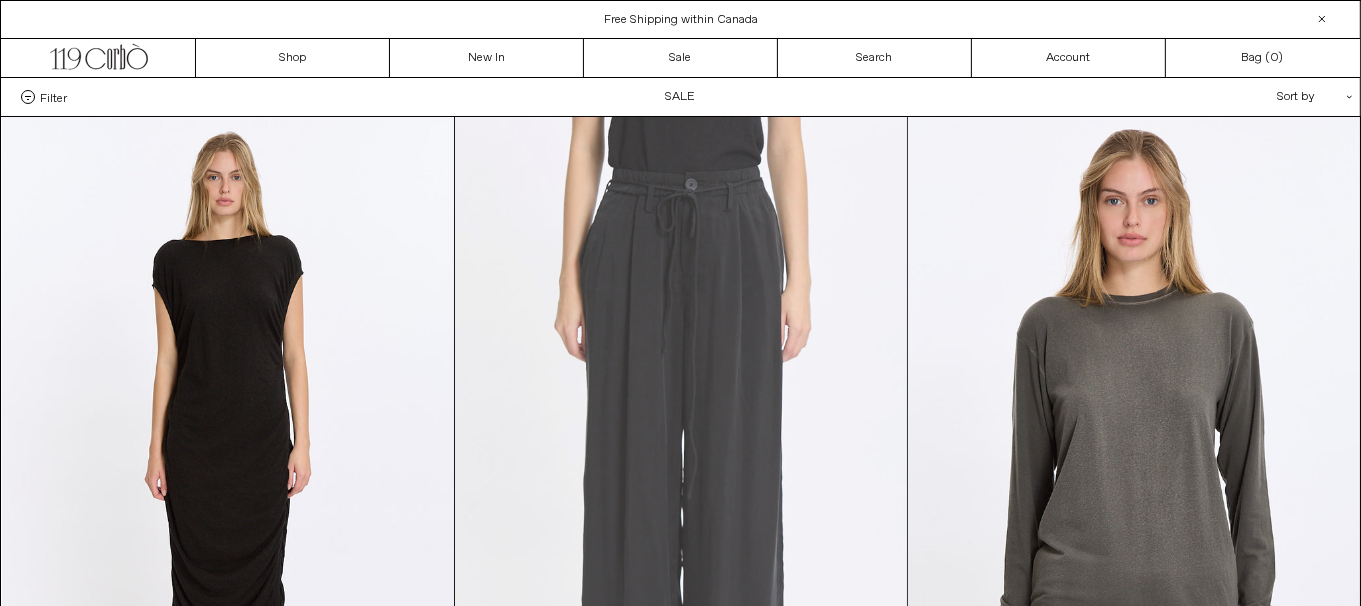 scroll, scrollTop: 0, scrollLeft: 0, axis: both 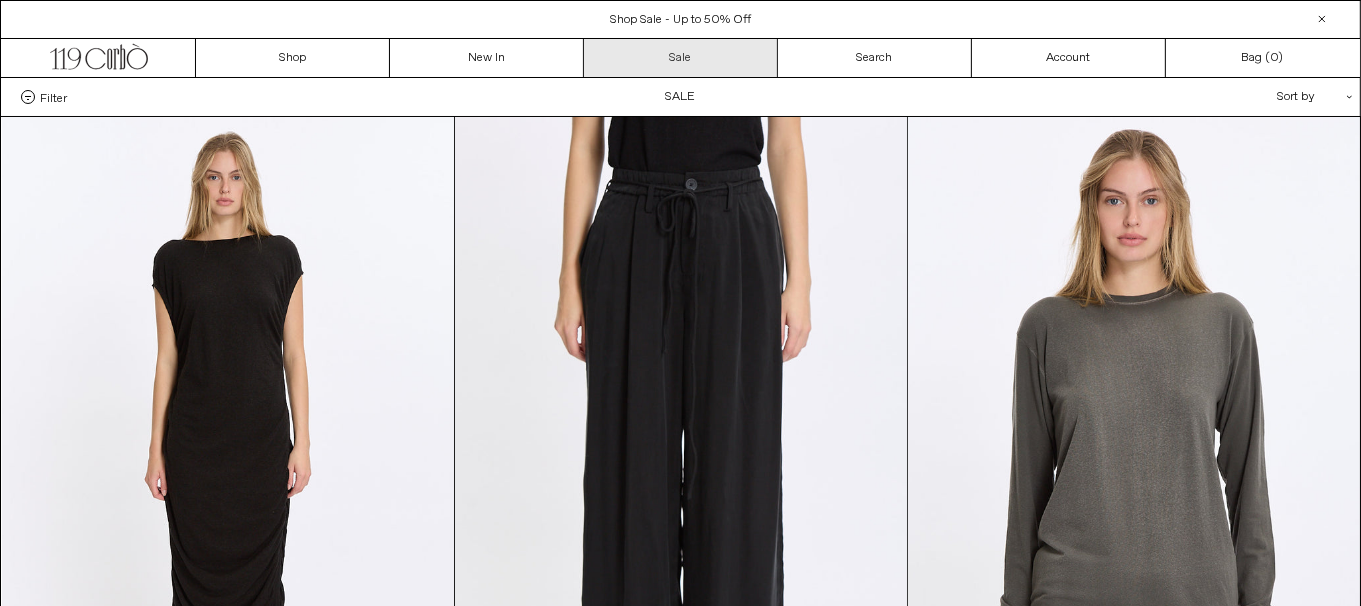 click on "Sale" at bounding box center [681, 58] 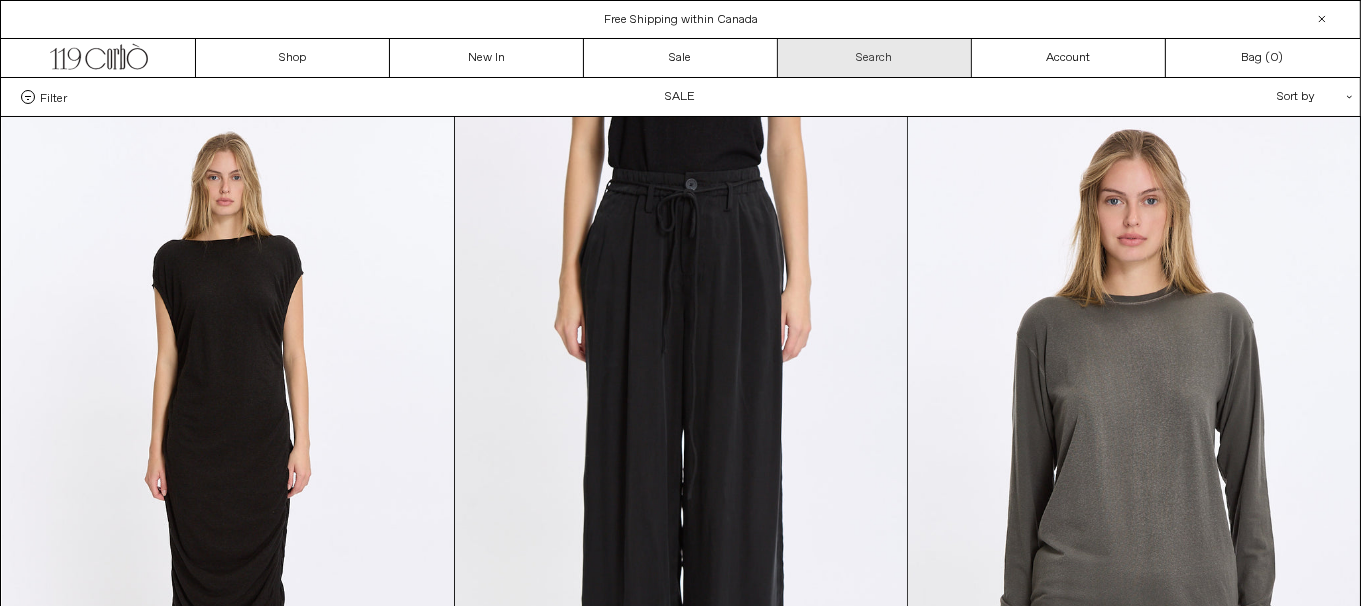 scroll, scrollTop: 0, scrollLeft: 0, axis: both 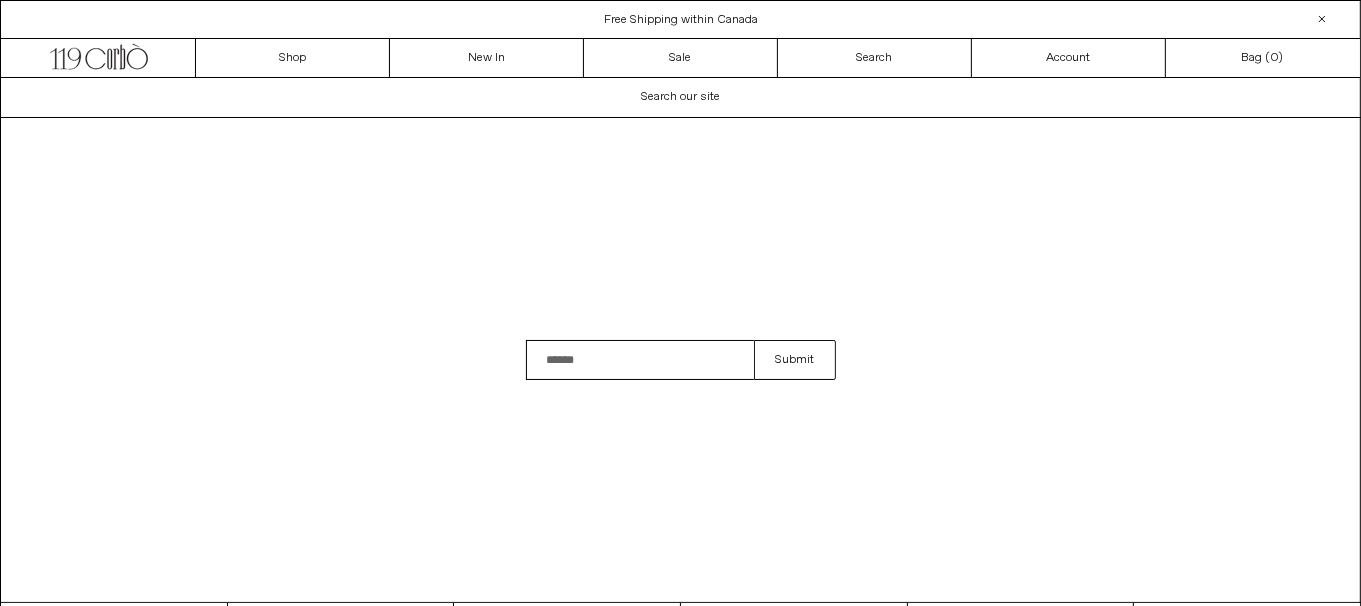 click at bounding box center [640, 360] 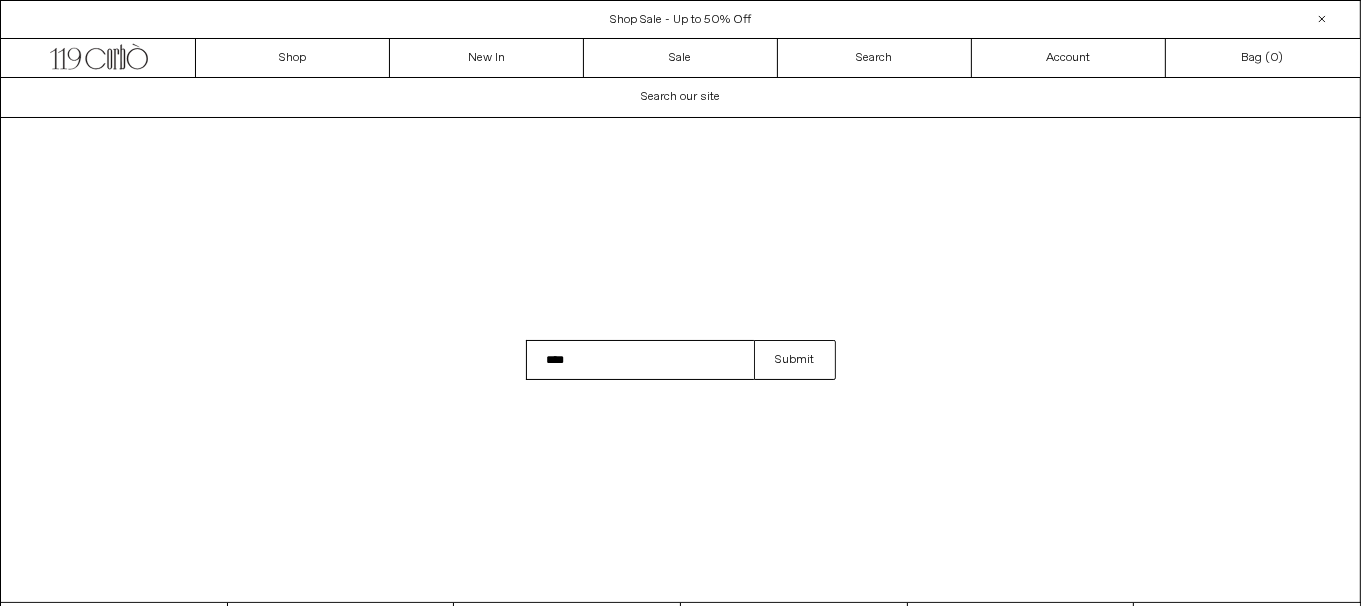type on "****" 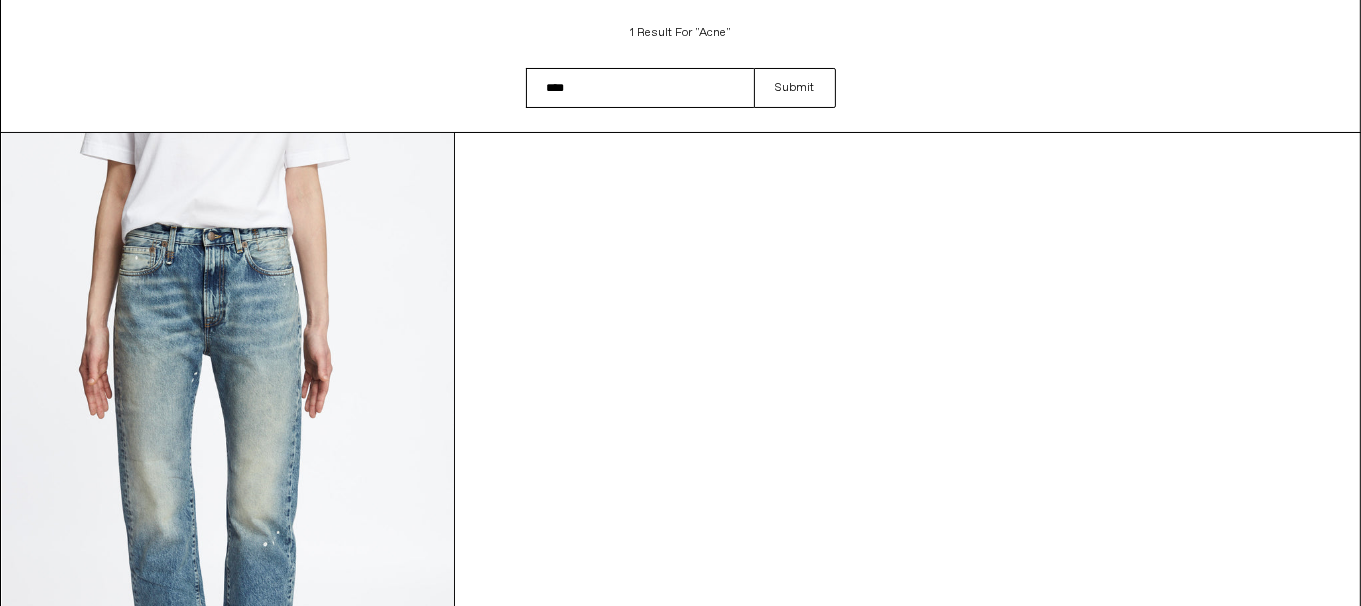 scroll, scrollTop: 0, scrollLeft: 0, axis: both 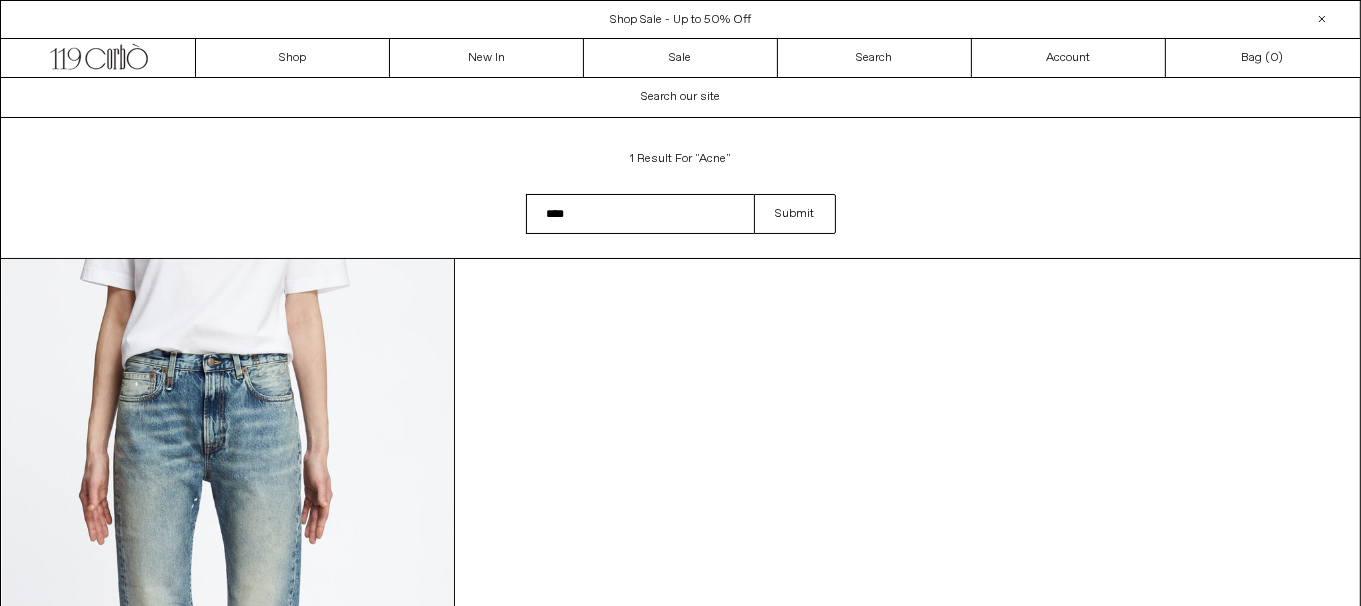 drag, startPoint x: 580, startPoint y: 212, endPoint x: 509, endPoint y: 213, distance: 71.00704 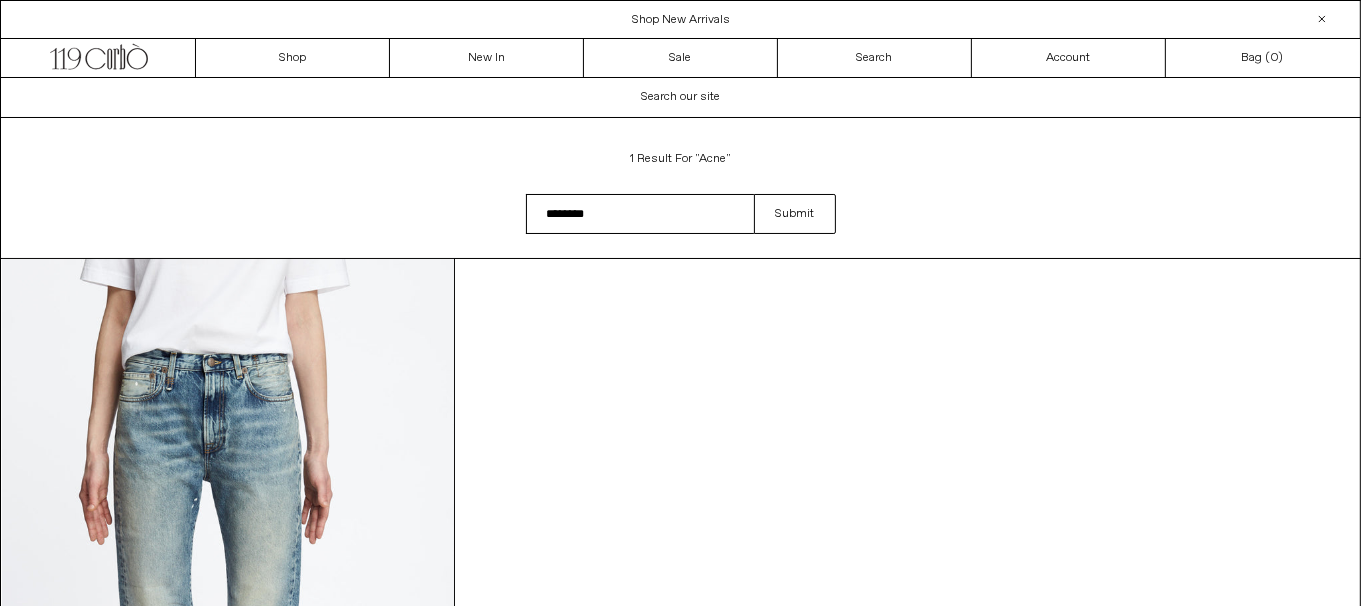 type on "********" 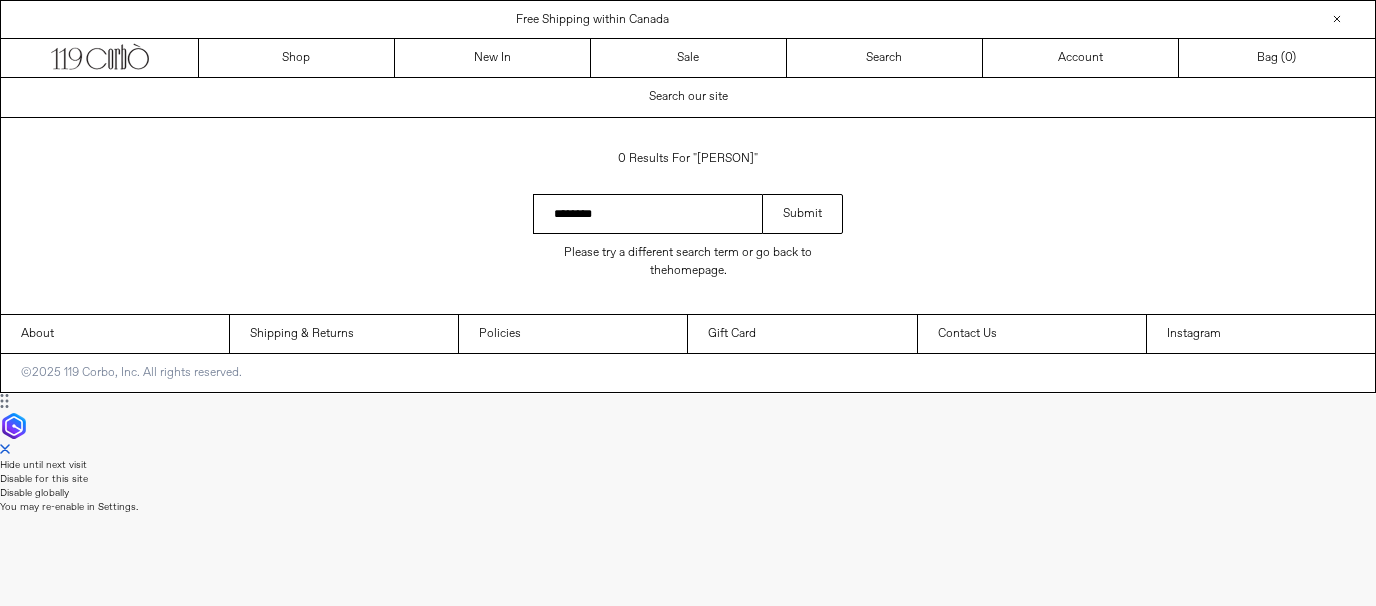 scroll, scrollTop: 0, scrollLeft: 0, axis: both 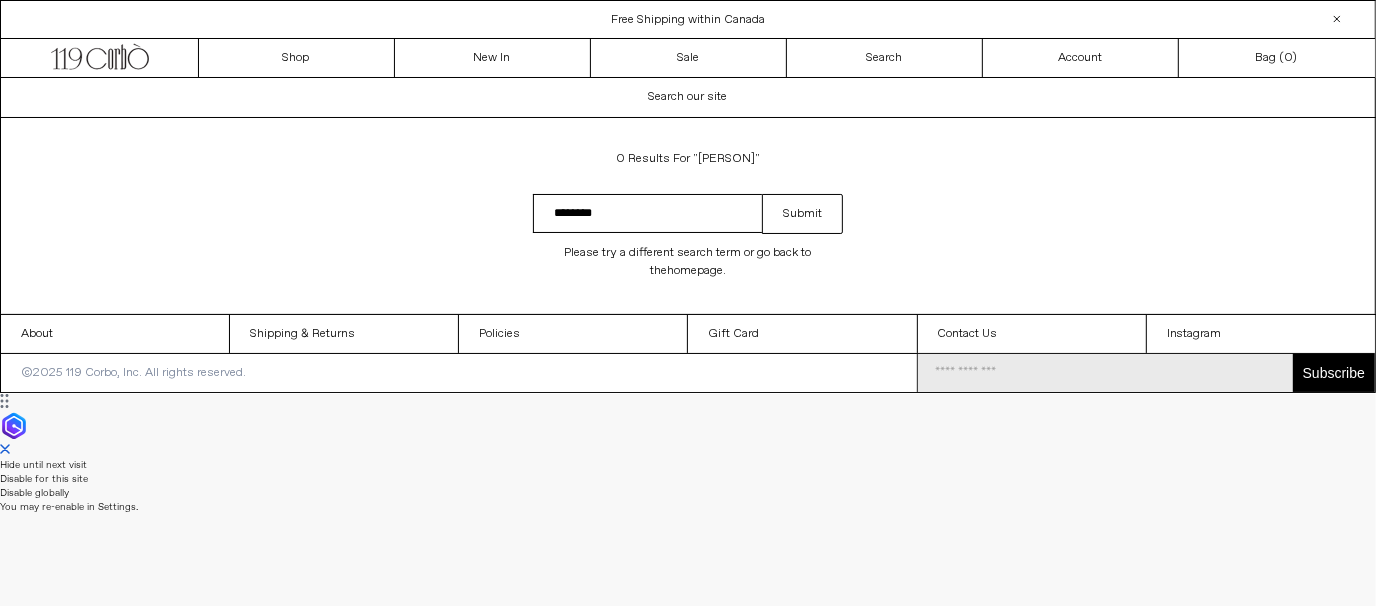 drag, startPoint x: 637, startPoint y: 222, endPoint x: 519, endPoint y: 215, distance: 118.20744 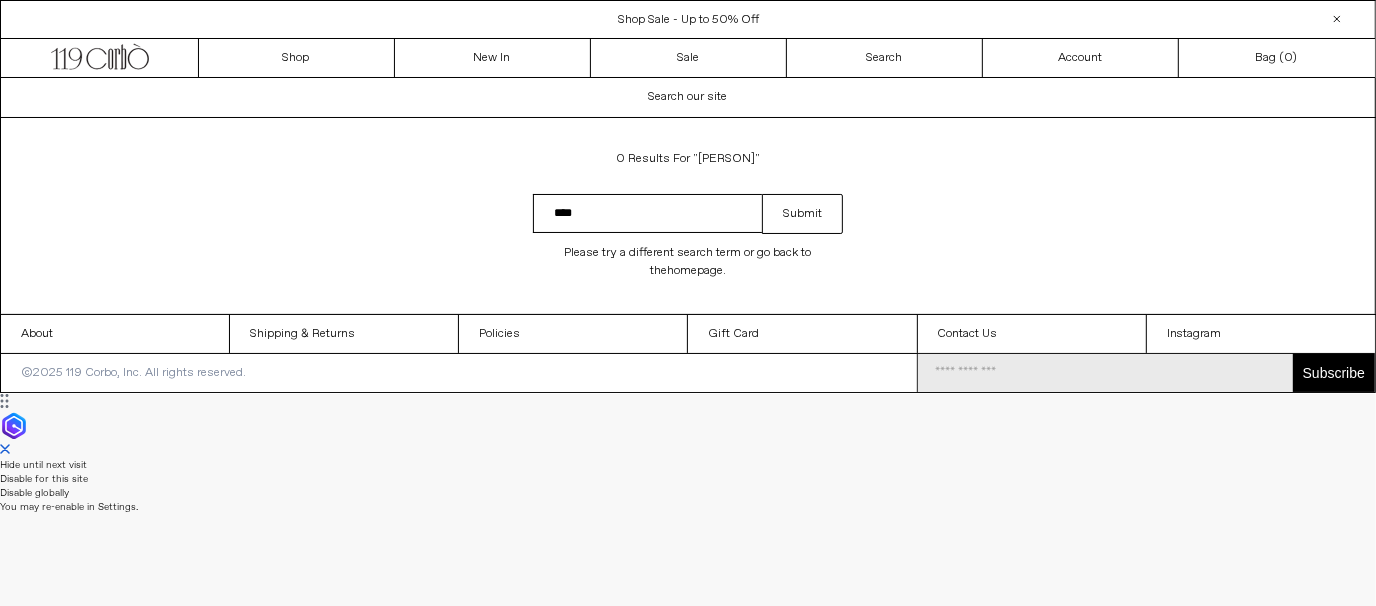 type on "****" 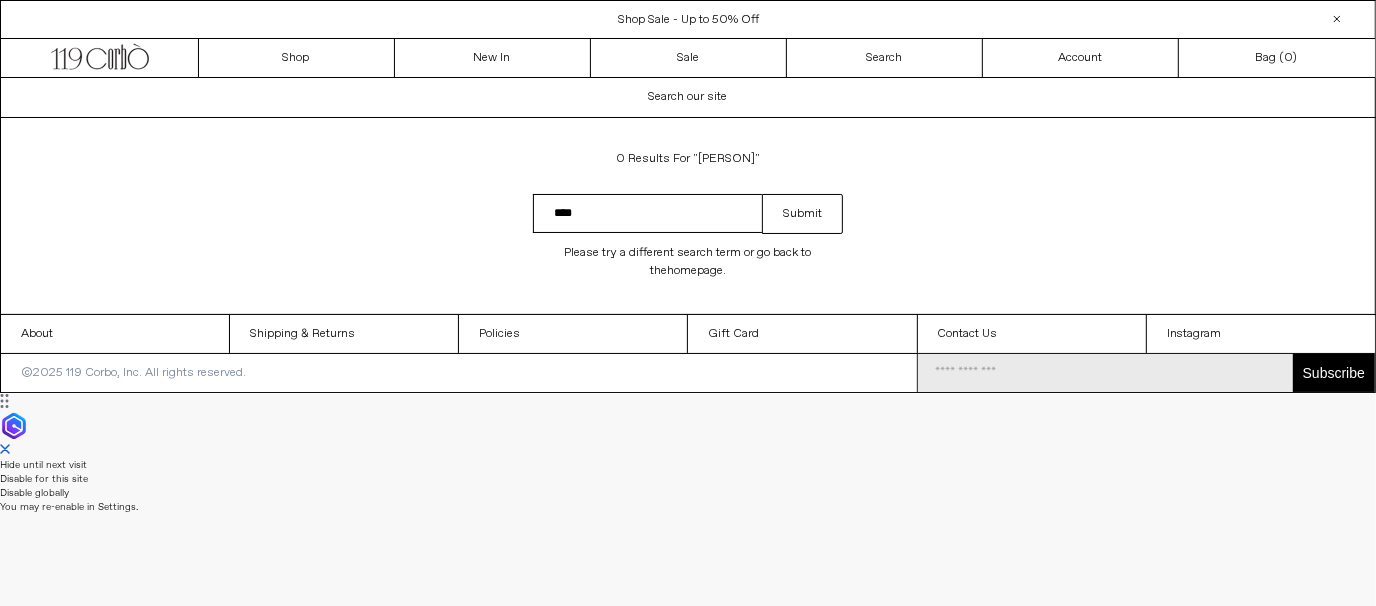 click on "Submit" at bounding box center (802, 214) 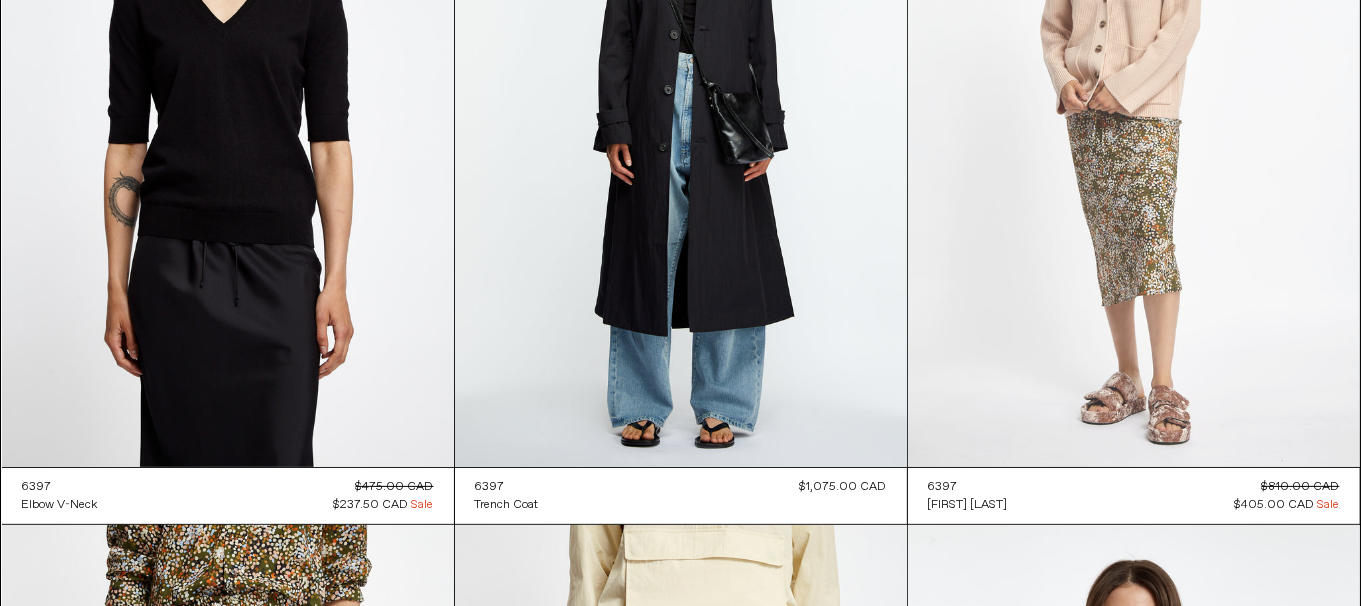 scroll, scrollTop: 300, scrollLeft: 0, axis: vertical 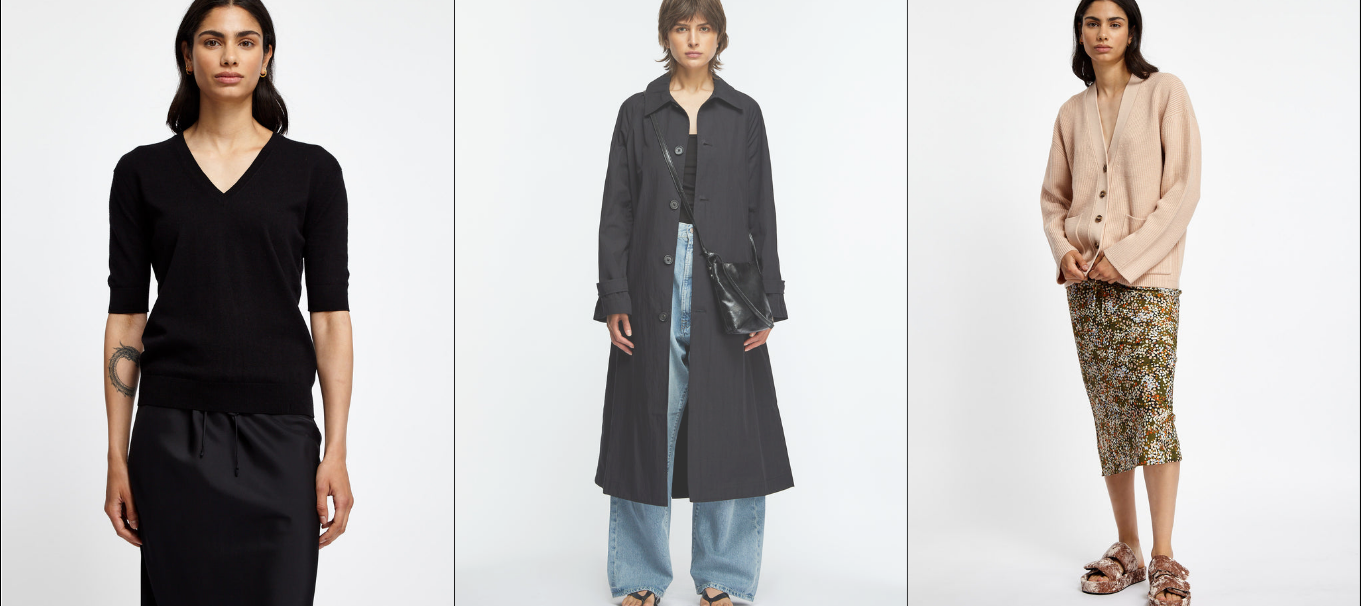 click at bounding box center (681, 298) 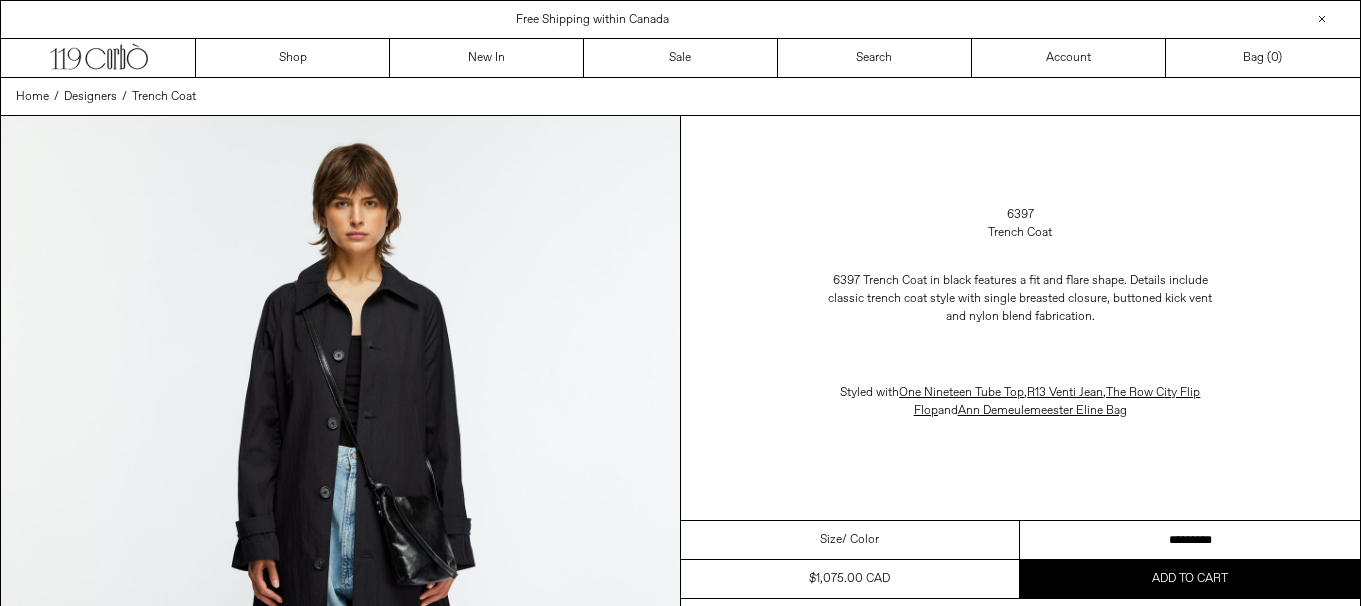 scroll, scrollTop: 0, scrollLeft: 0, axis: both 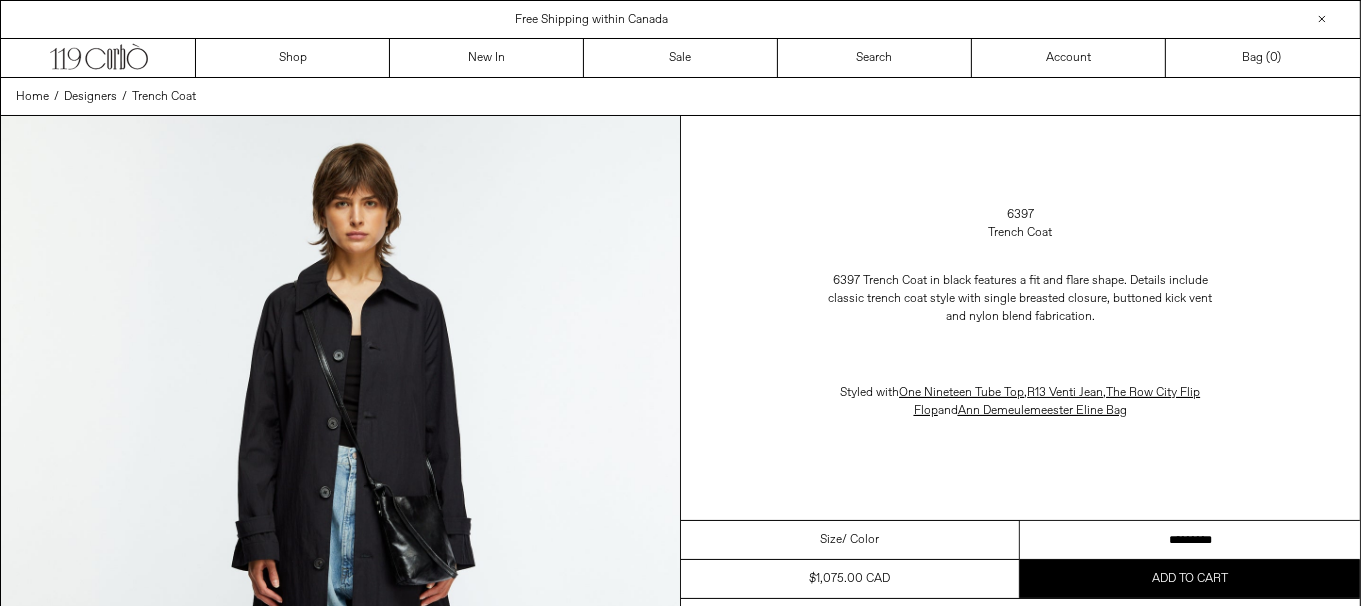 click on "**********" at bounding box center [1190, 540] 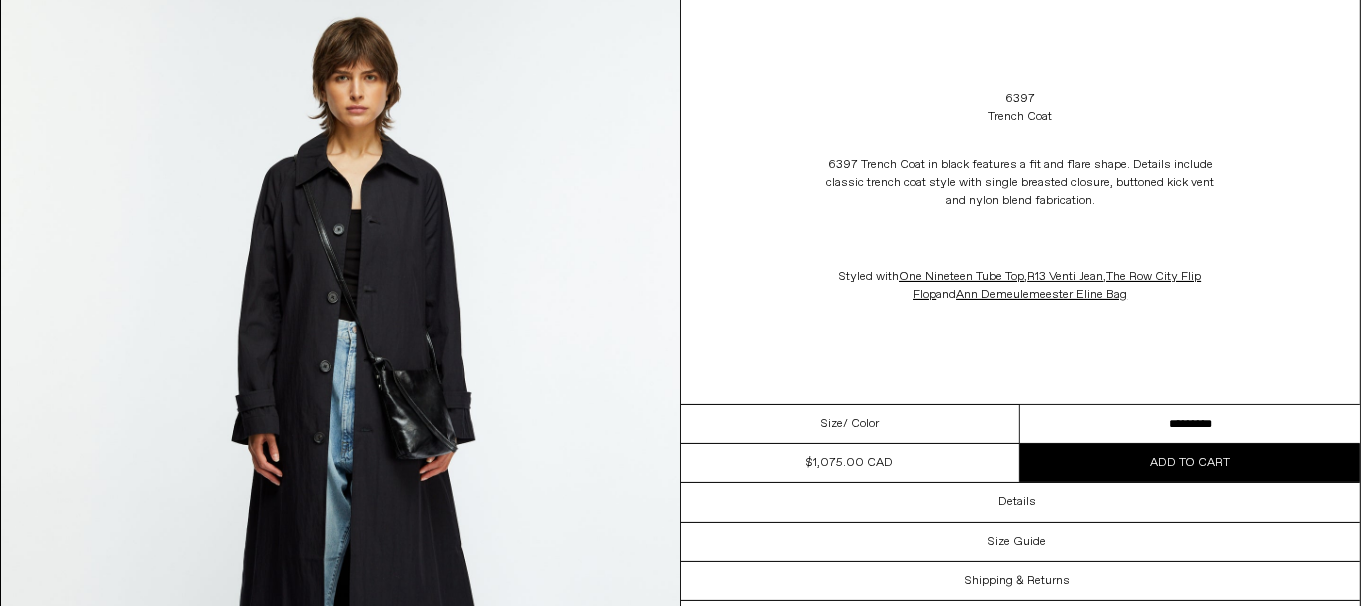 scroll, scrollTop: 300, scrollLeft: 0, axis: vertical 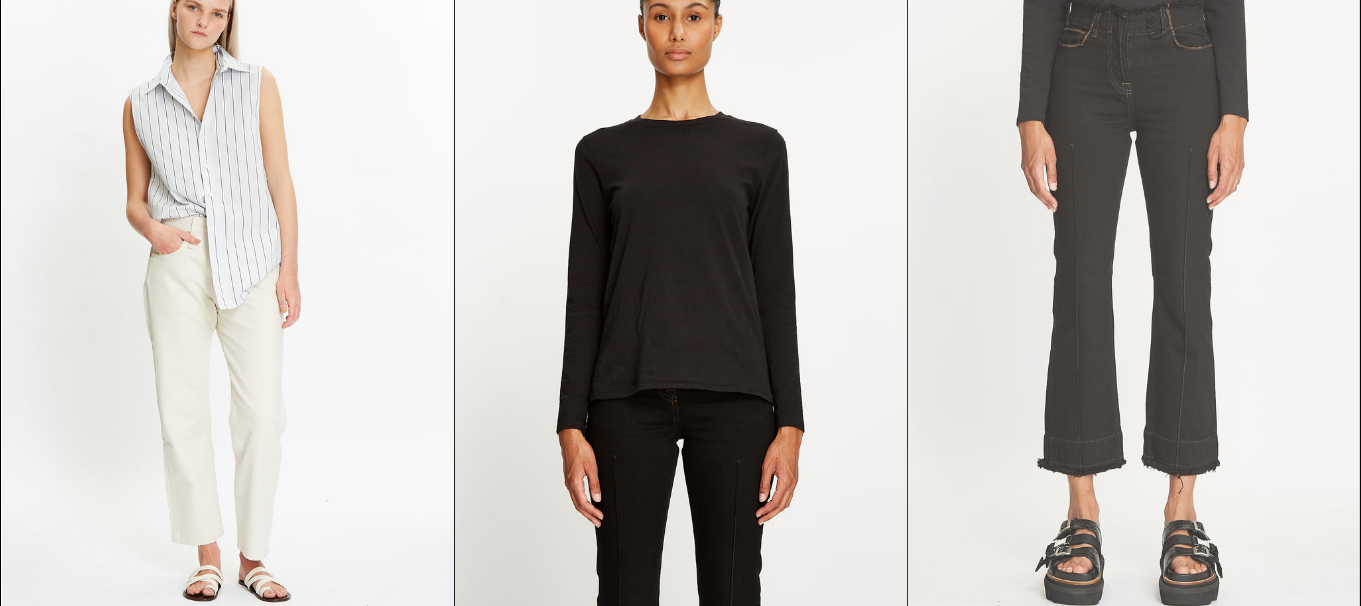 click at bounding box center [1134, 280] 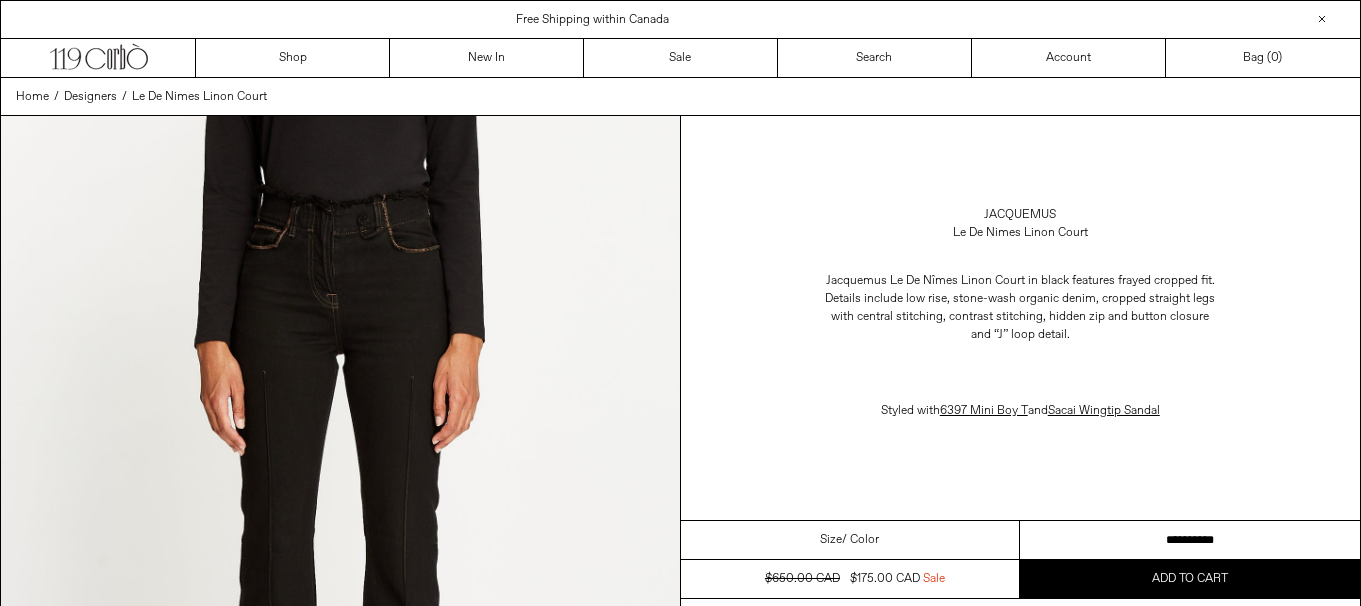 scroll, scrollTop: 0, scrollLeft: 0, axis: both 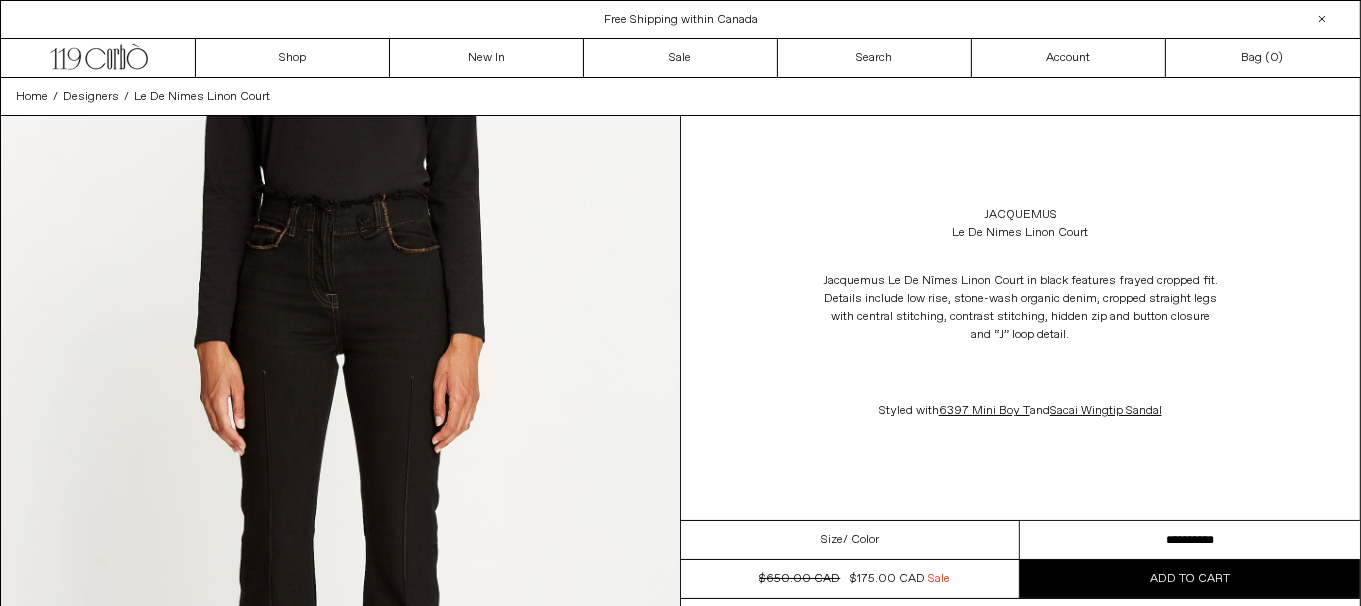 drag, startPoint x: 1260, startPoint y: 536, endPoint x: 1374, endPoint y: 550, distance: 114.85643 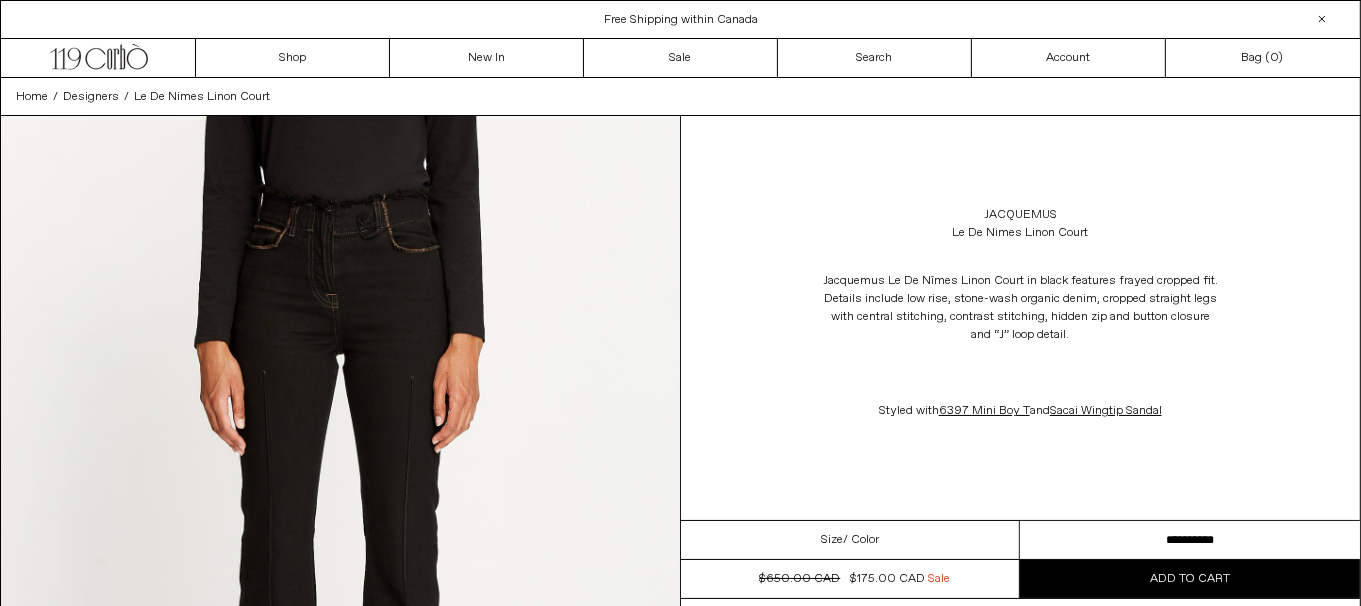 scroll, scrollTop: 0, scrollLeft: 0, axis: both 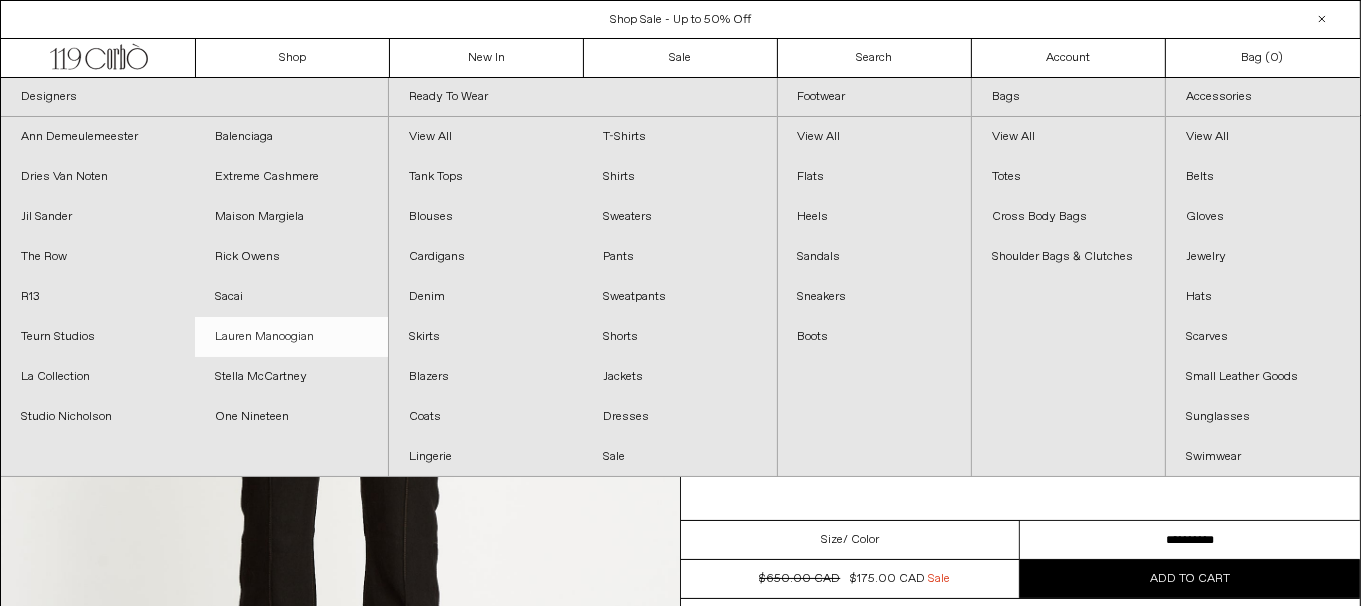 click on "Lauren Manoogian" at bounding box center [292, 337] 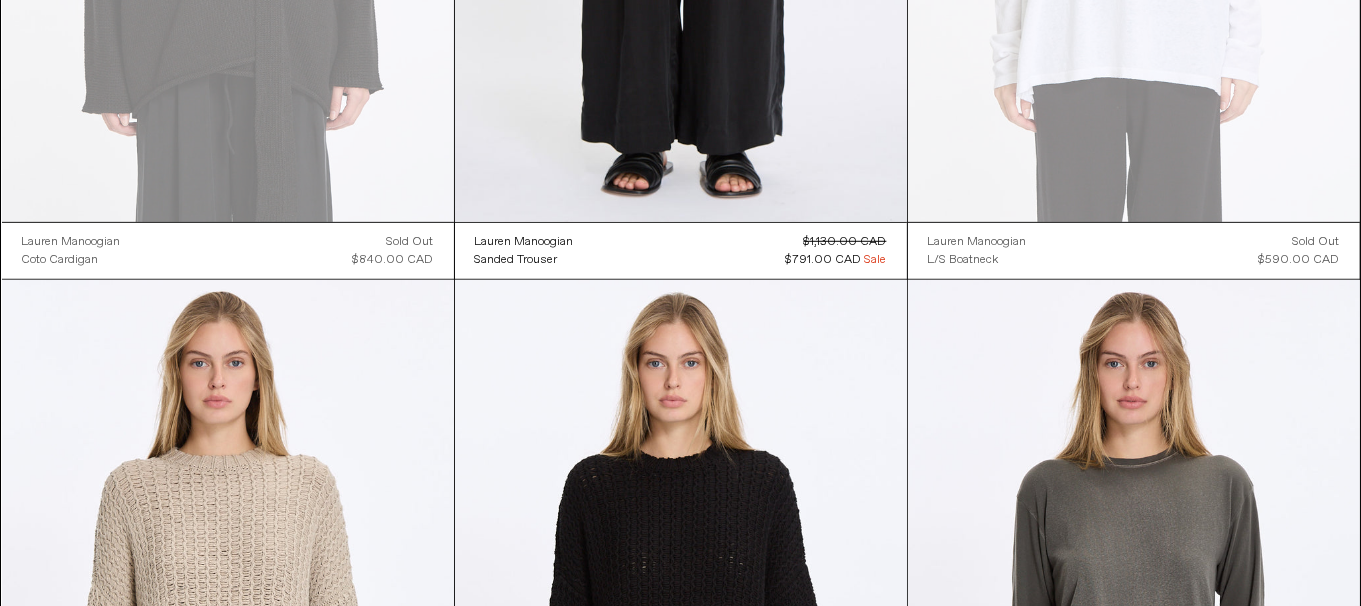scroll, scrollTop: 1599, scrollLeft: 0, axis: vertical 